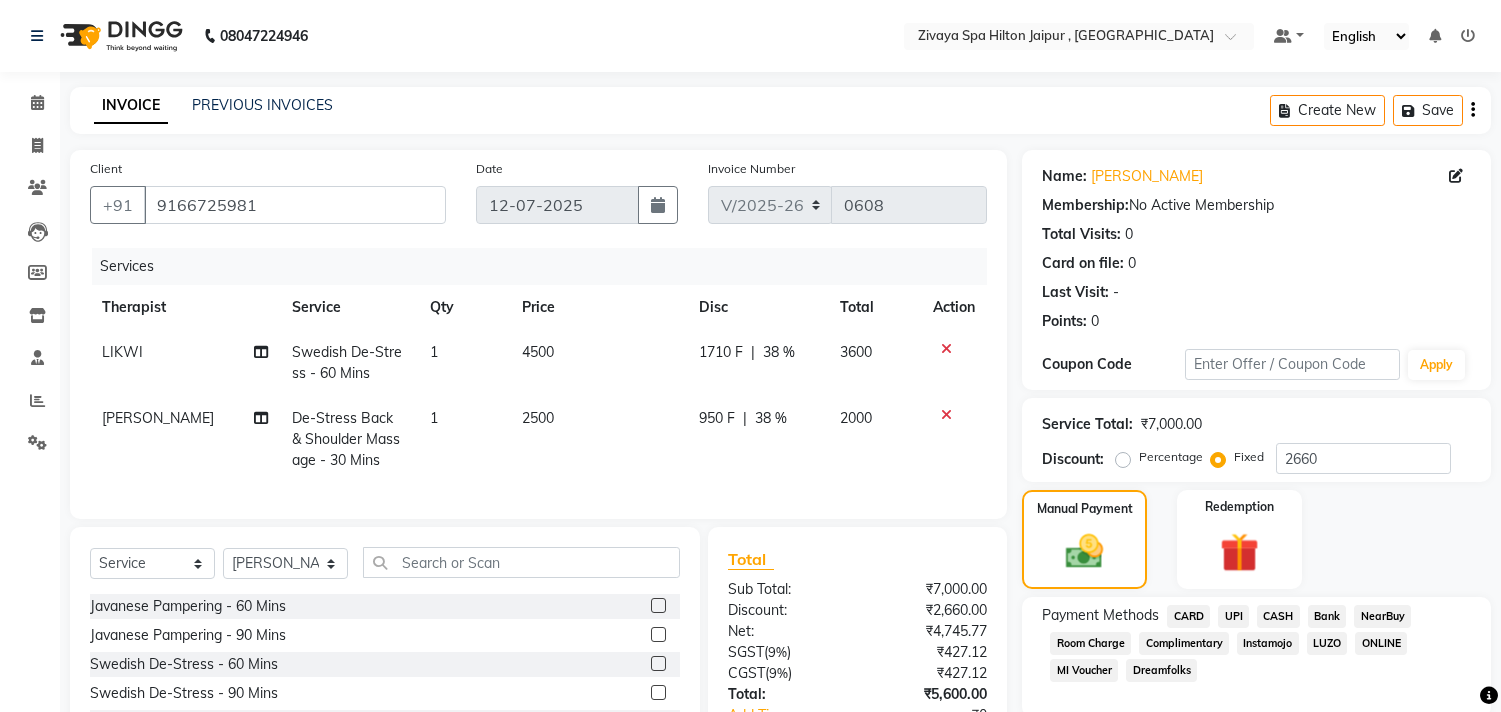 select on "6423" 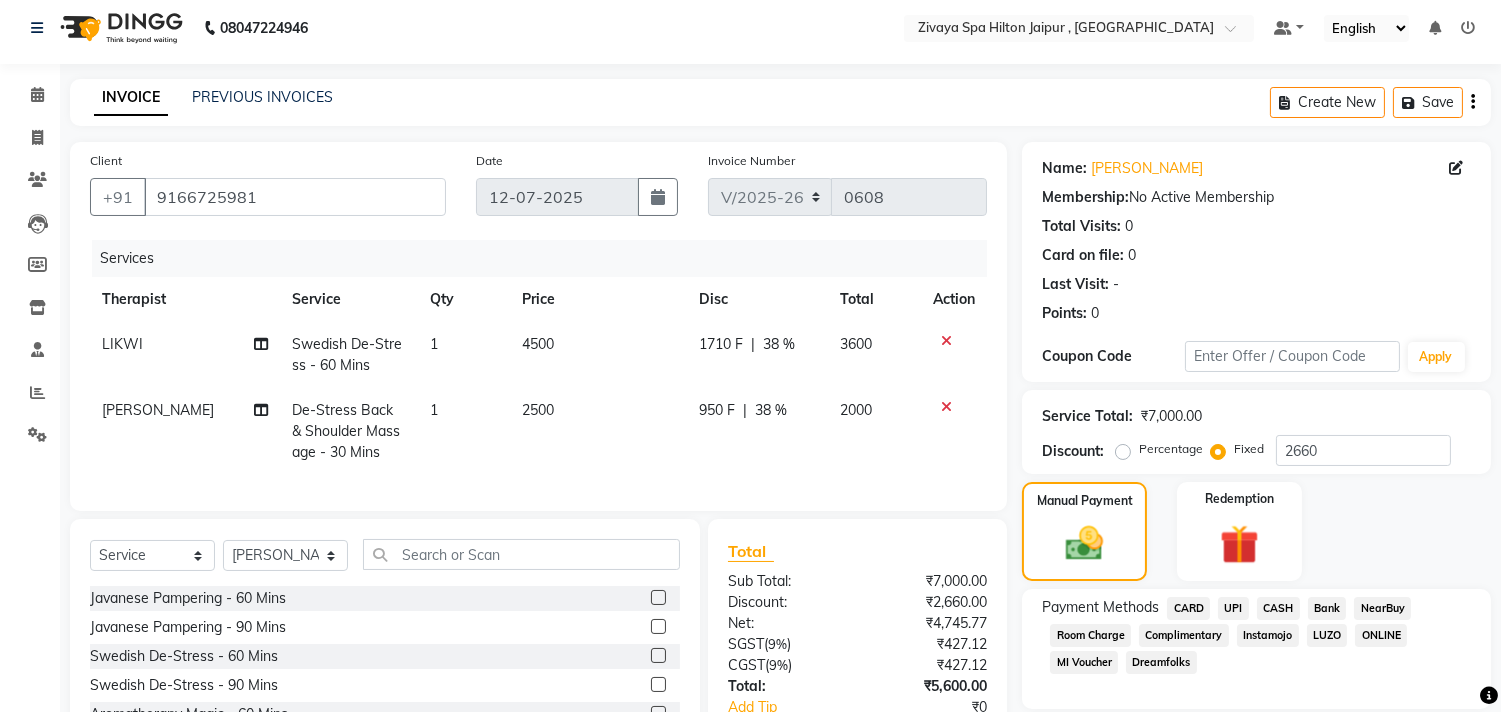 scroll, scrollTop: 0, scrollLeft: 0, axis: both 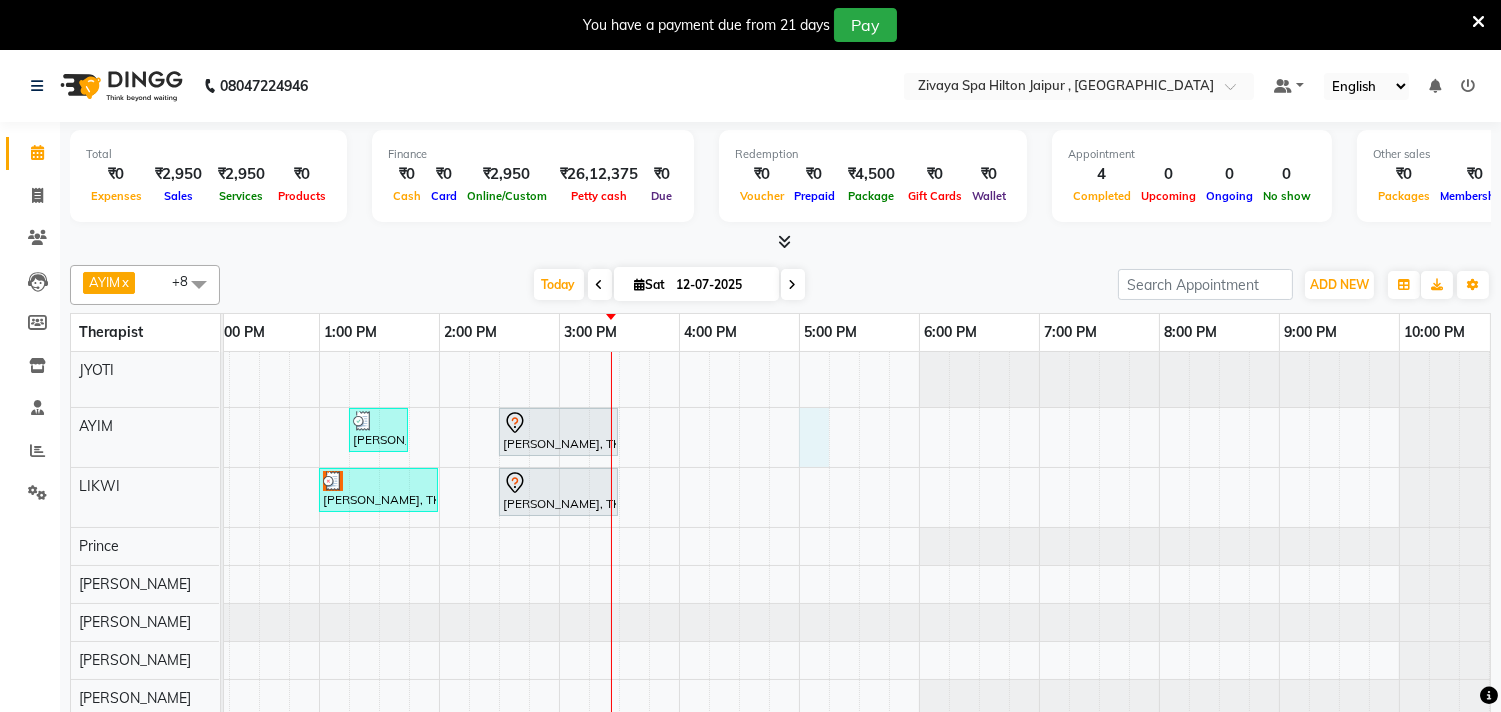 click on "Ajay Goyal, TK01, 09:00 AM-10:00 AM, Javanese Pampering - 60 Mins     SHALINI, TK02, 01:15 PM-01:45 PM, De-Stress Back & Shoulder Massage - 30 Mins             SAURABH AGARWAL, TK04, 02:30 PM-03:30 PM, Javanese Pampering - 60 Mins     RAJVEER, TK03, 01:00 PM-02:00 PM, Swedish De-Stress - 60 Mins             SAURABH AGARWAL, TK04, 02:30 PM-03:30 PM, Javanese Pampering - 60 Mins     RAJVEER, TK03, 01:00 PM-01:30 PM, De-Stress Back & Shoulder Massage - 30 Mins" at bounding box center (559, 562) 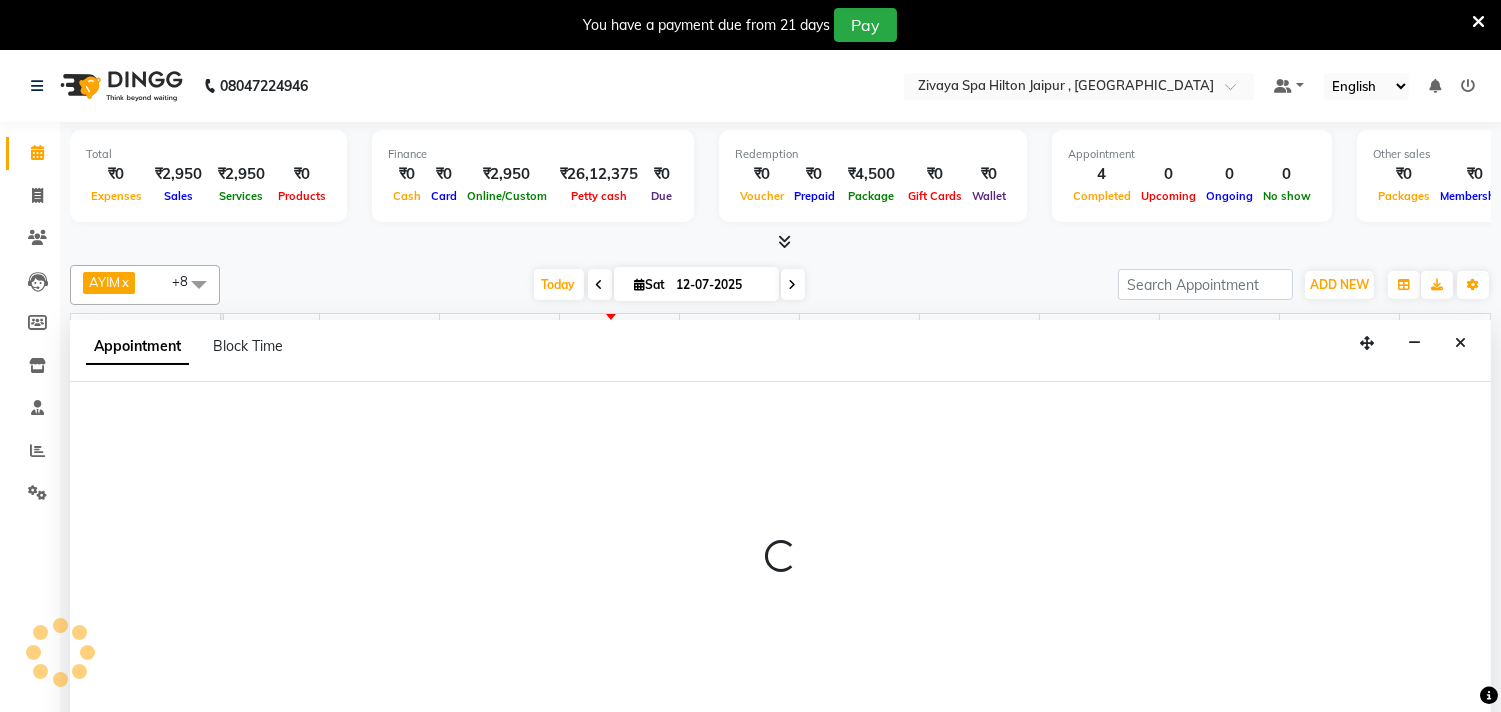 scroll, scrollTop: 50, scrollLeft: 0, axis: vertical 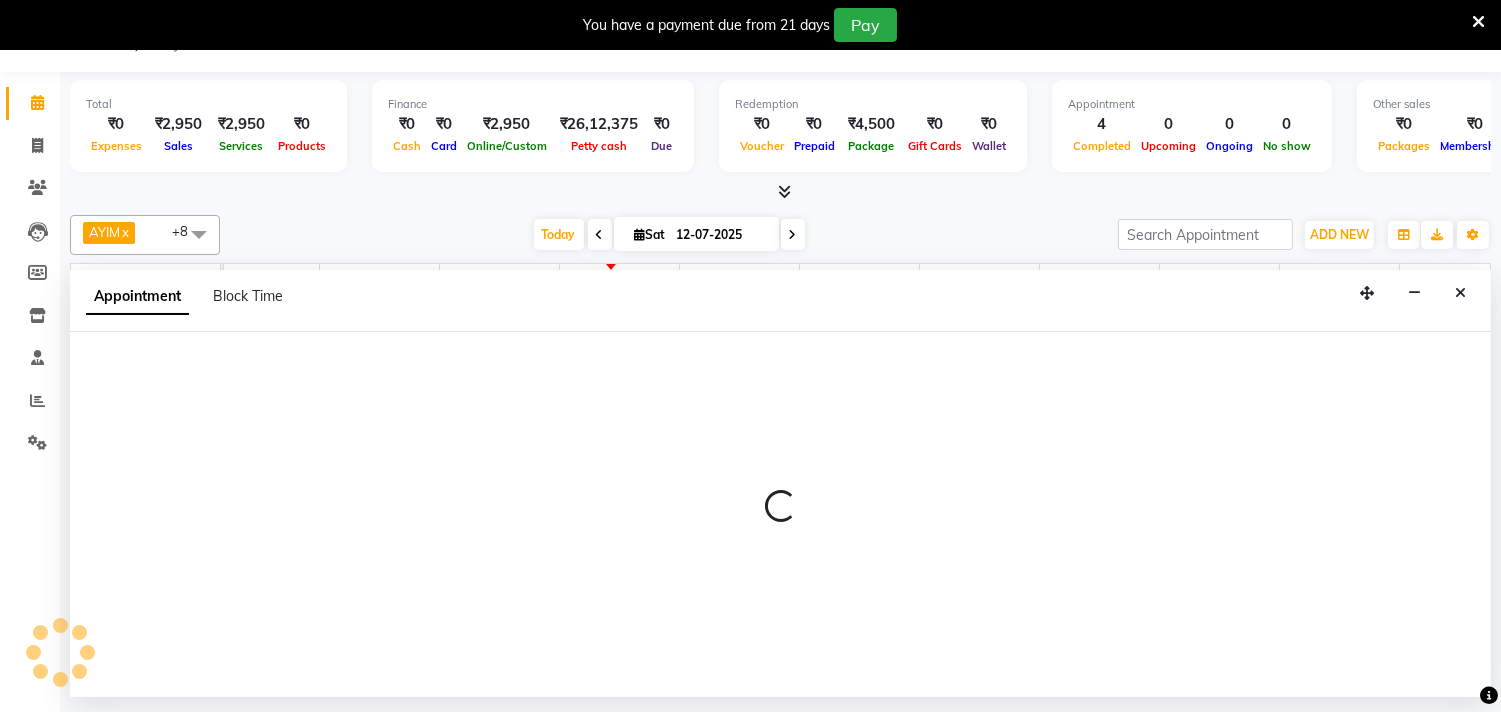 select on "48602" 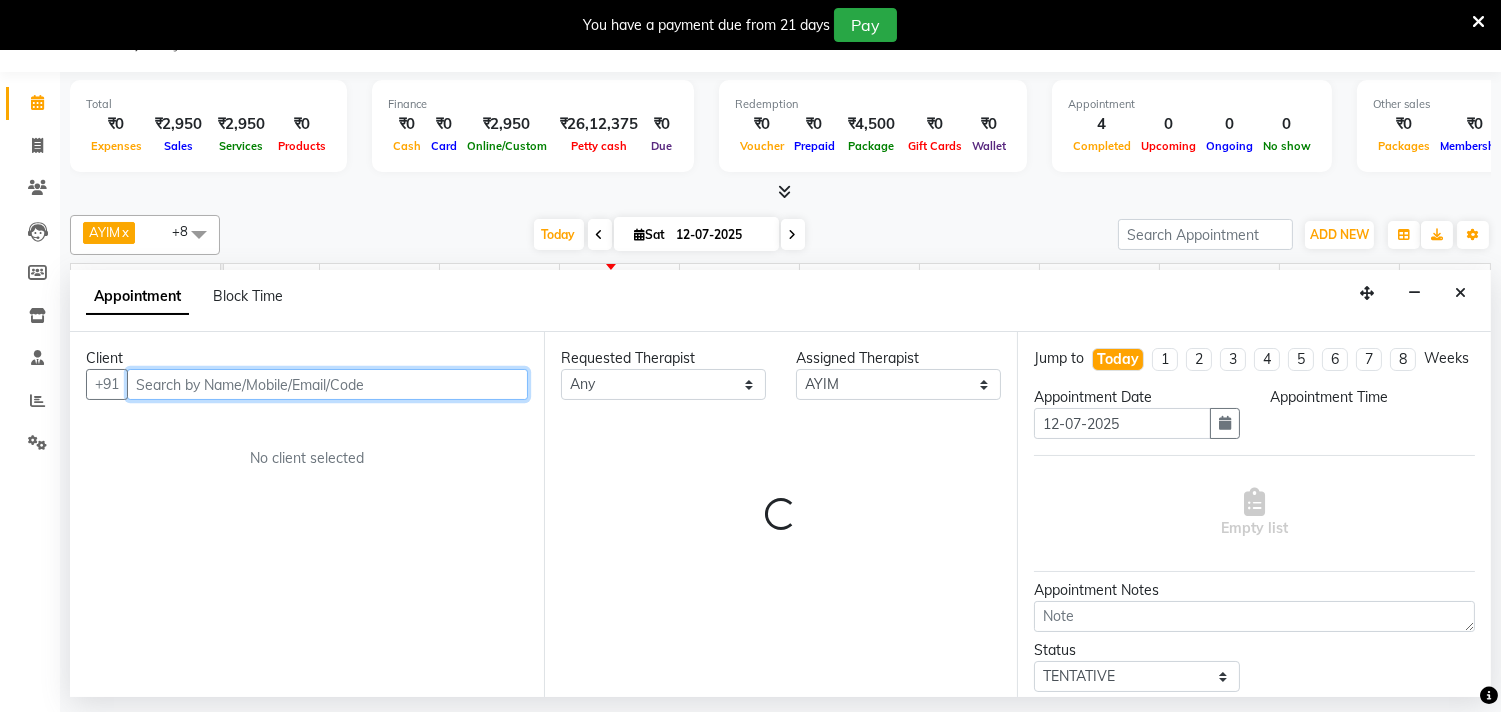 select on "1020" 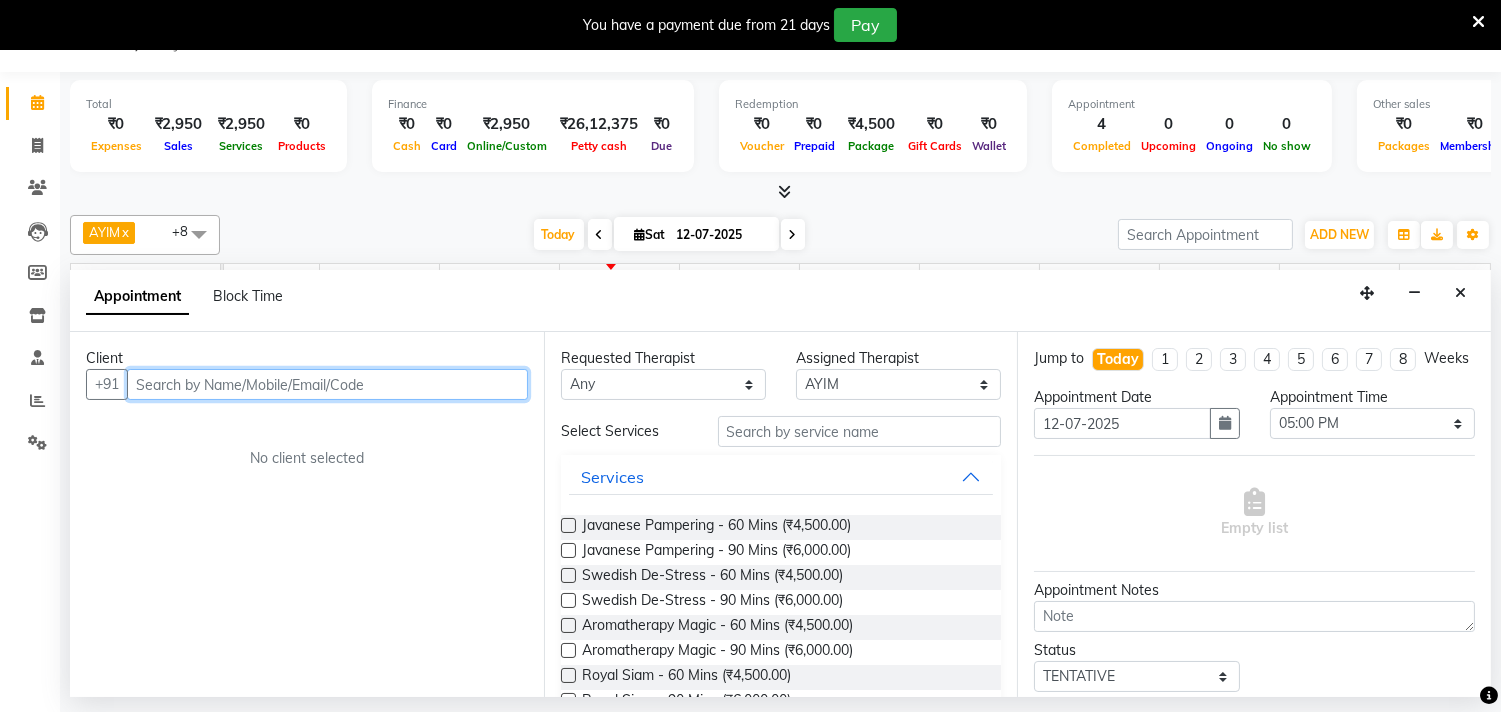 click at bounding box center (327, 384) 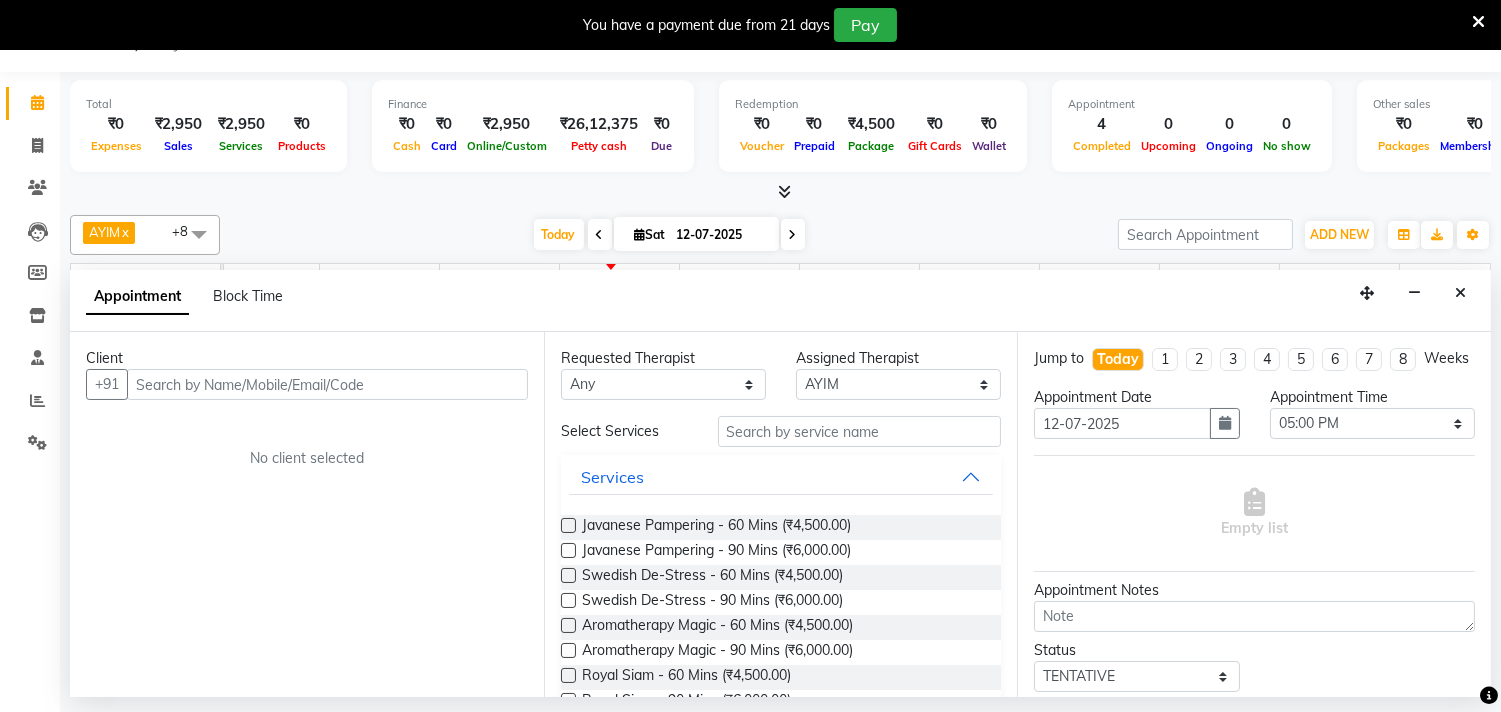 click at bounding box center [1478, 22] 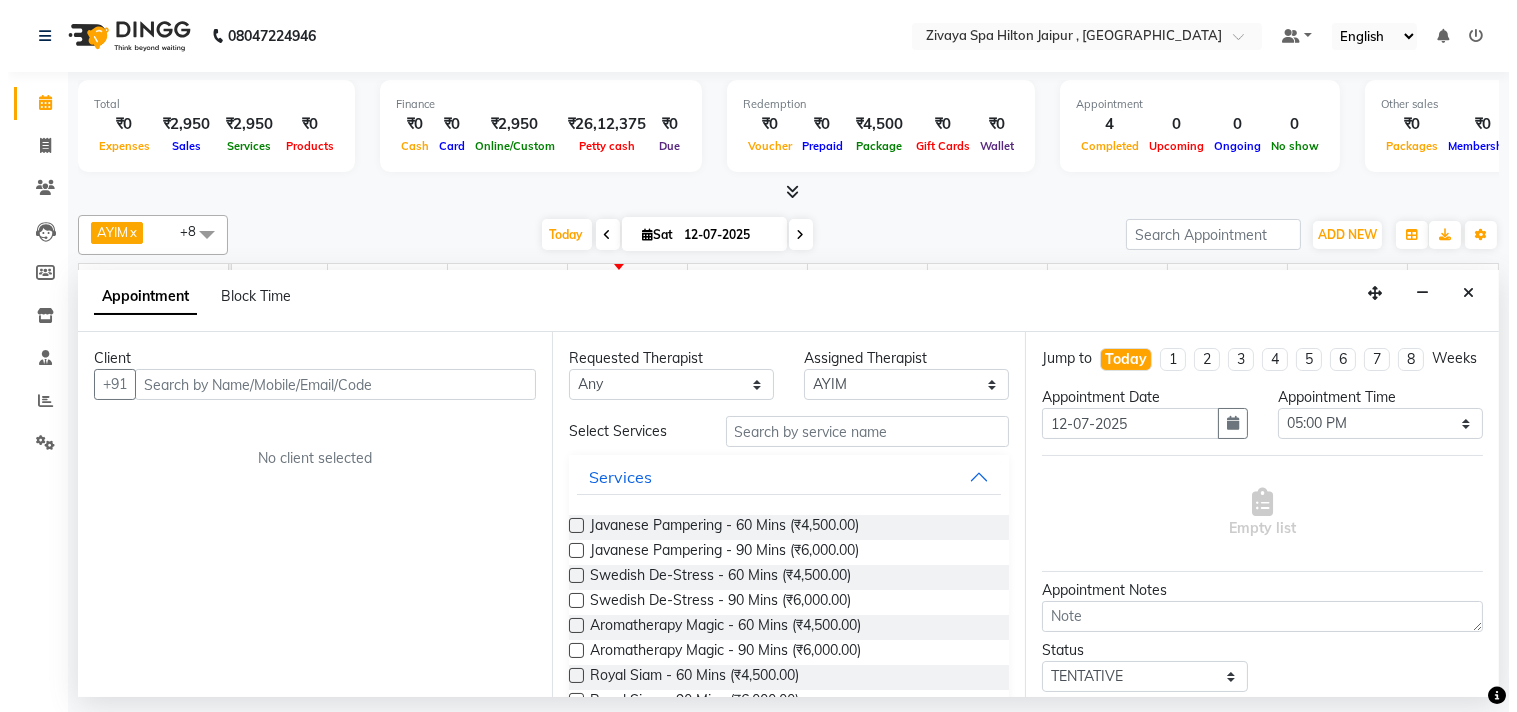 scroll, scrollTop: 0, scrollLeft: 0, axis: both 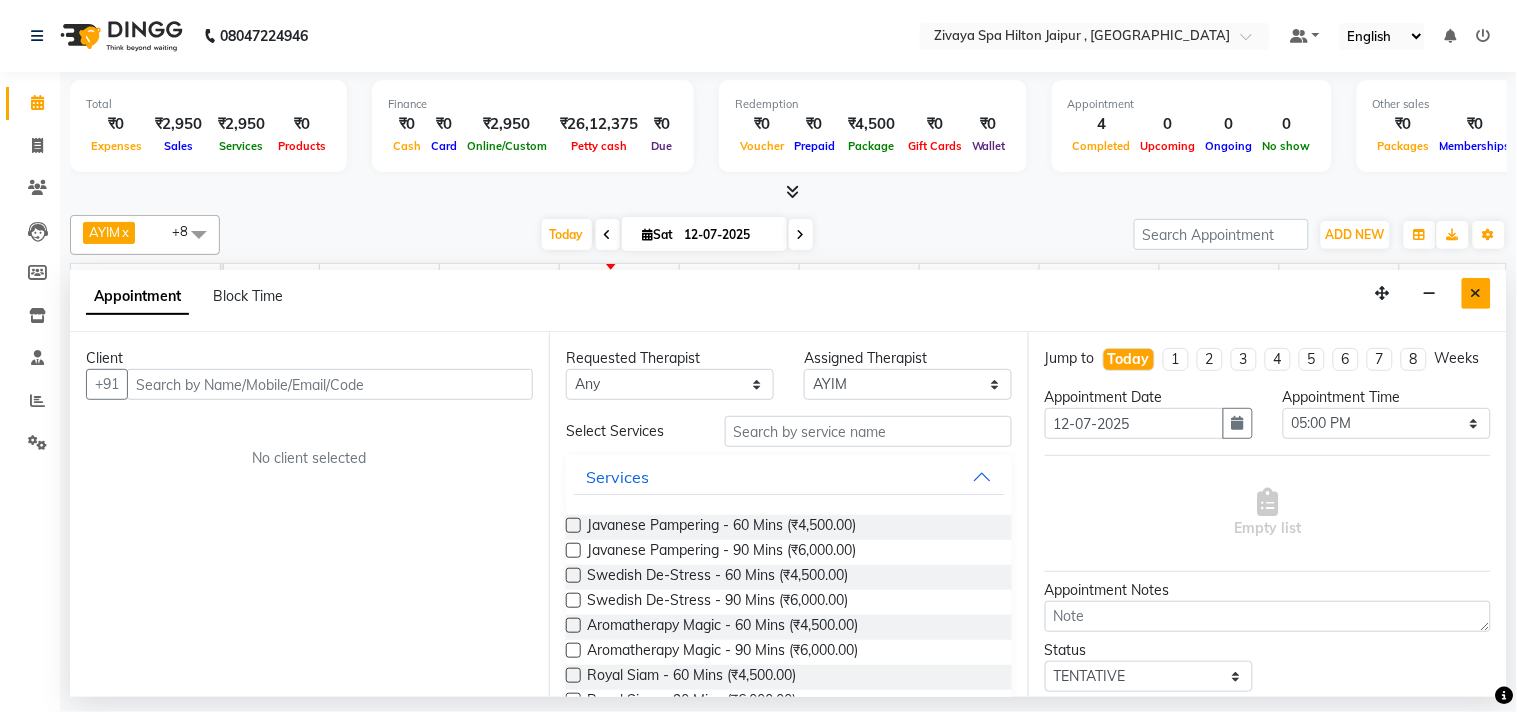 click at bounding box center (1476, 293) 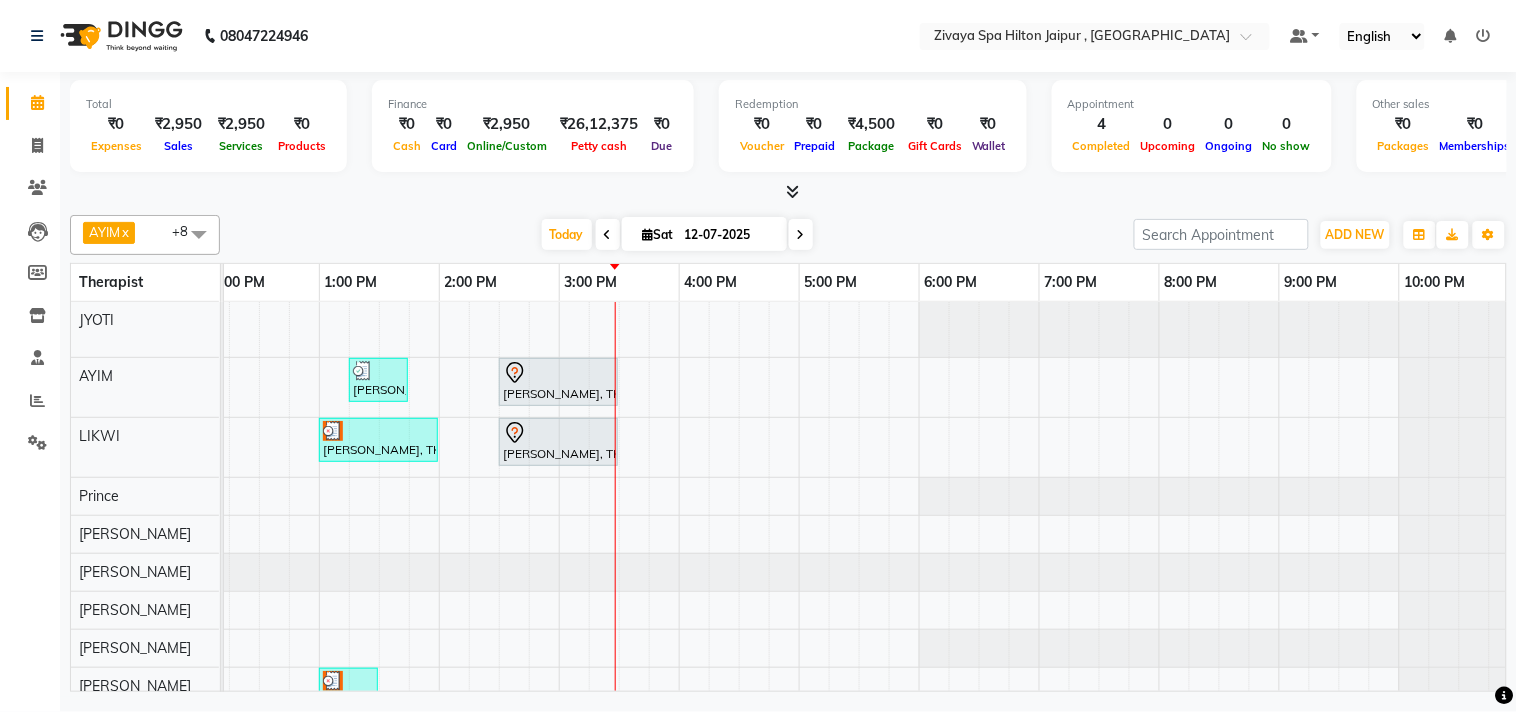 scroll, scrollTop: 0, scrollLeft: 0, axis: both 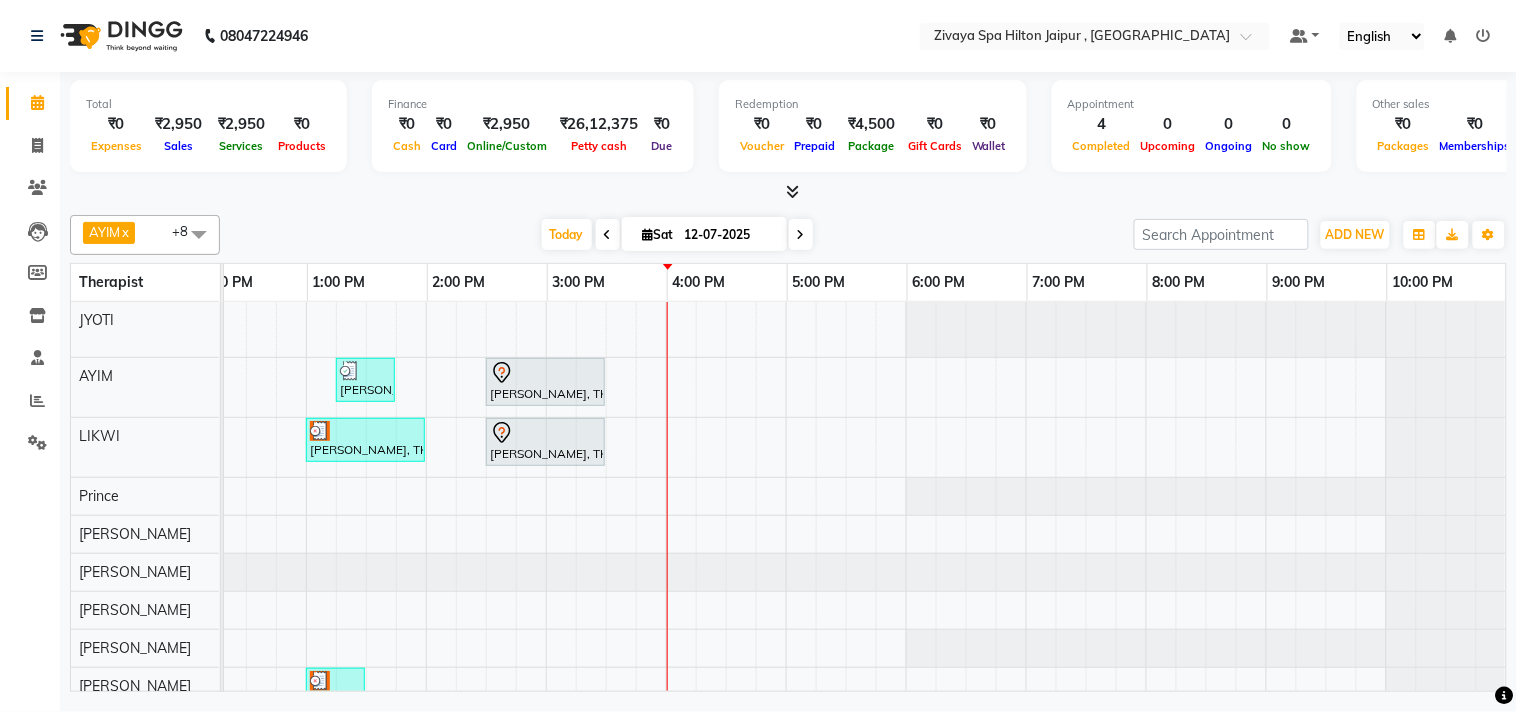 drag, startPoint x: 986, startPoint y: 523, endPoint x: 737, endPoint y: 277, distance: 350.0243 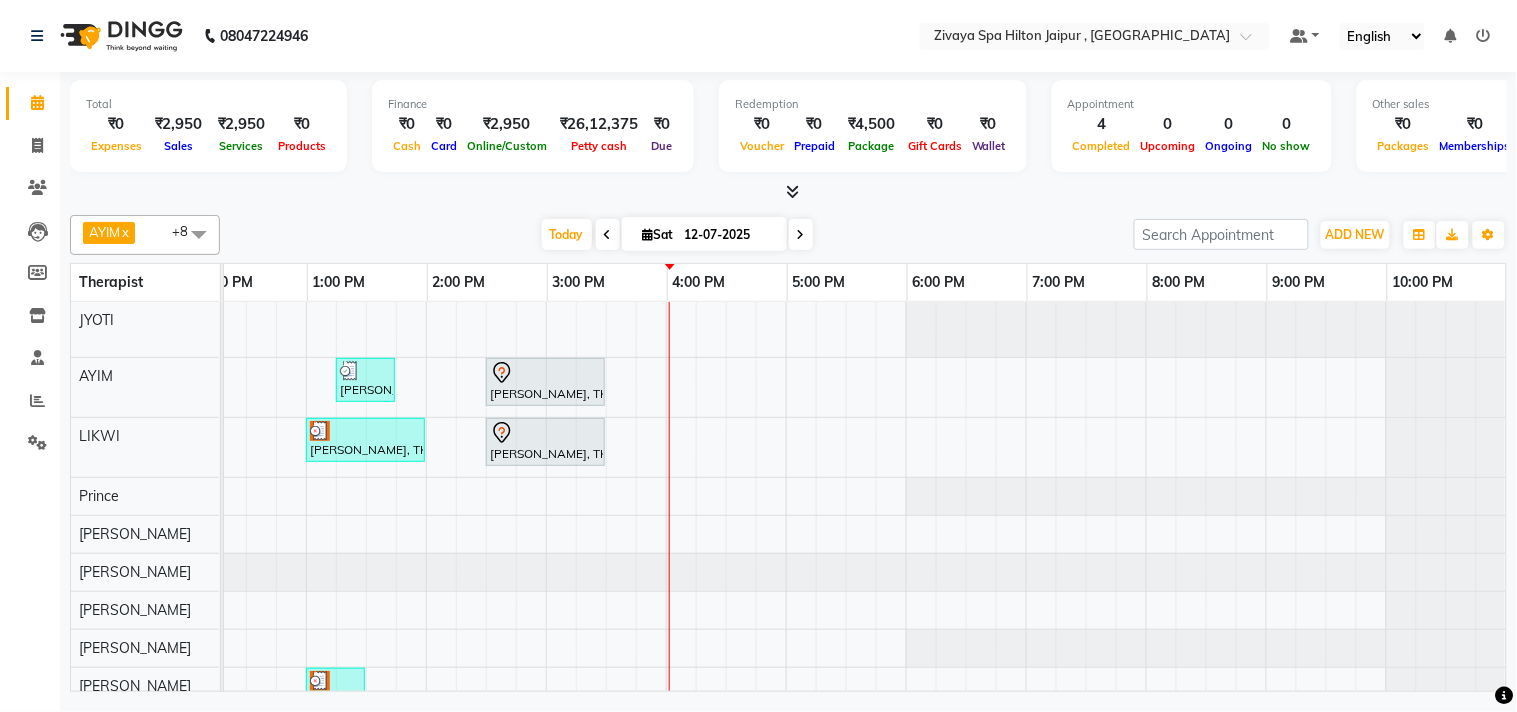 click at bounding box center (-414, 572) 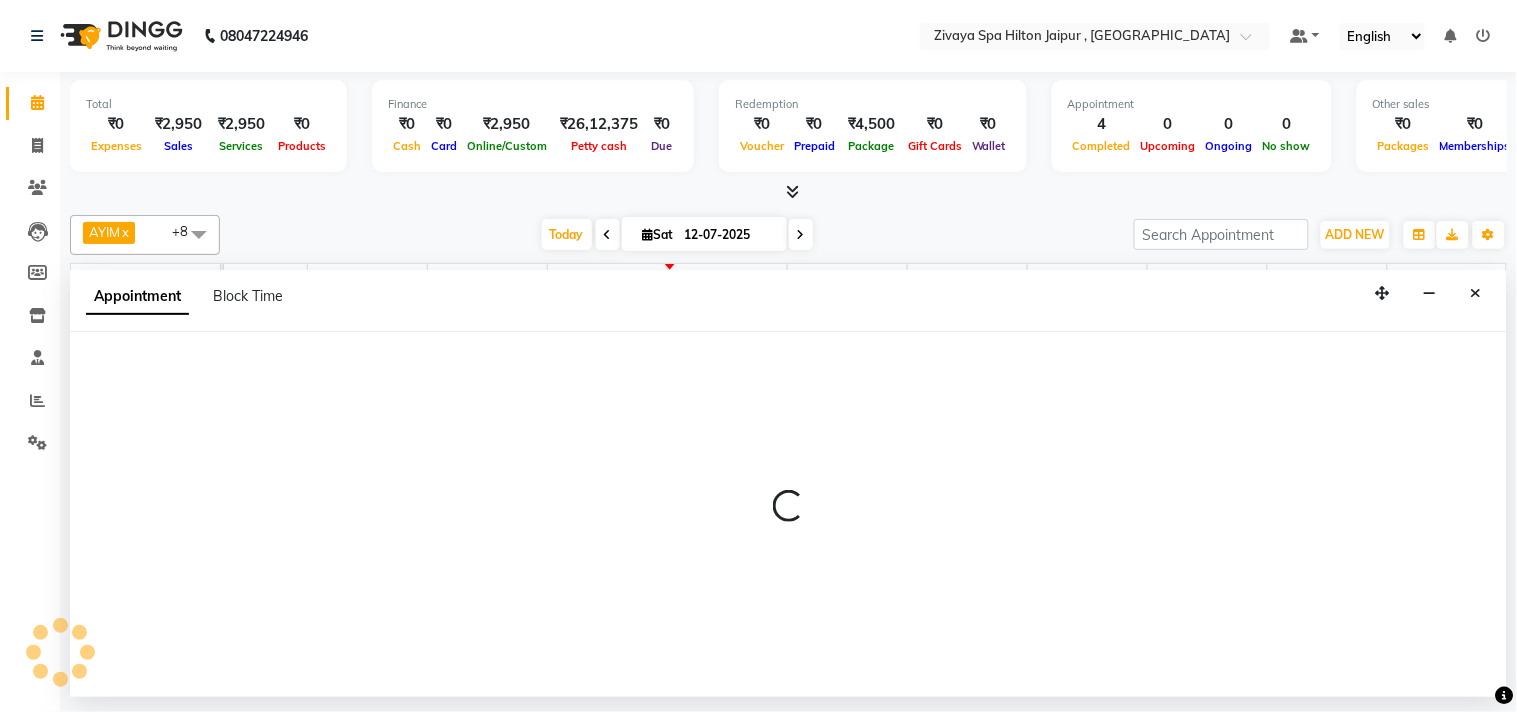 select on "68109" 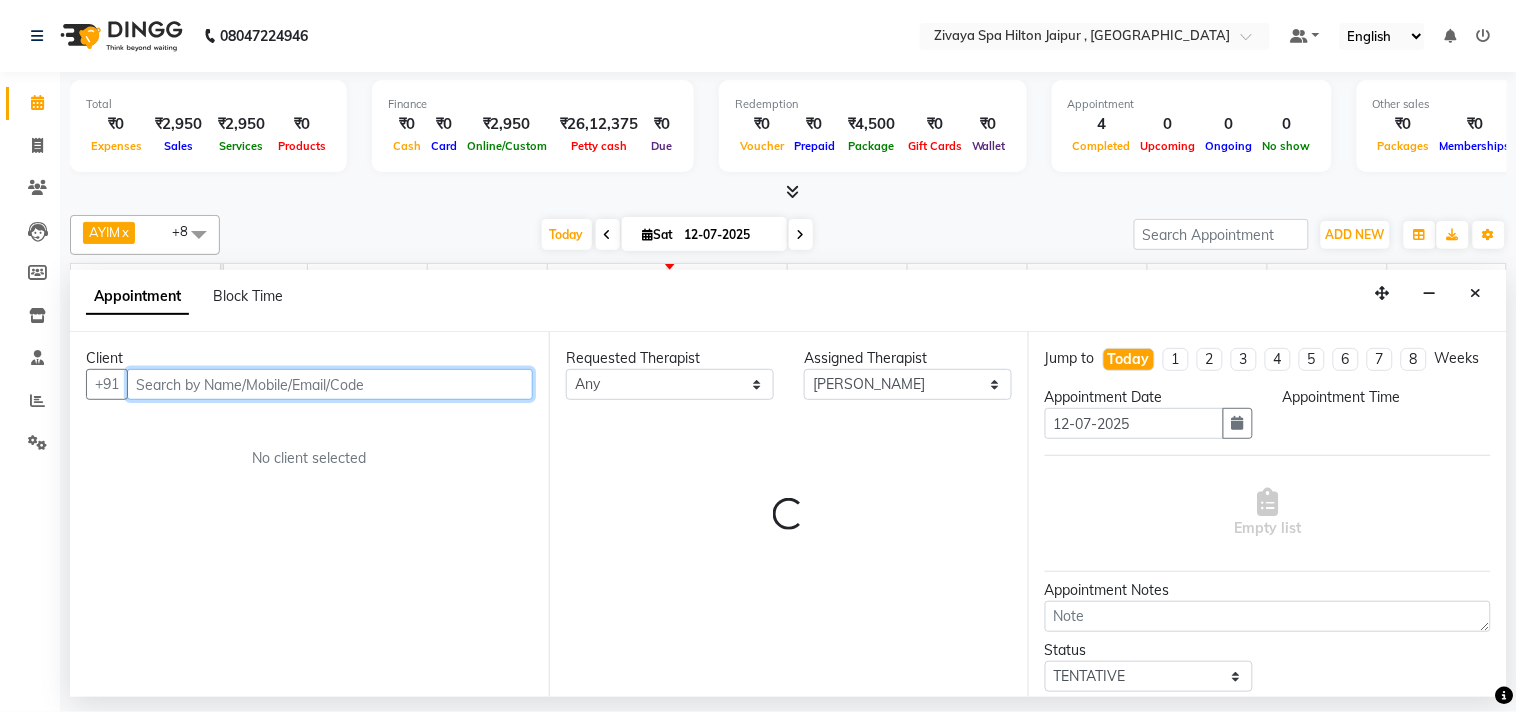 select on "960" 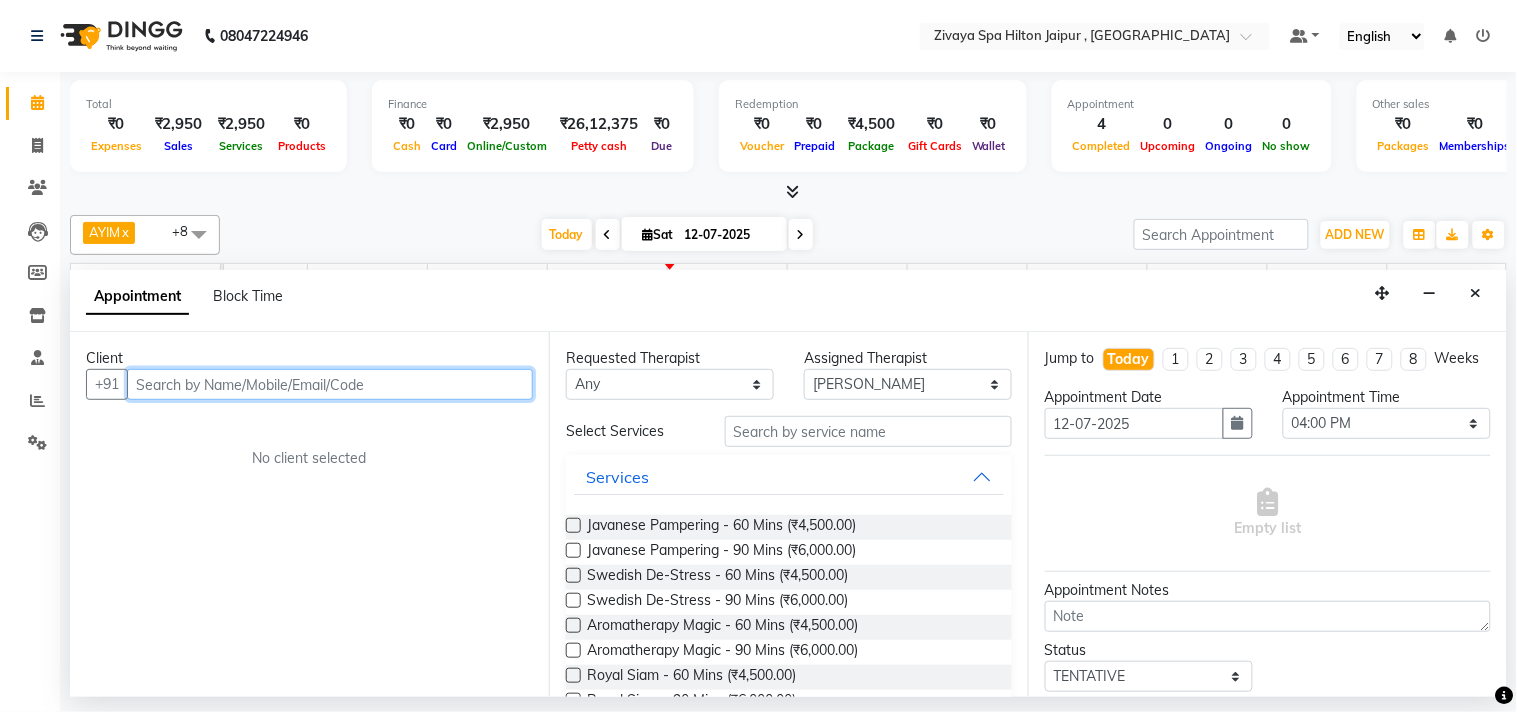 click at bounding box center (330, 384) 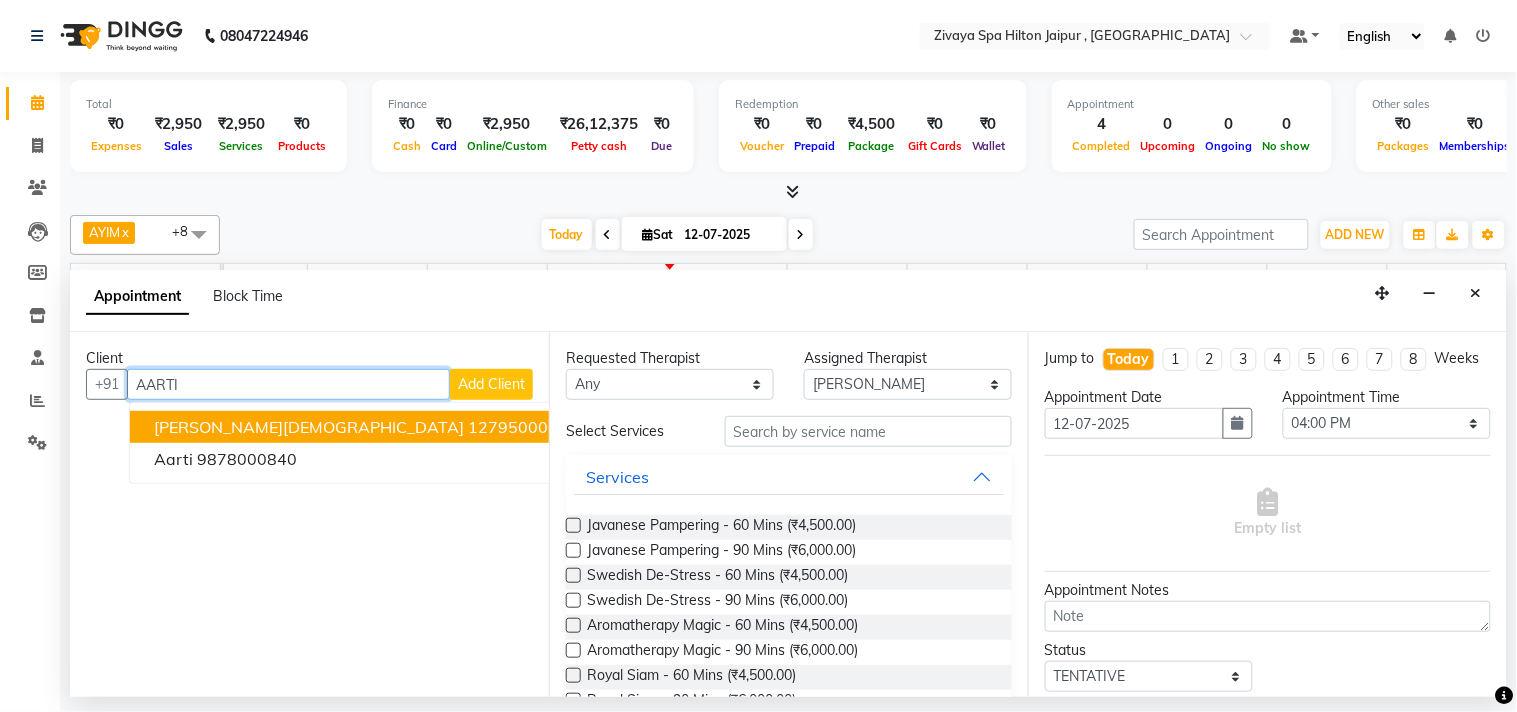 type on "AARTI" 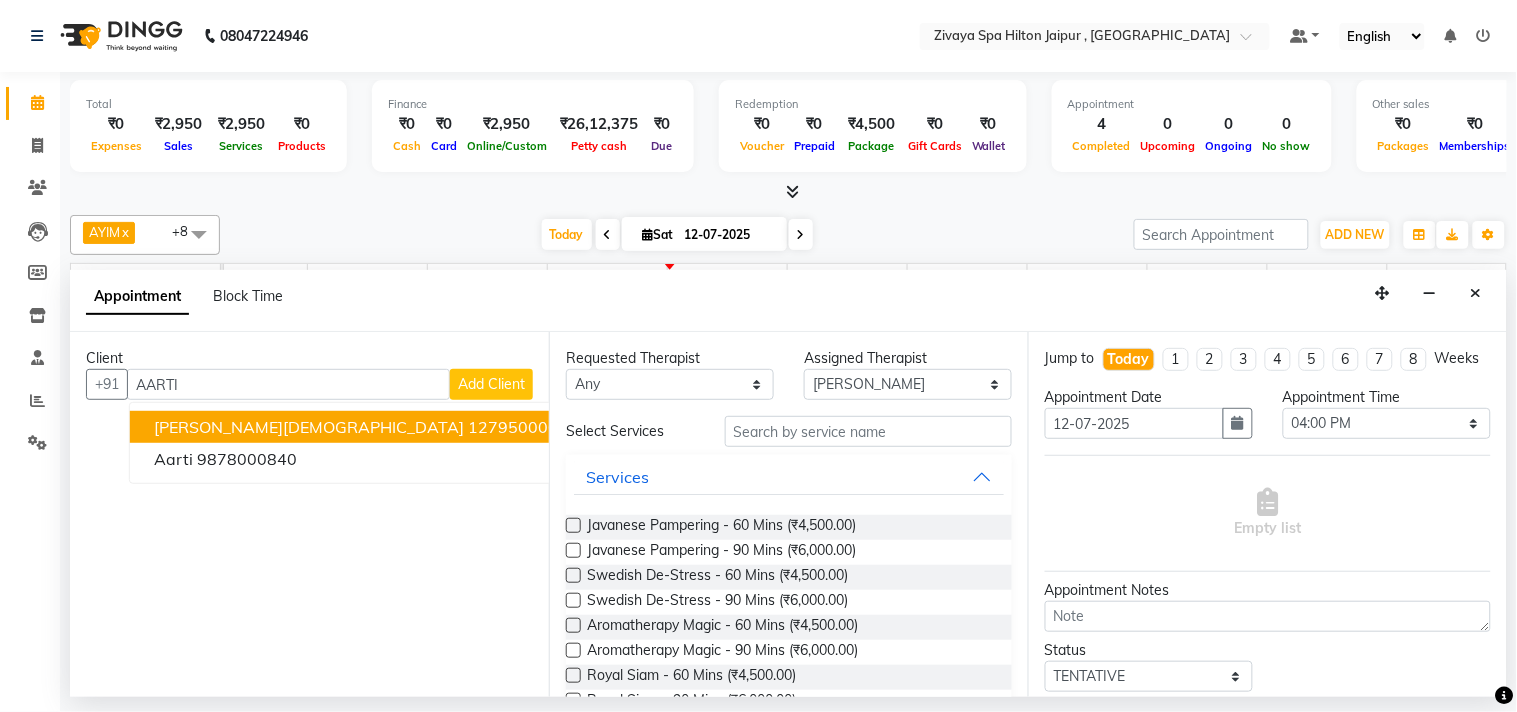 click on "Add Client" at bounding box center (491, 384) 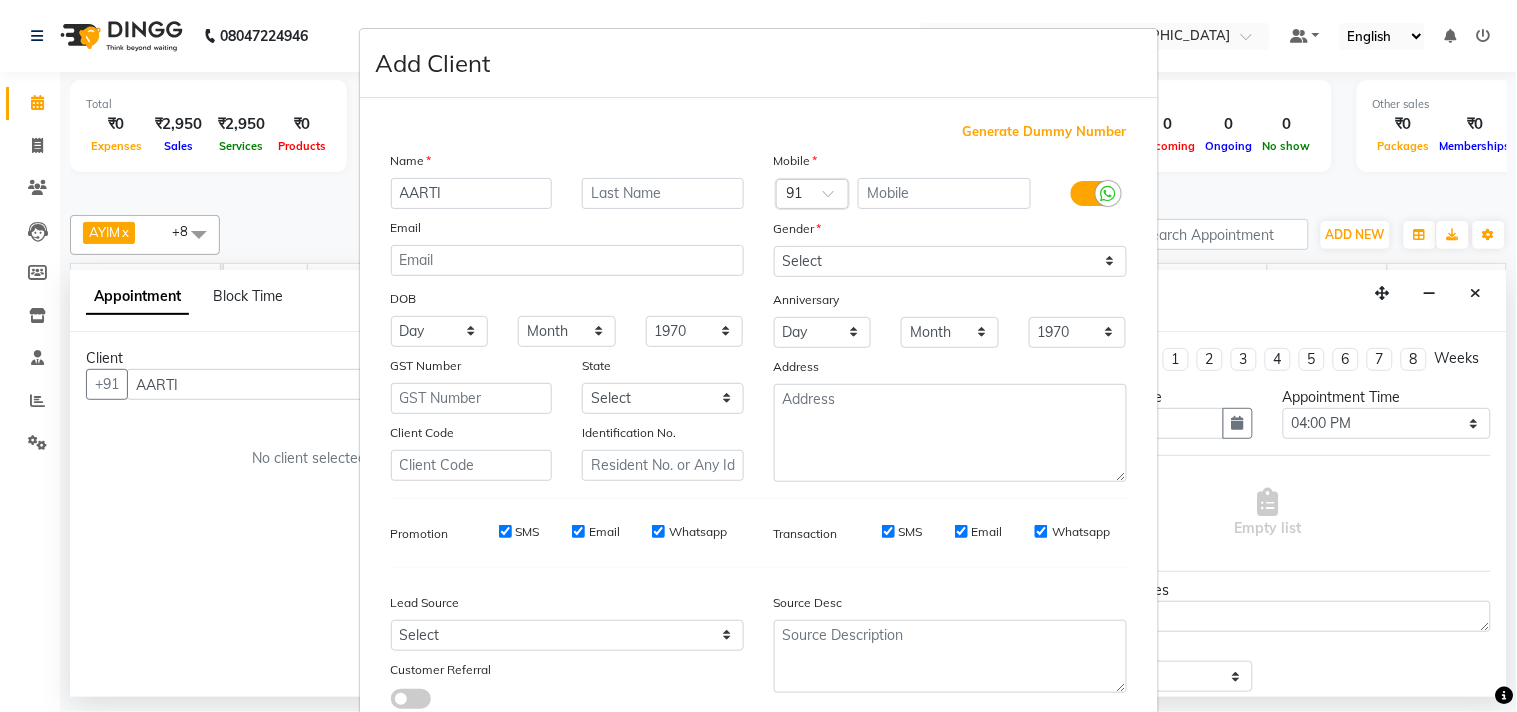 click on "Generate Dummy Number" at bounding box center [1045, 132] 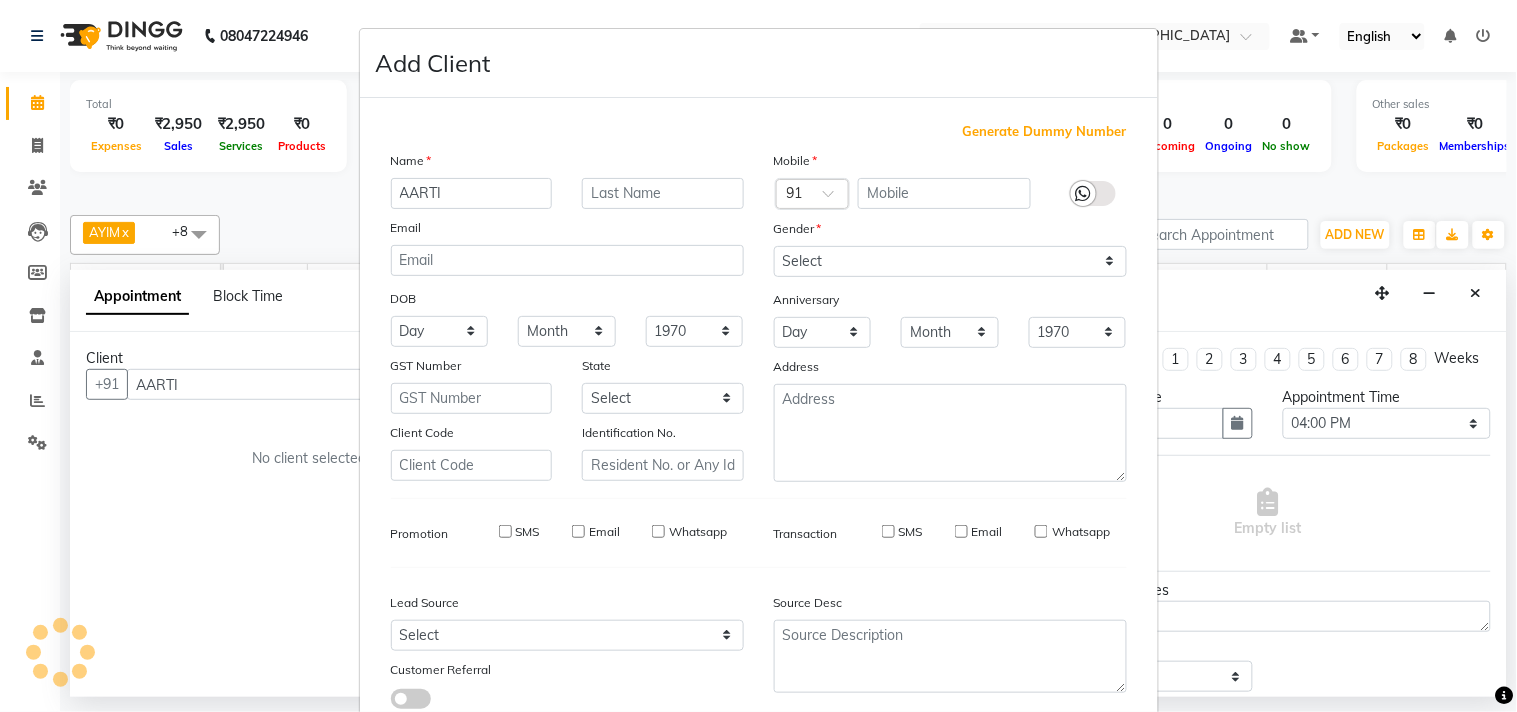 type on "1279500000615" 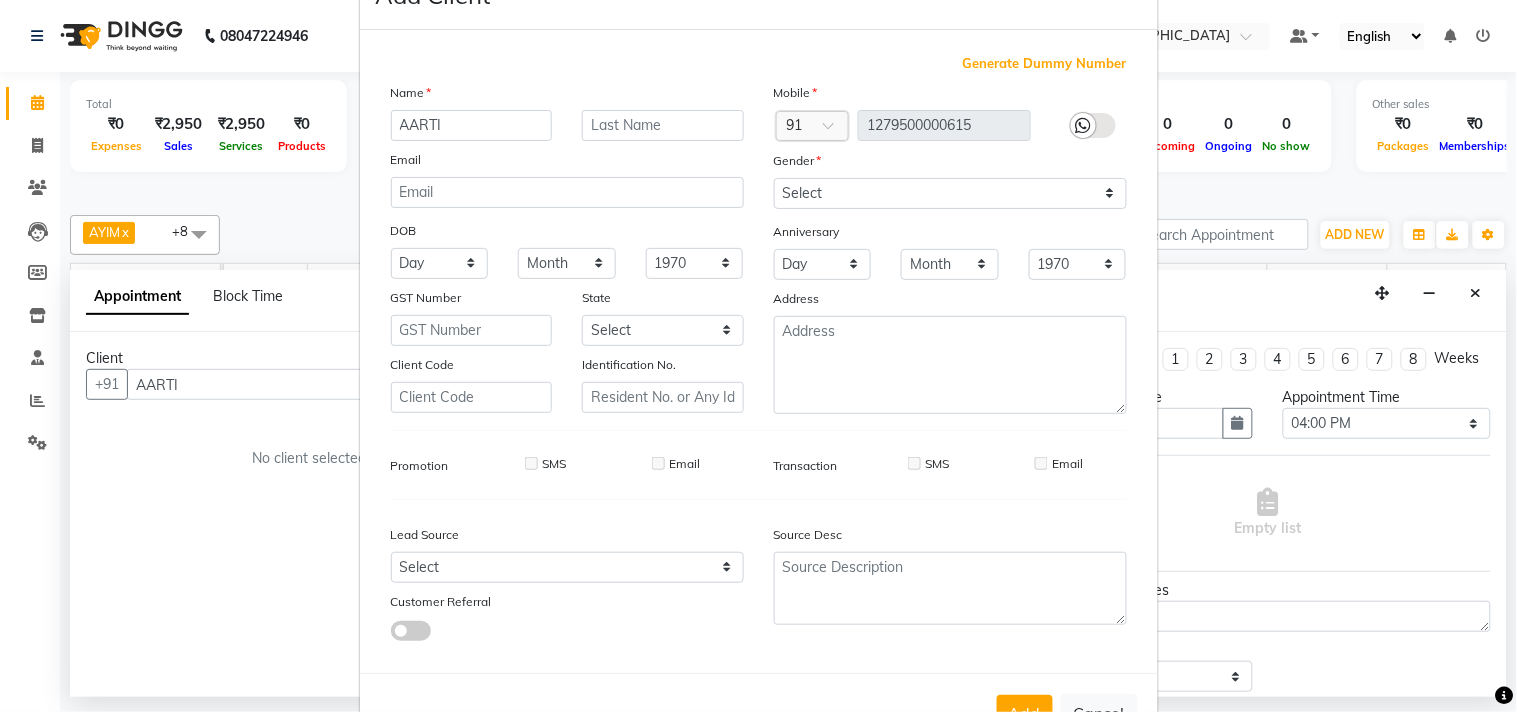 scroll, scrollTop: 138, scrollLeft: 0, axis: vertical 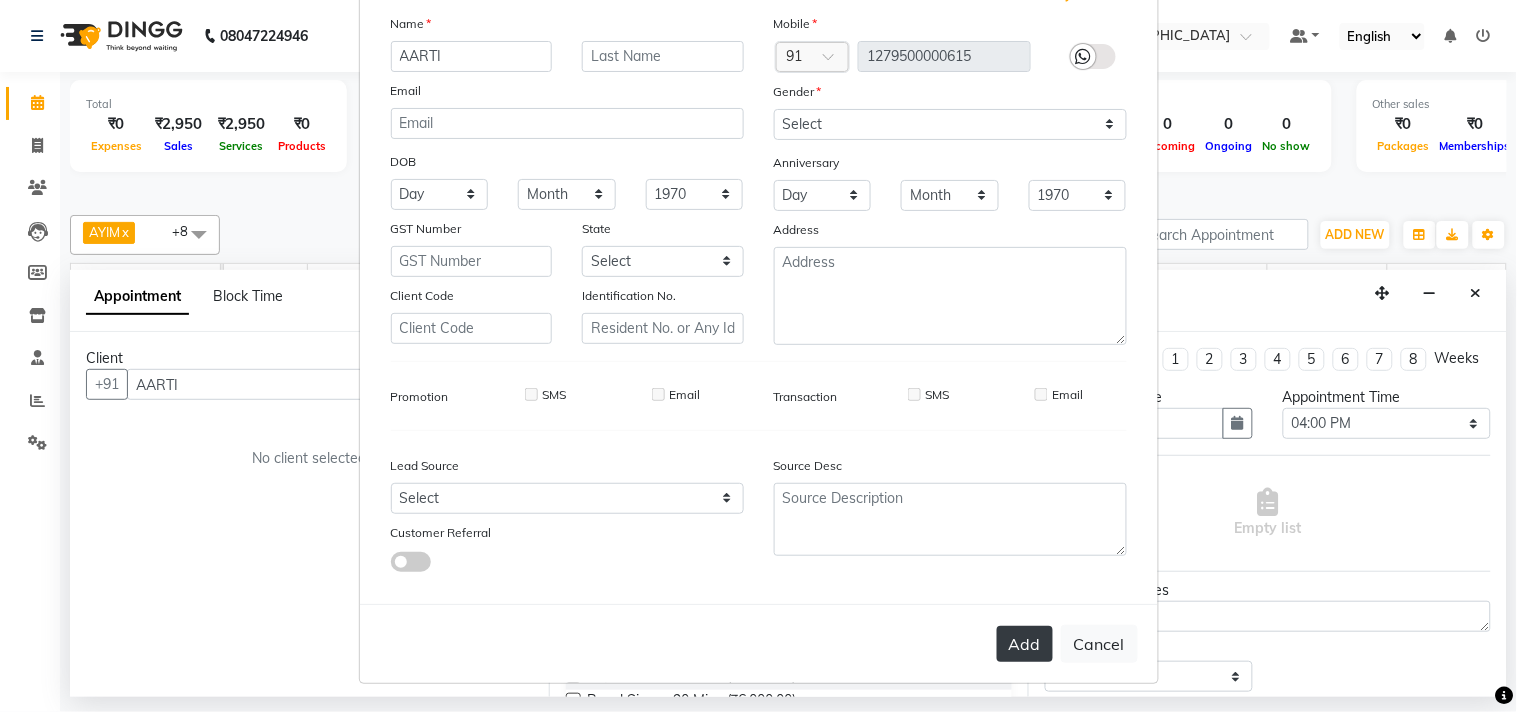 click on "Add" at bounding box center (1025, 644) 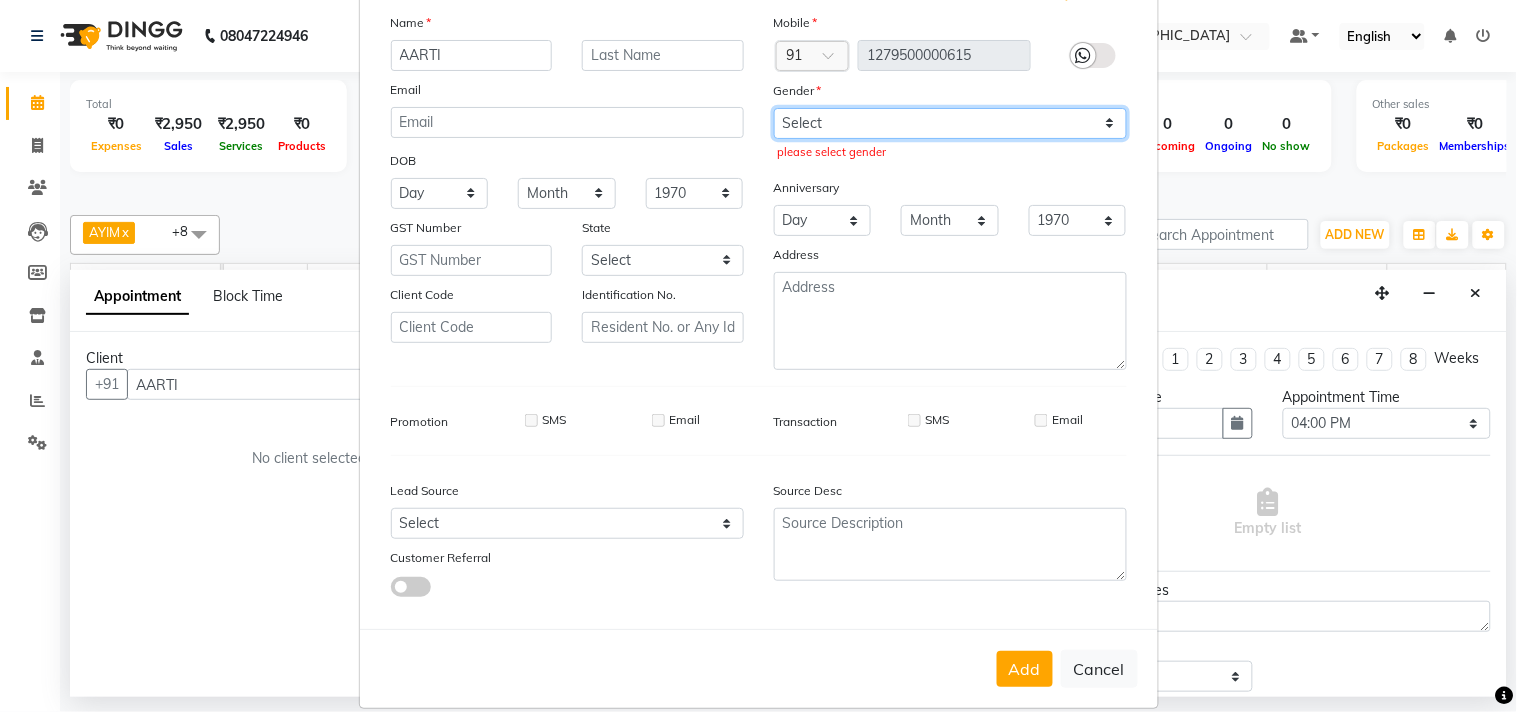 click on "Select Male Female Other Prefer Not To Say" at bounding box center [950, 123] 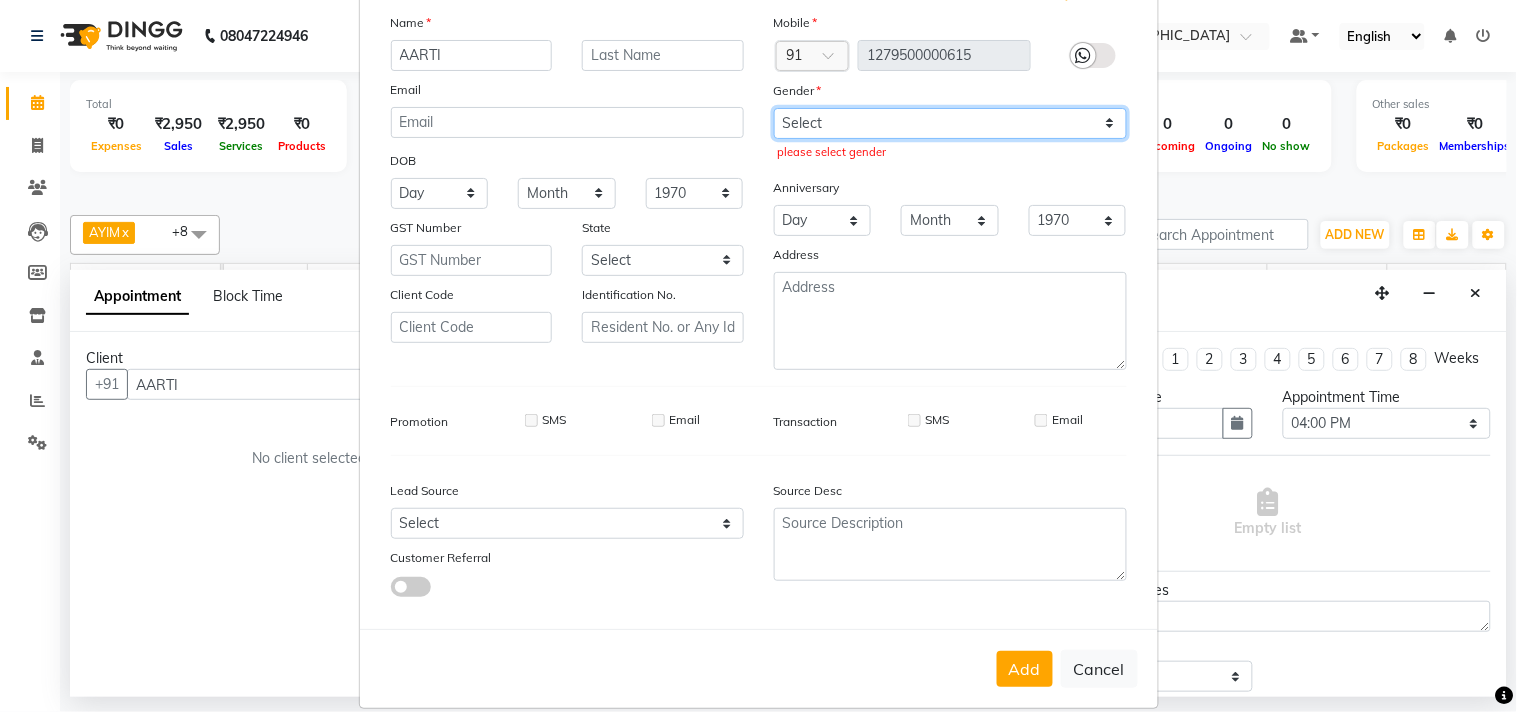 select on "female" 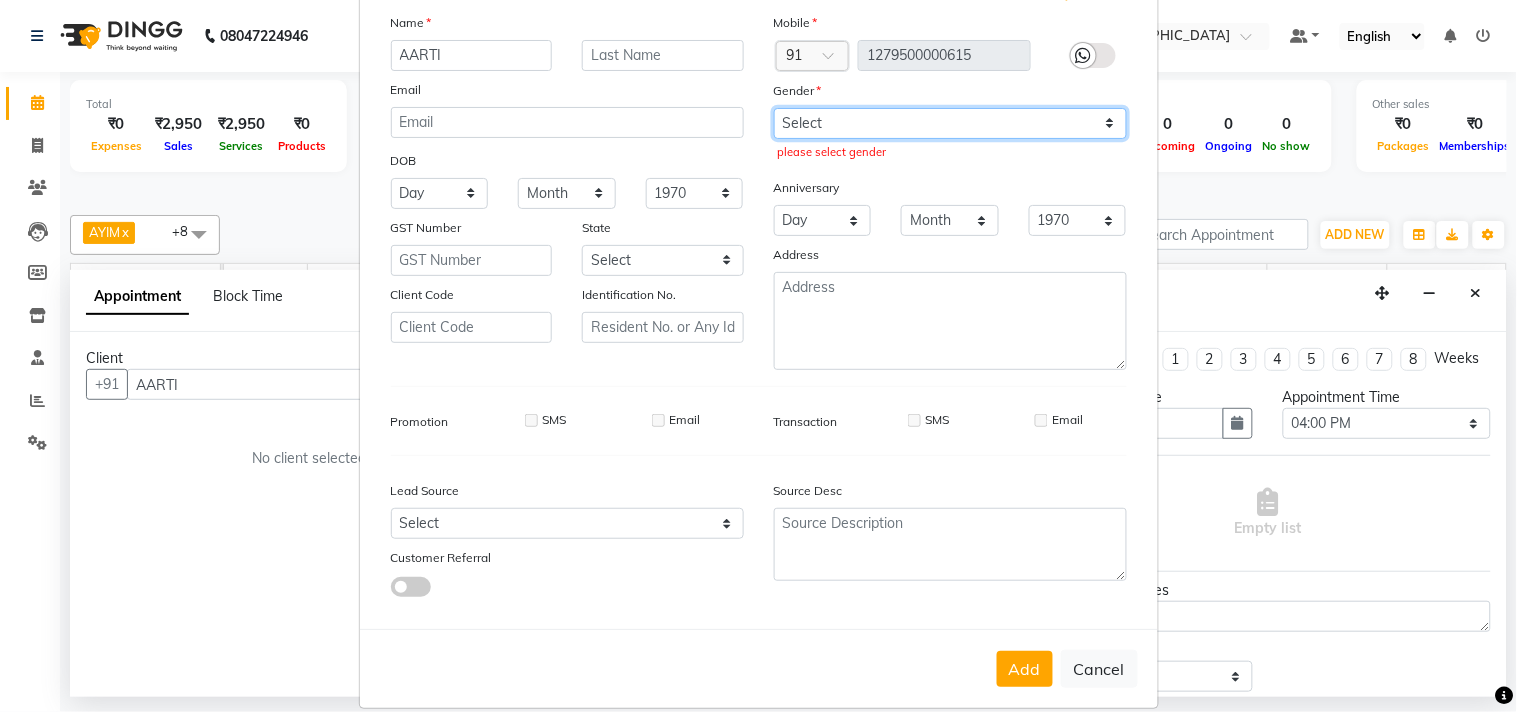click on "Select Male Female Other Prefer Not To Say" at bounding box center [950, 123] 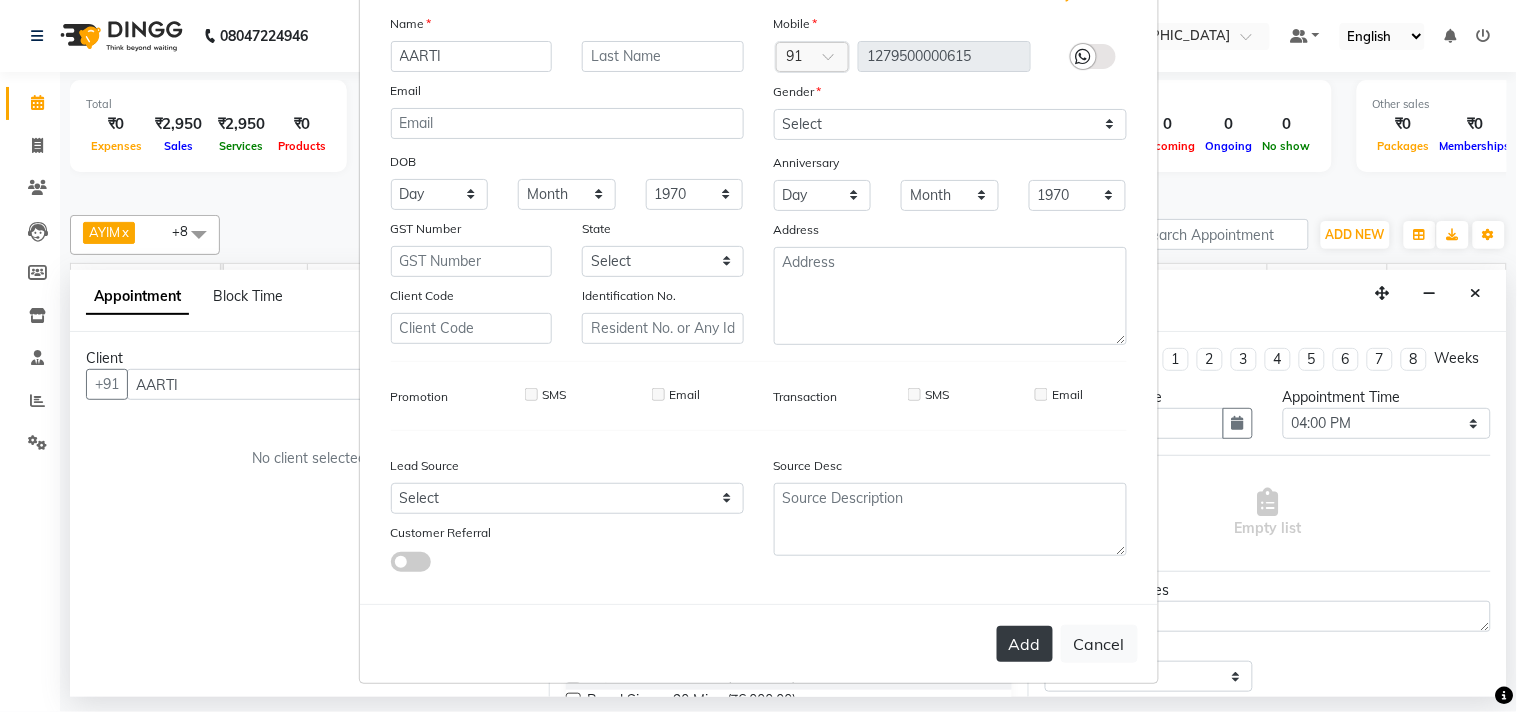 click on "Add" at bounding box center (1025, 644) 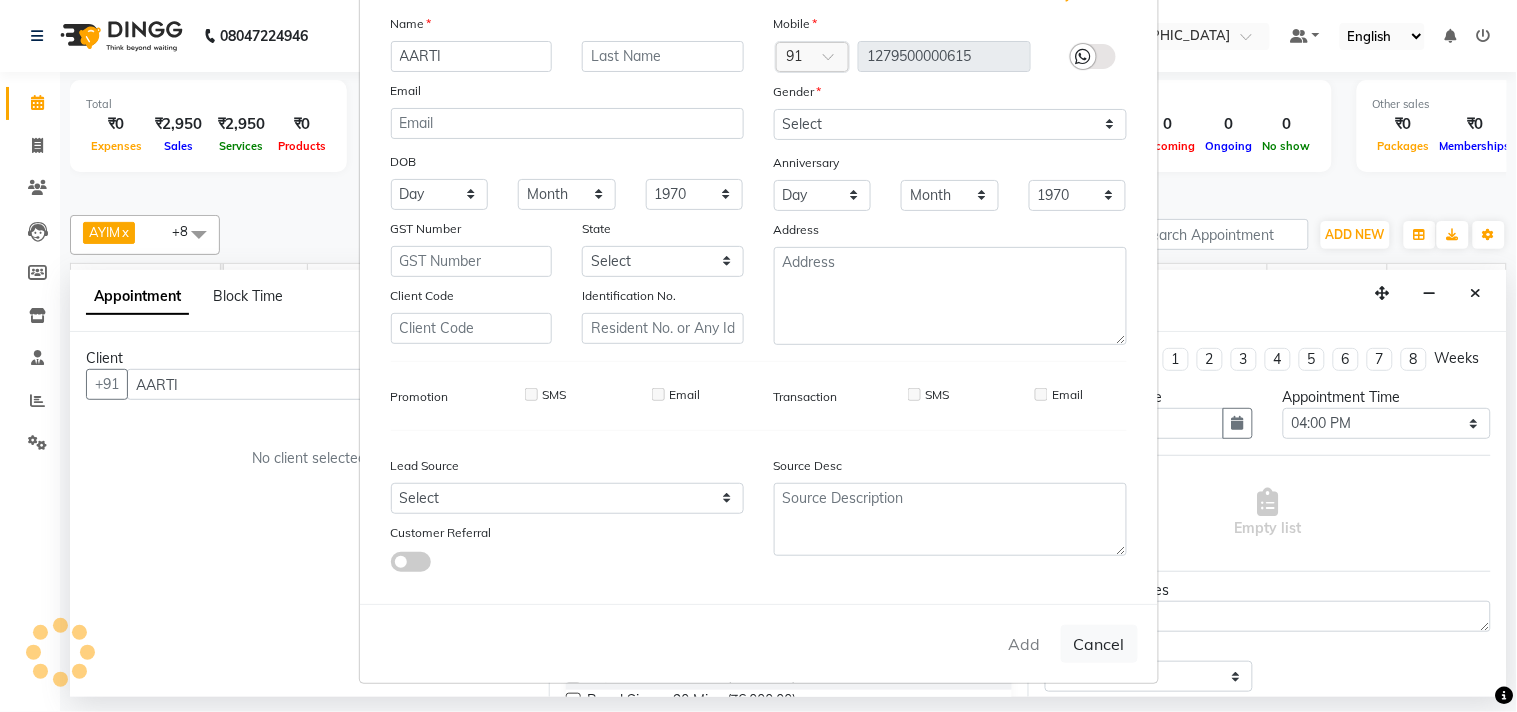 type on "1279500000615" 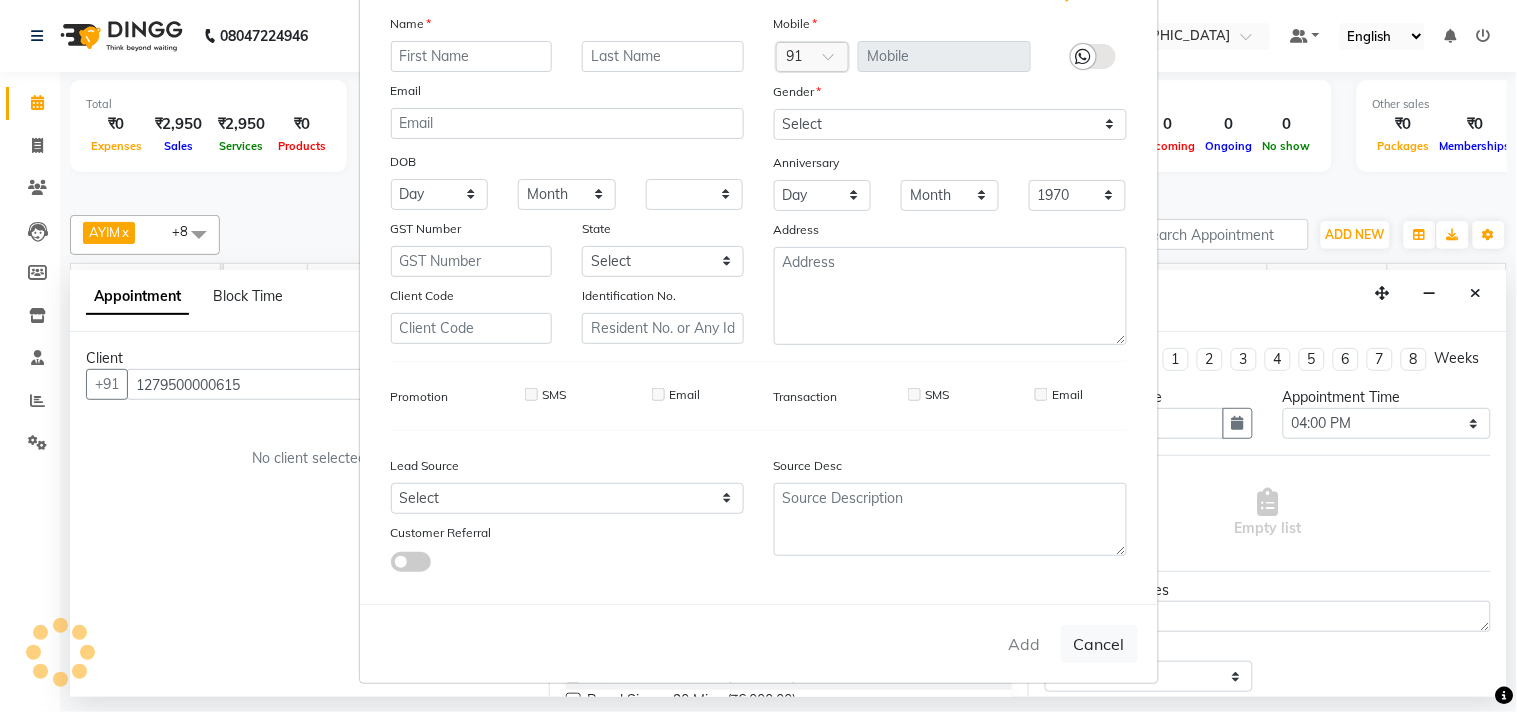 select 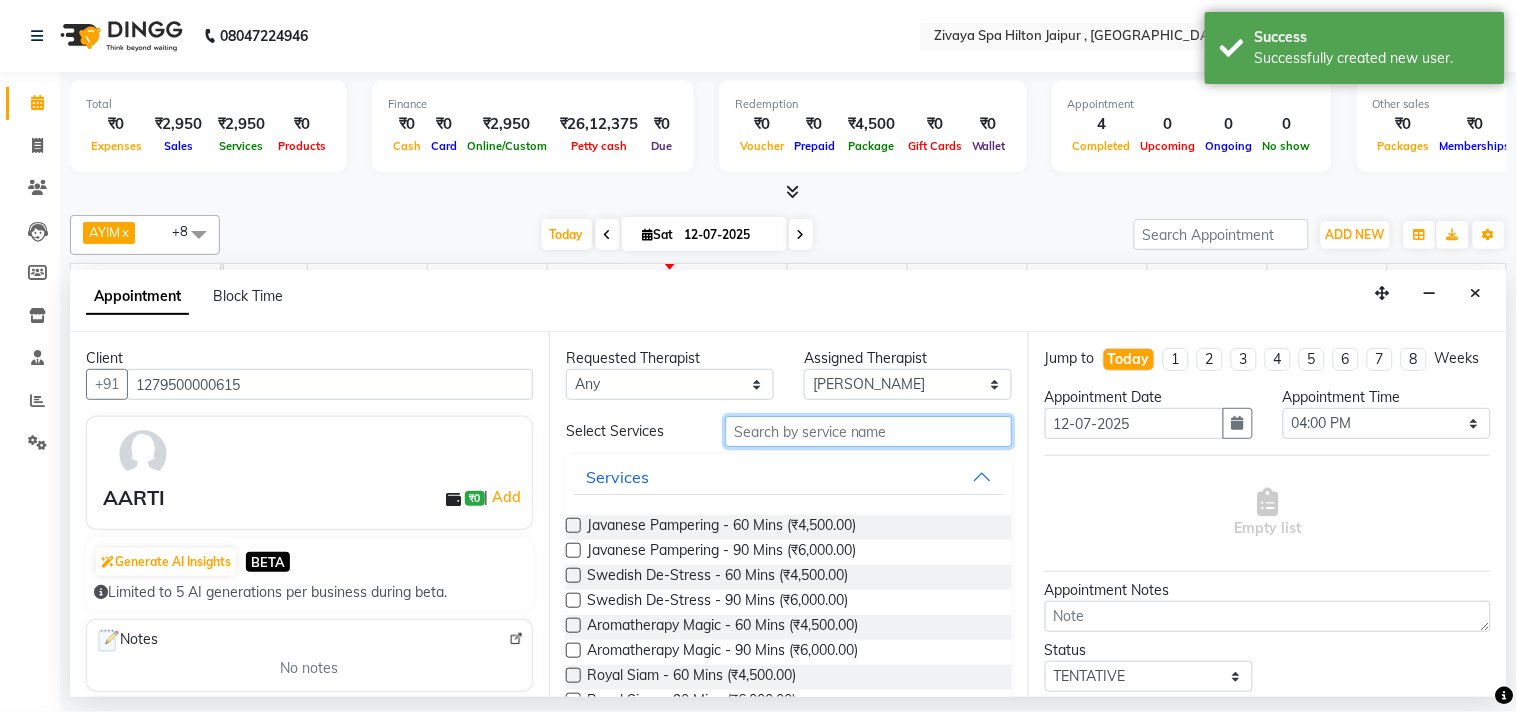 click at bounding box center [868, 431] 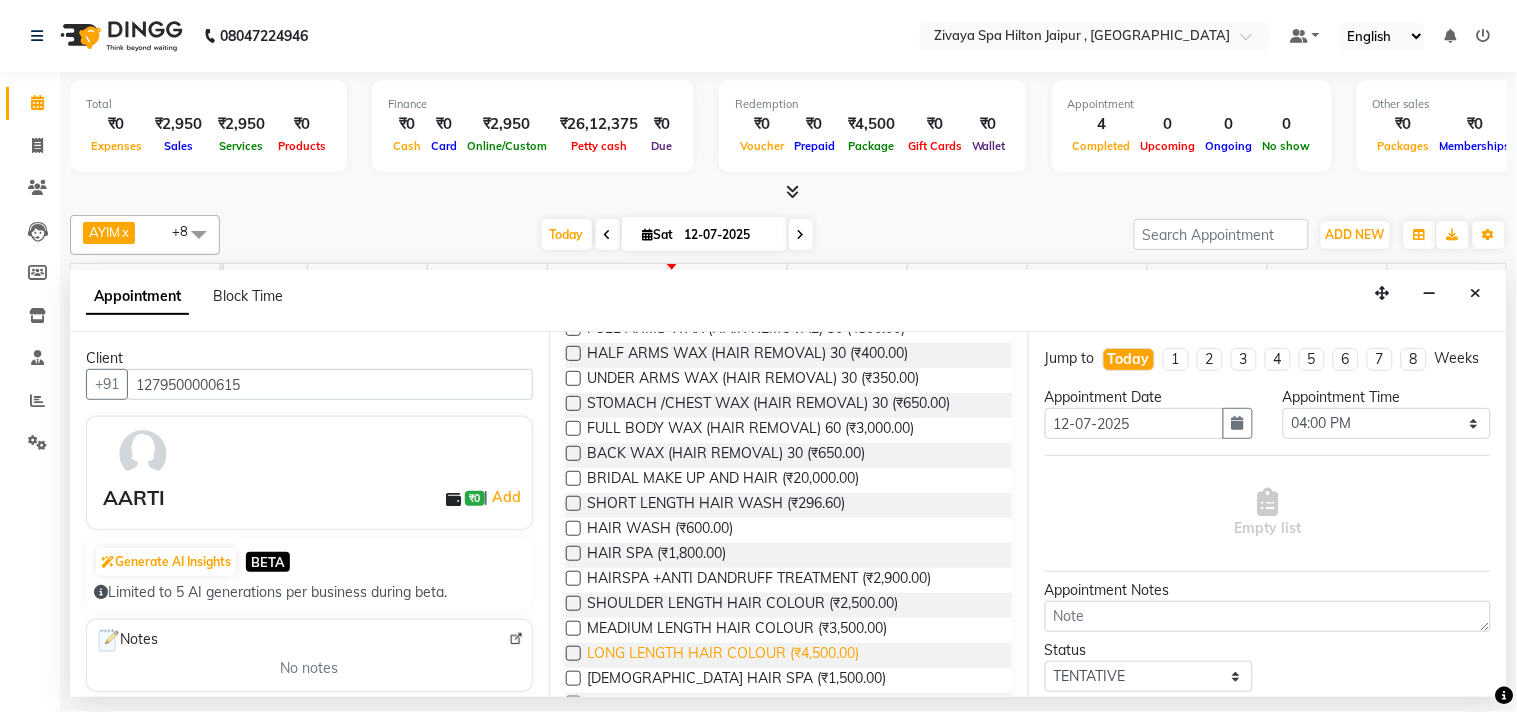 scroll, scrollTop: 1187, scrollLeft: 0, axis: vertical 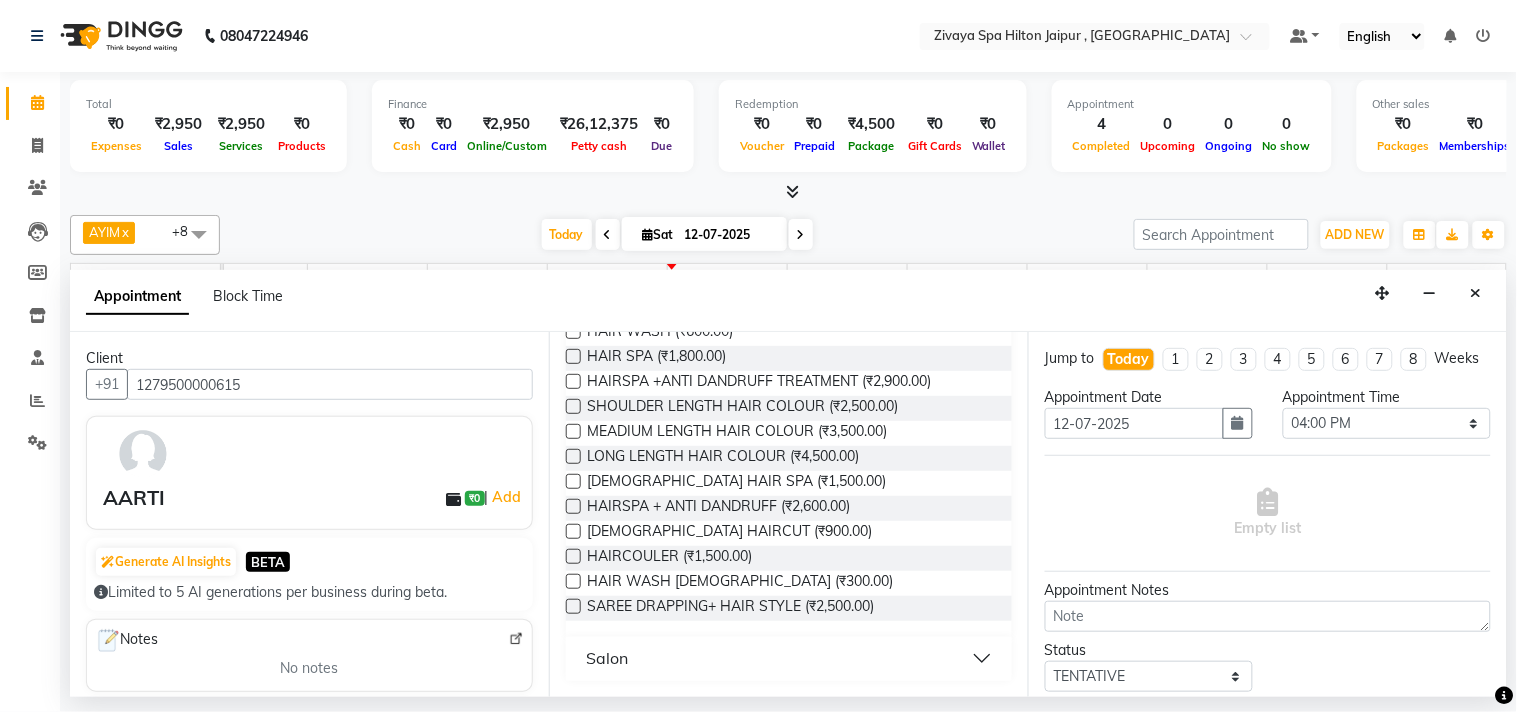 type on "HAIR" 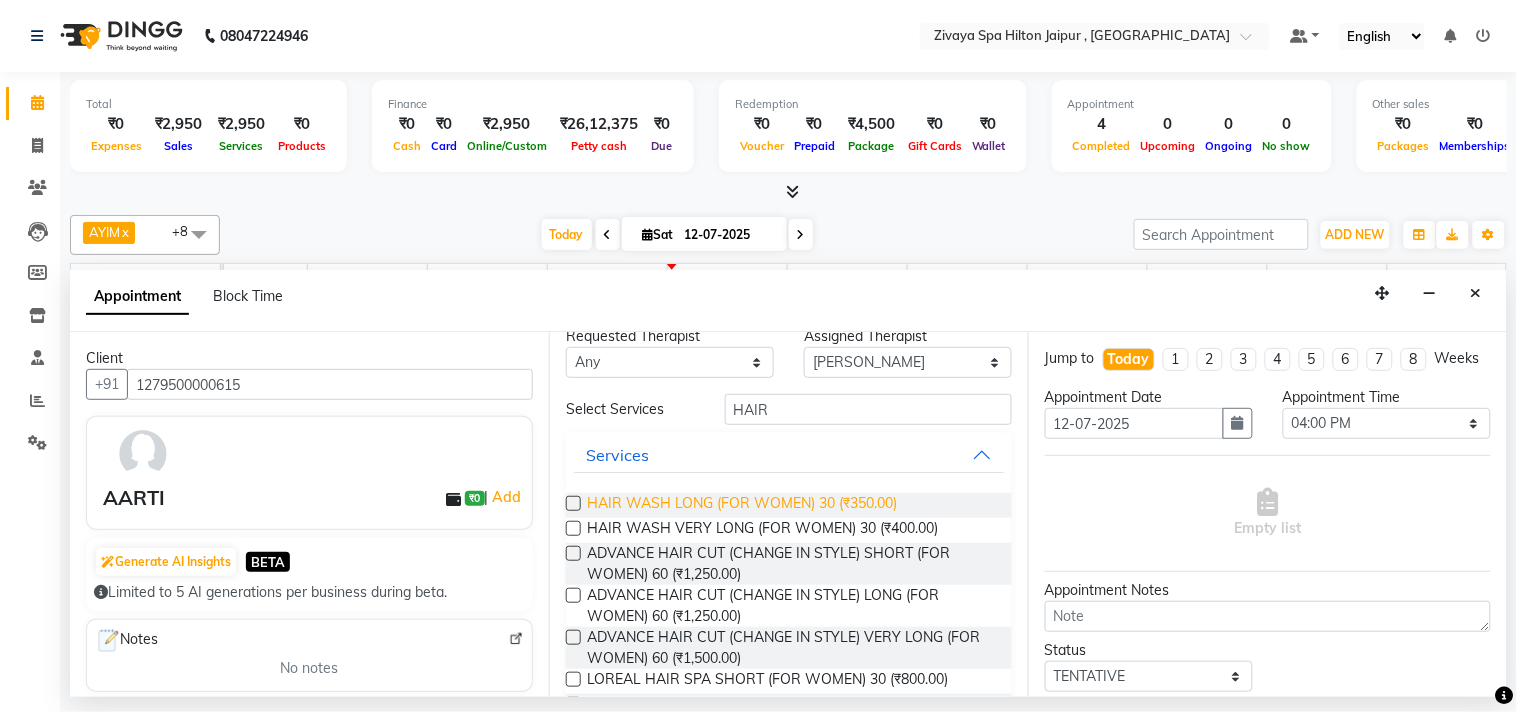 scroll, scrollTop: 0, scrollLeft: 0, axis: both 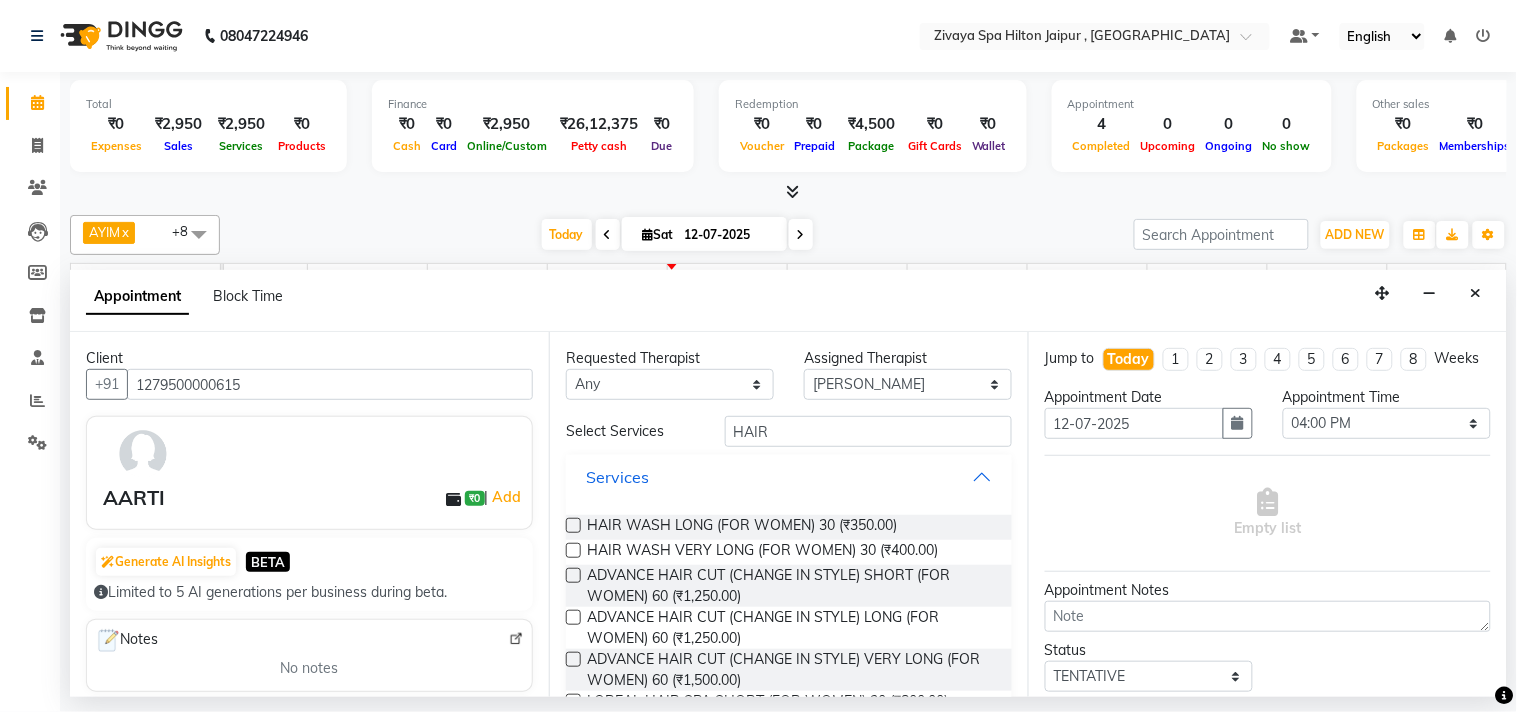 click on "Services" at bounding box center (789, 477) 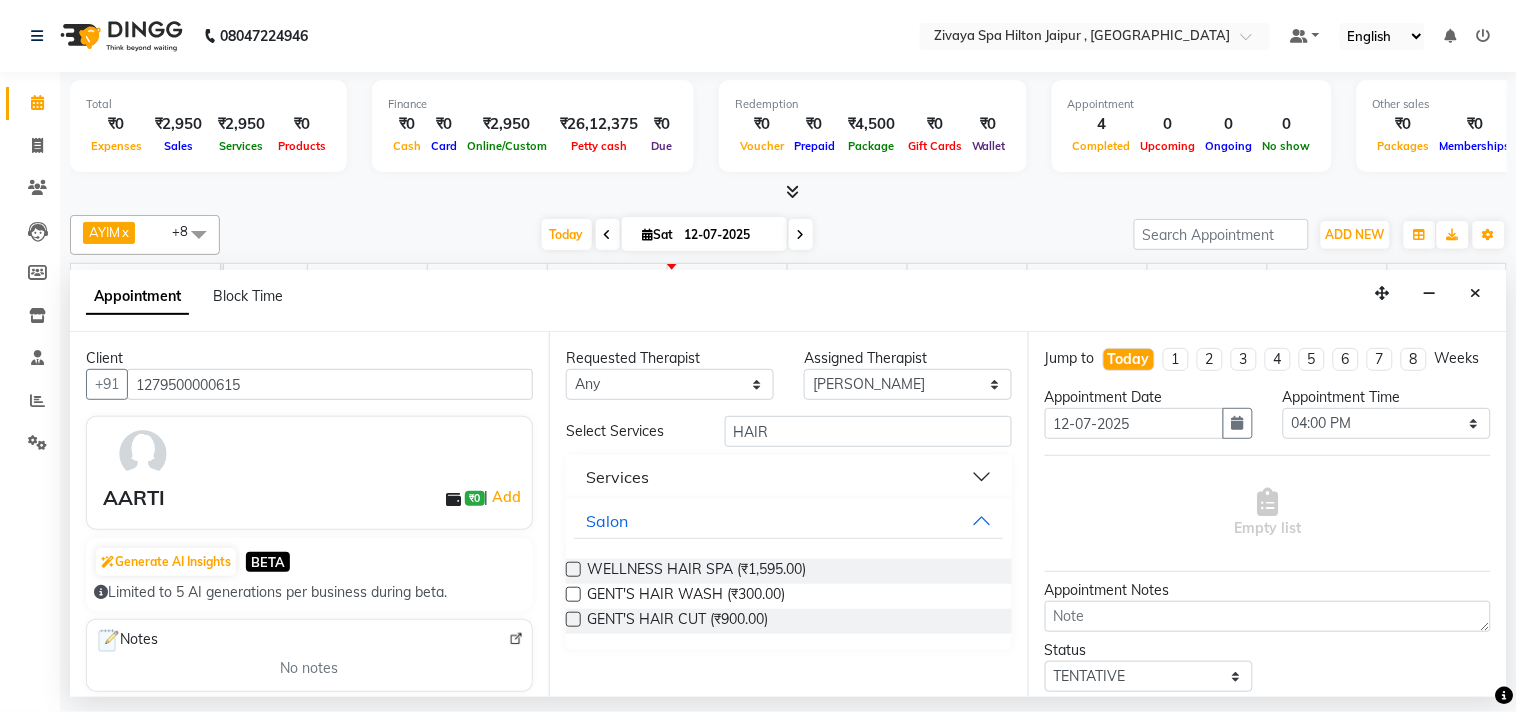 click on "Services" at bounding box center (789, 477) 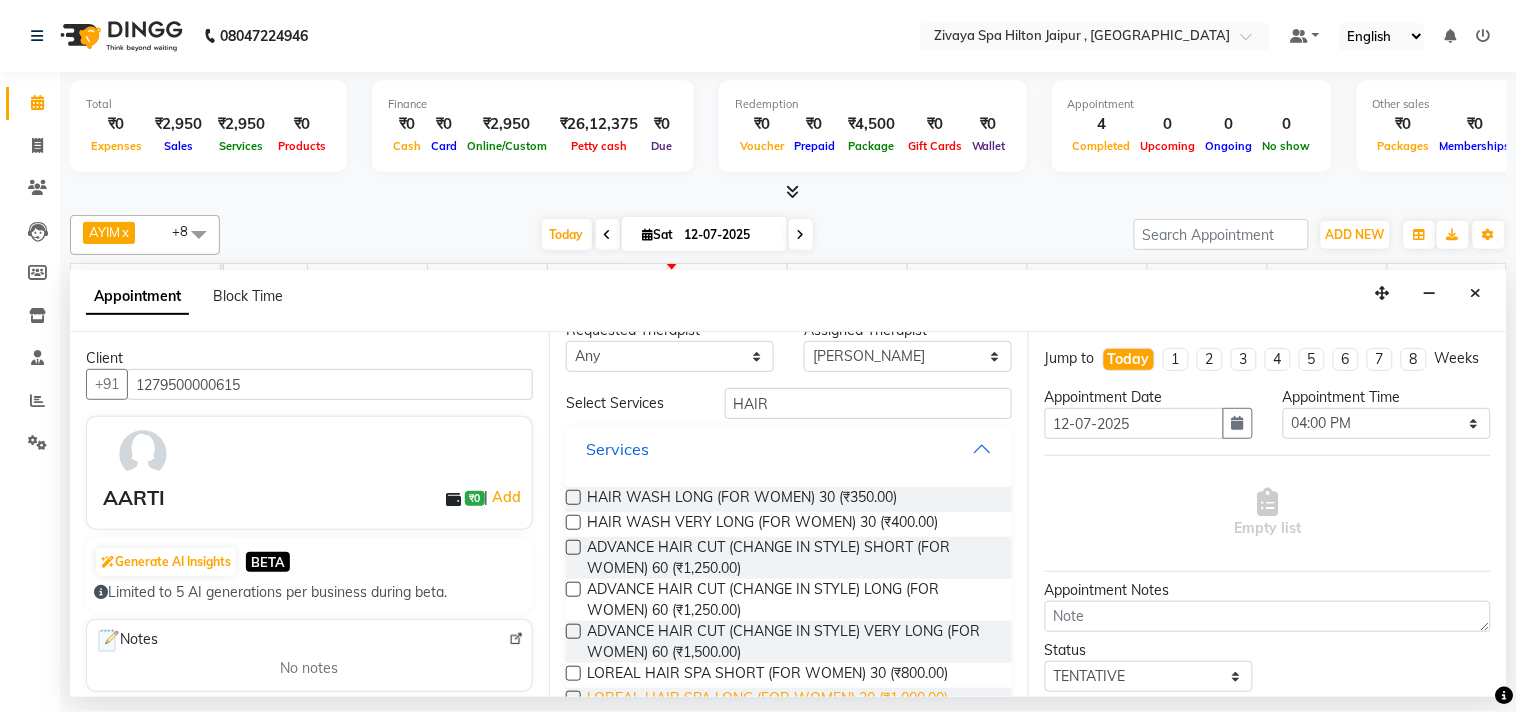 scroll, scrollTop: 111, scrollLeft: 0, axis: vertical 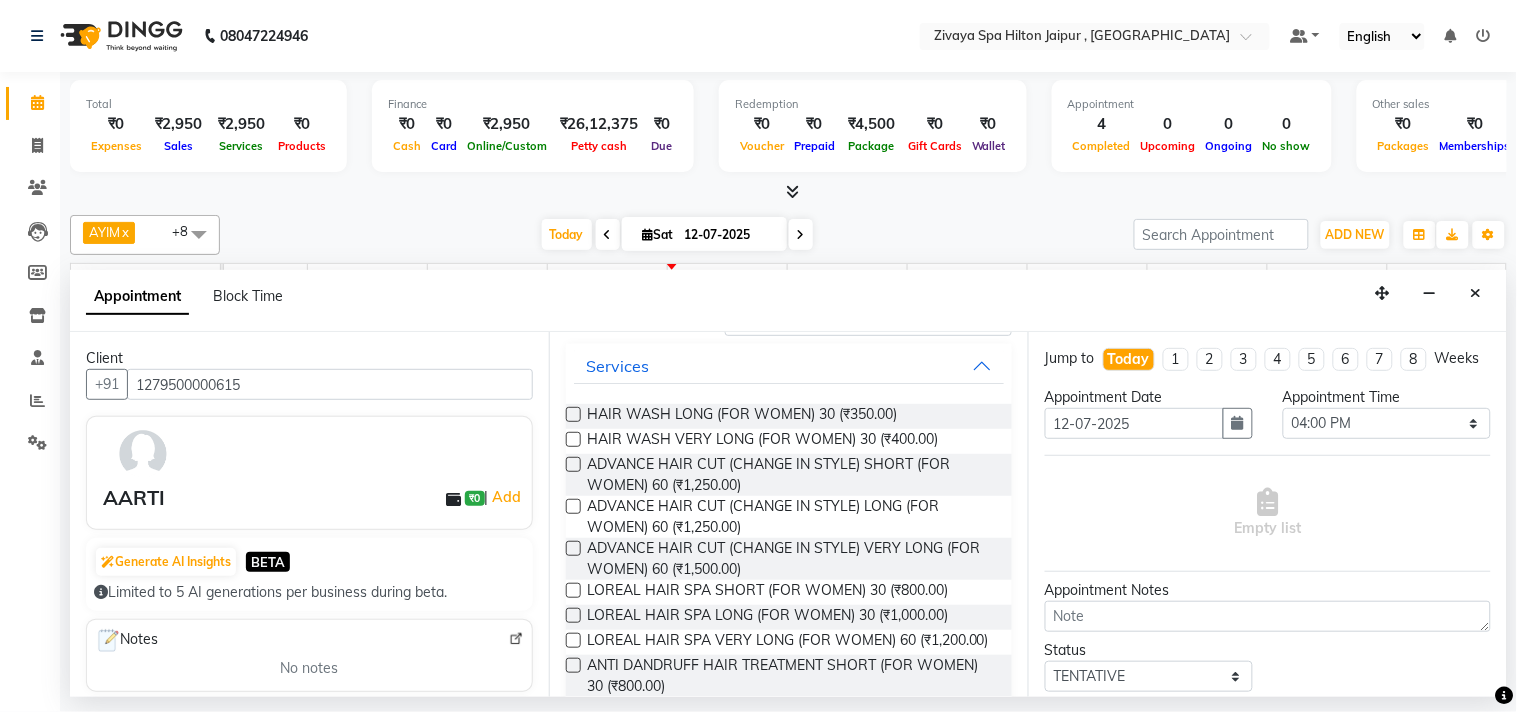click at bounding box center (573, 506) 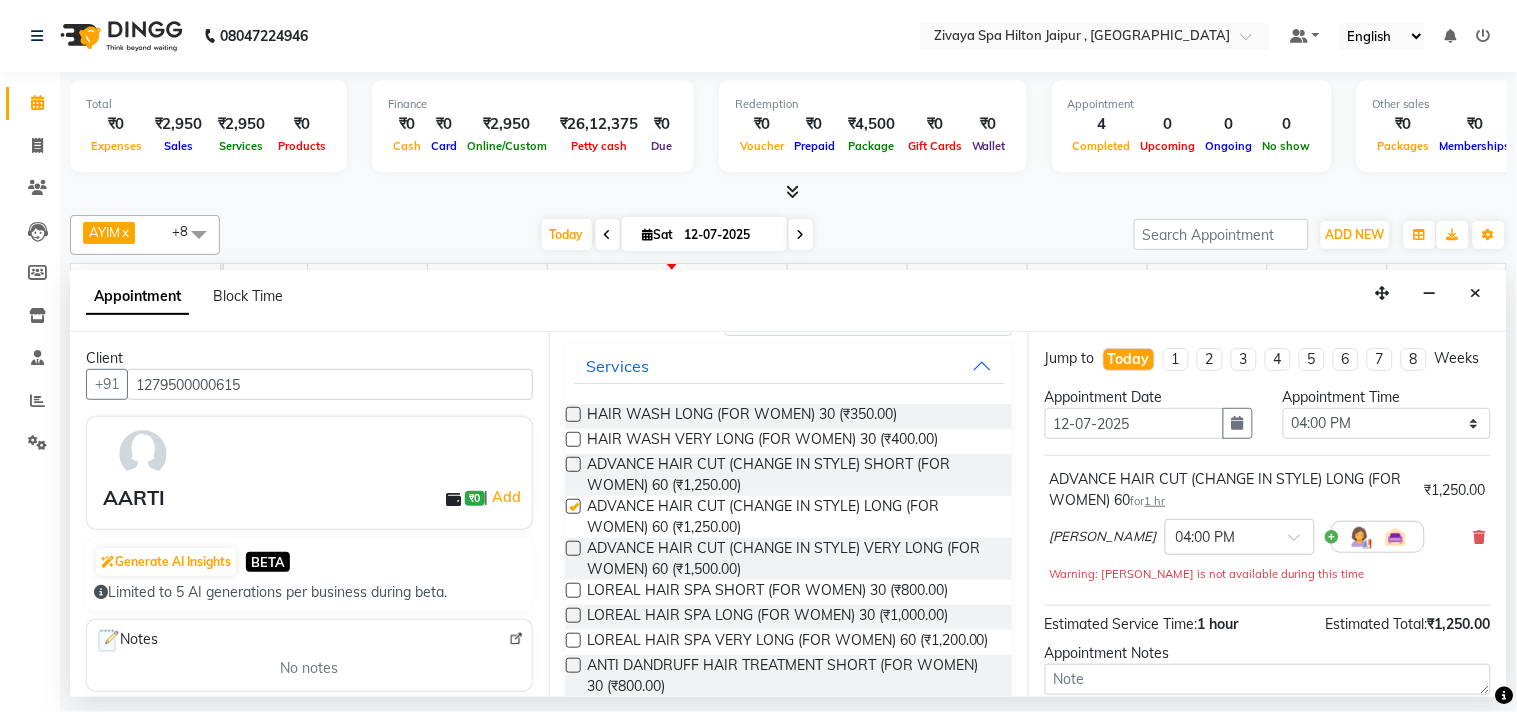 checkbox on "false" 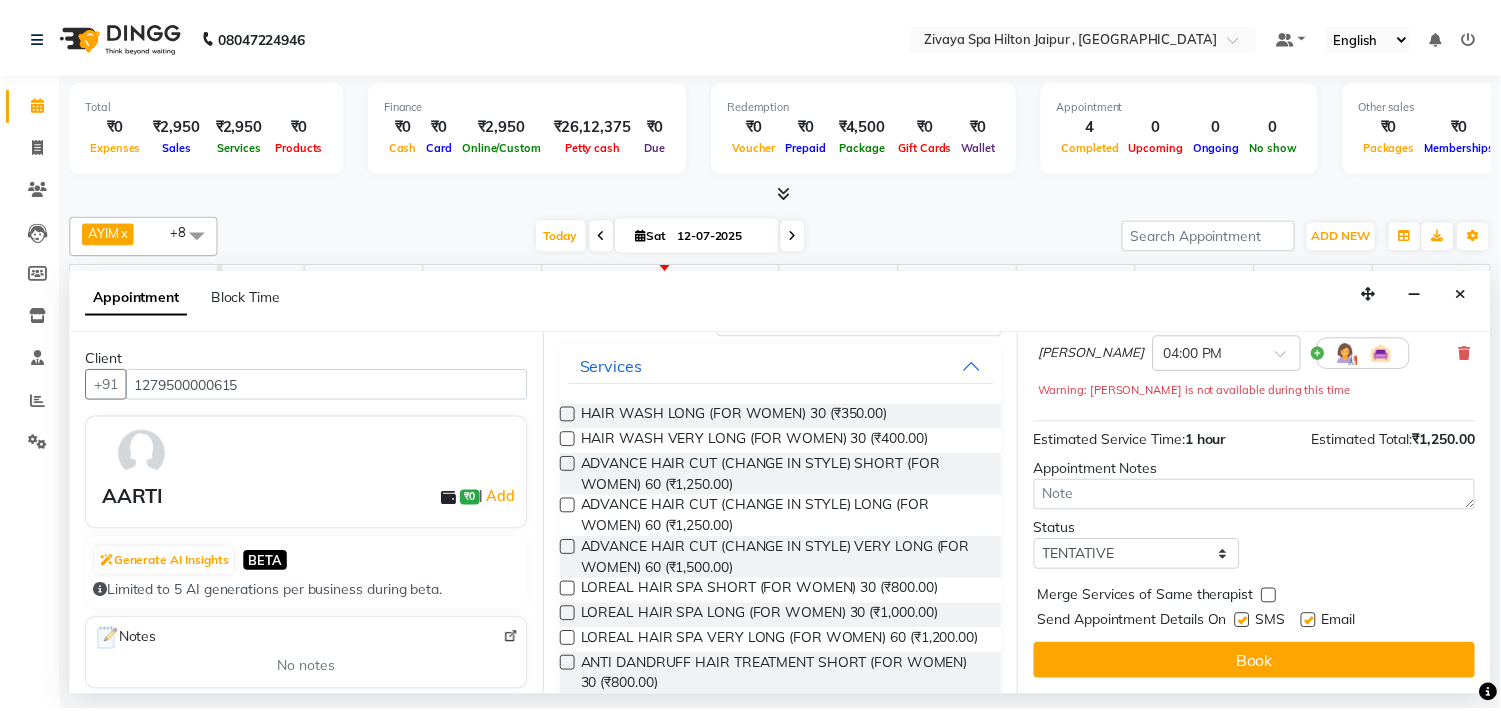 scroll, scrollTop: 202, scrollLeft: 0, axis: vertical 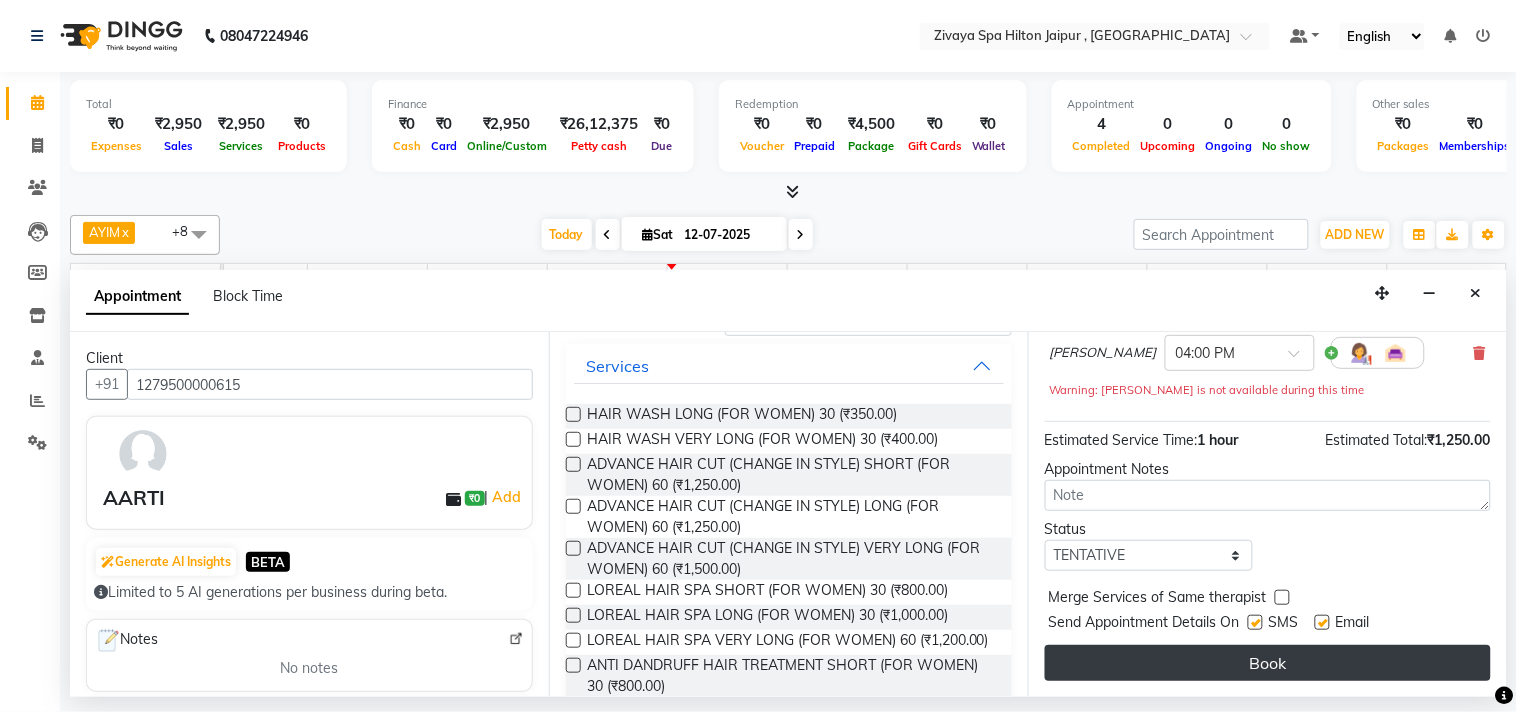 click on "Book" at bounding box center (1268, 663) 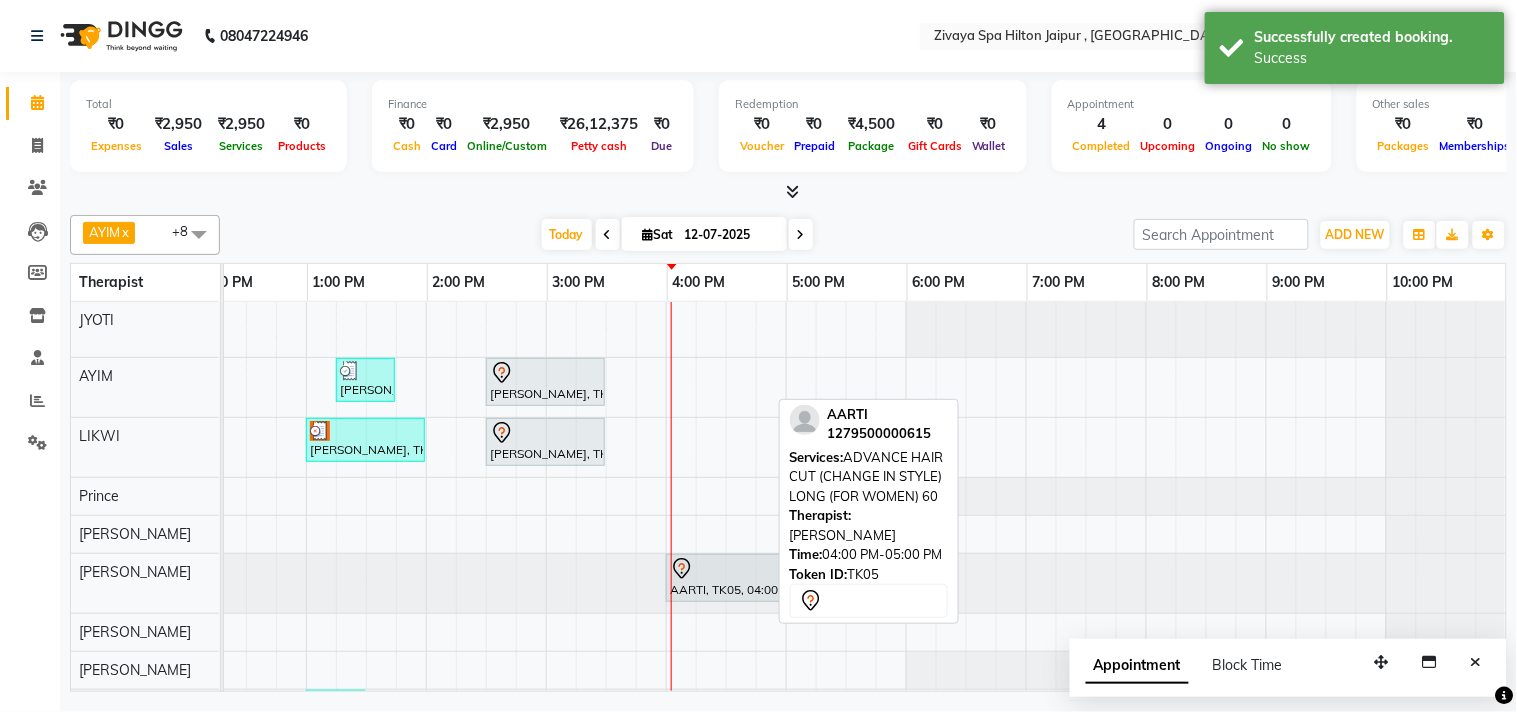 click on "AARTI, TK05, 04:00 PM-05:00 PM, ADVANCE HAIR CUT (CHANGE IN STYLE) LONG (FOR WOMEN) 60" at bounding box center (725, 578) 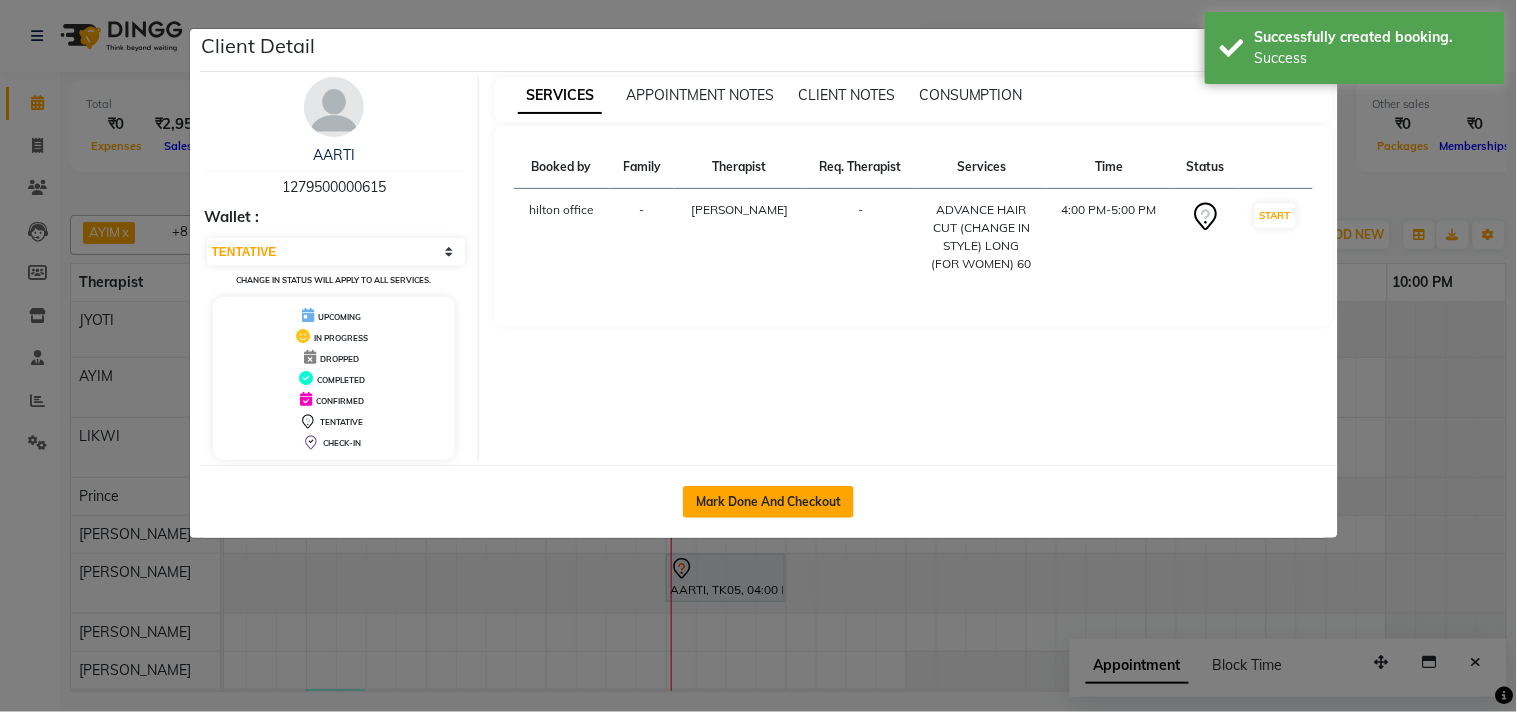 click on "Mark Done And Checkout" 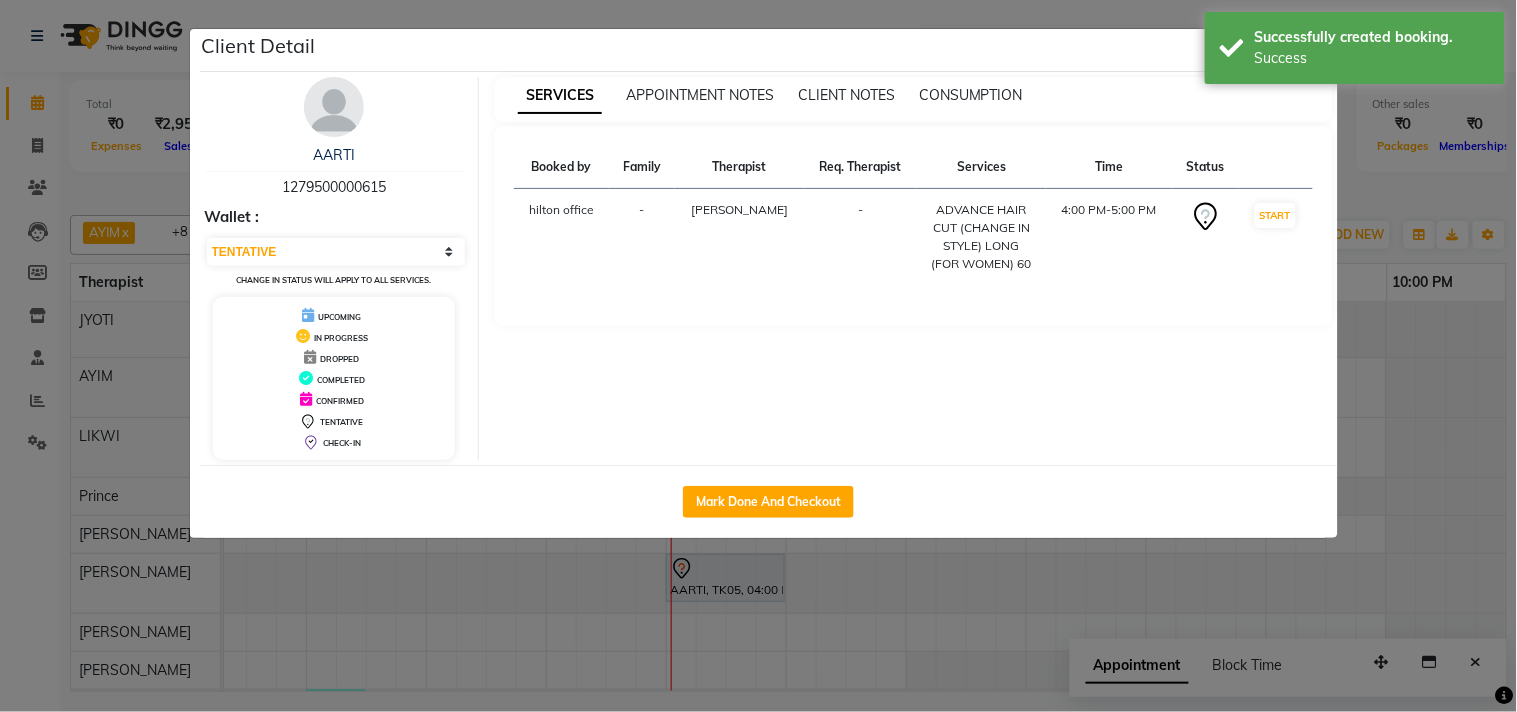 select on "service" 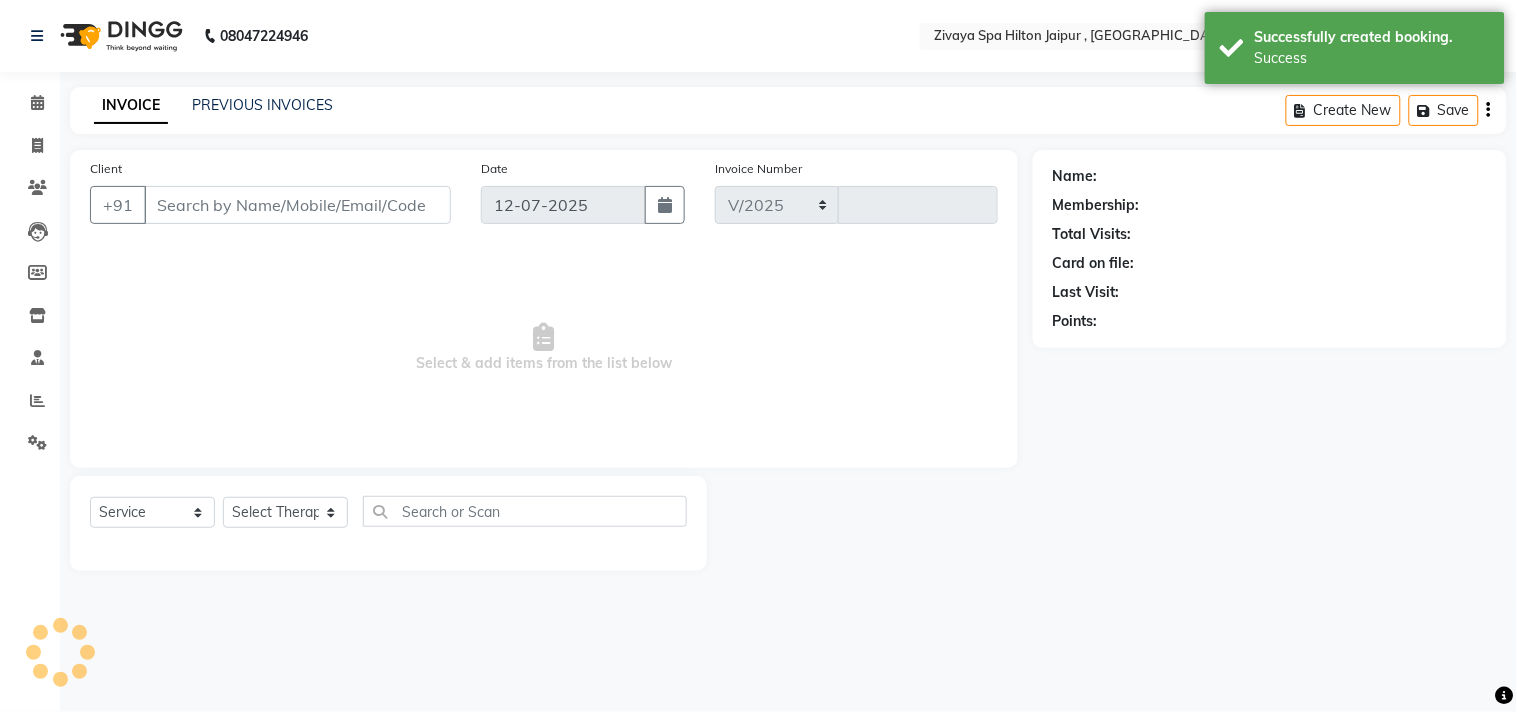 select on "6423" 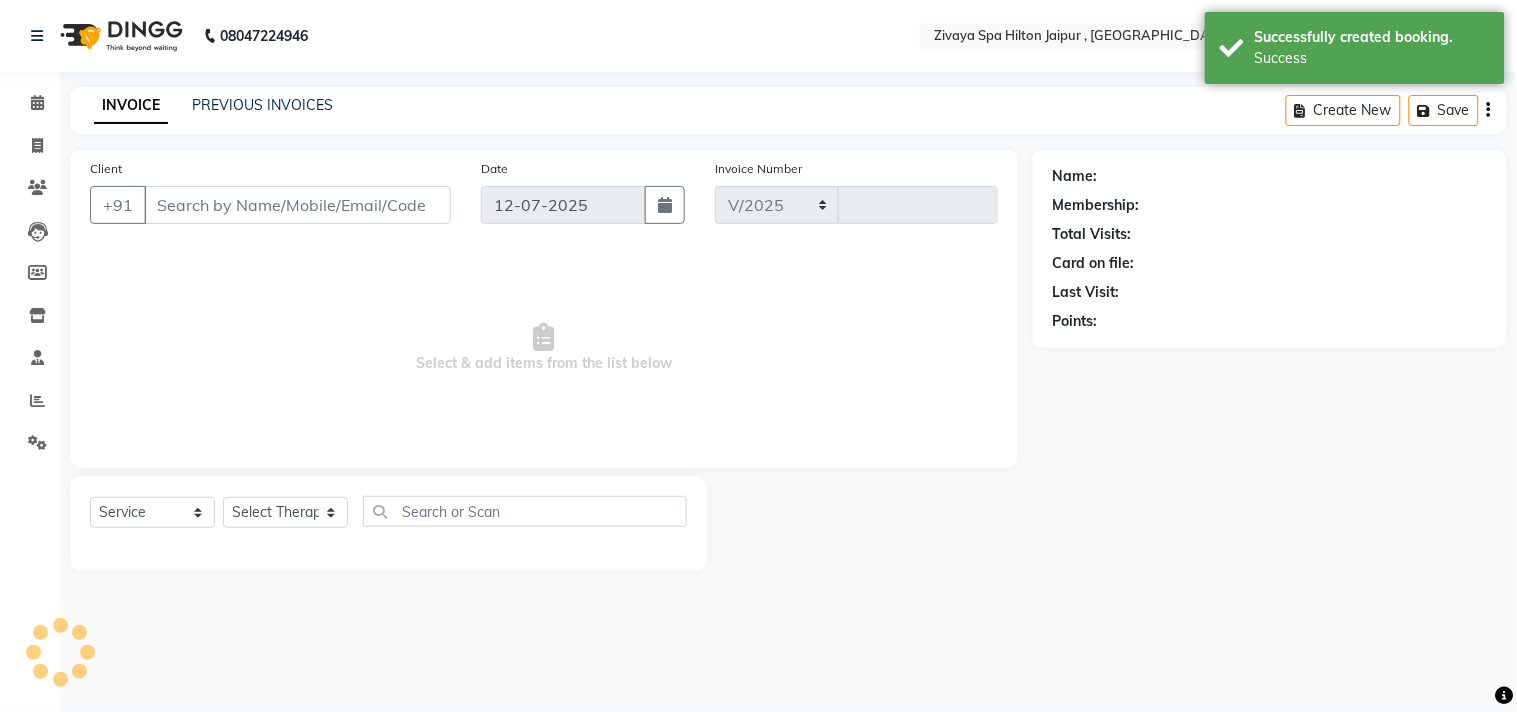type on "0608" 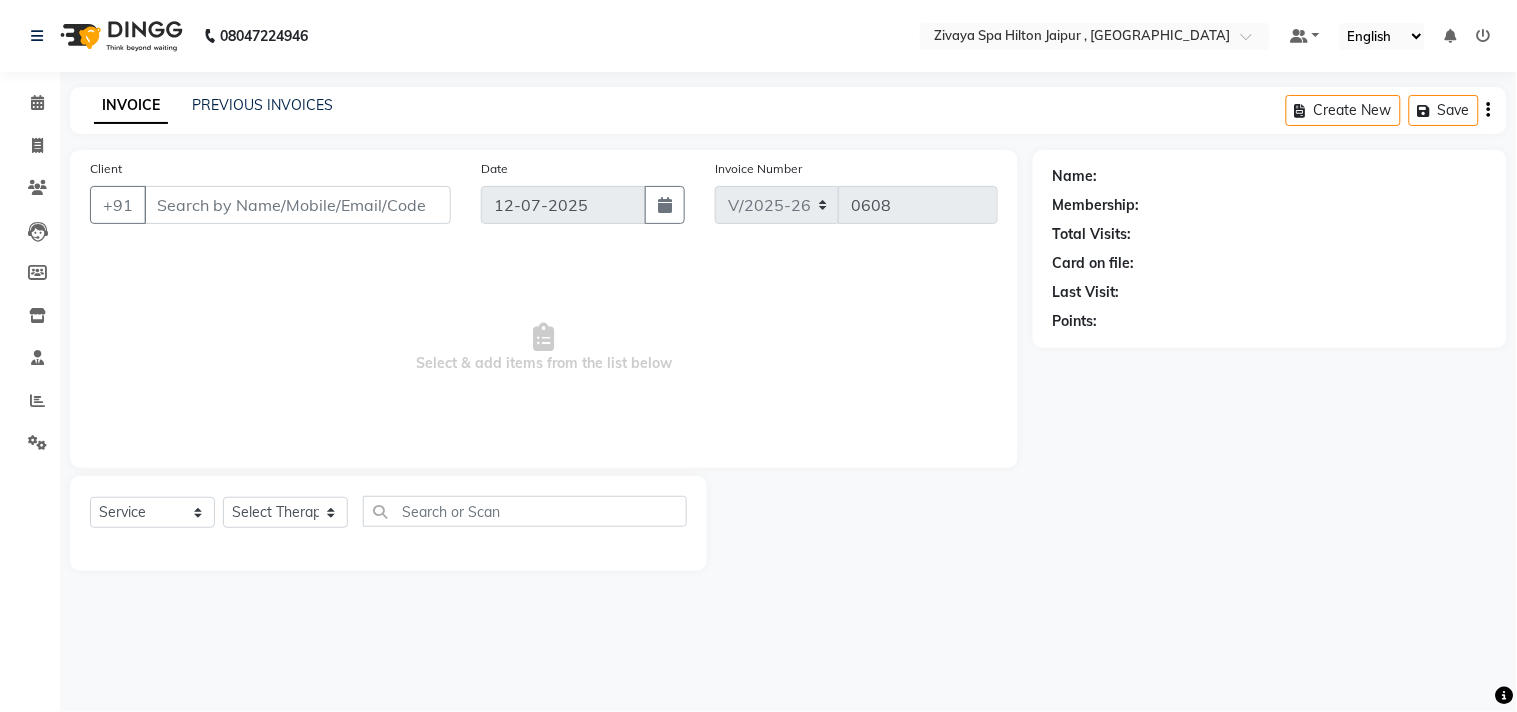 type on "1279500000615" 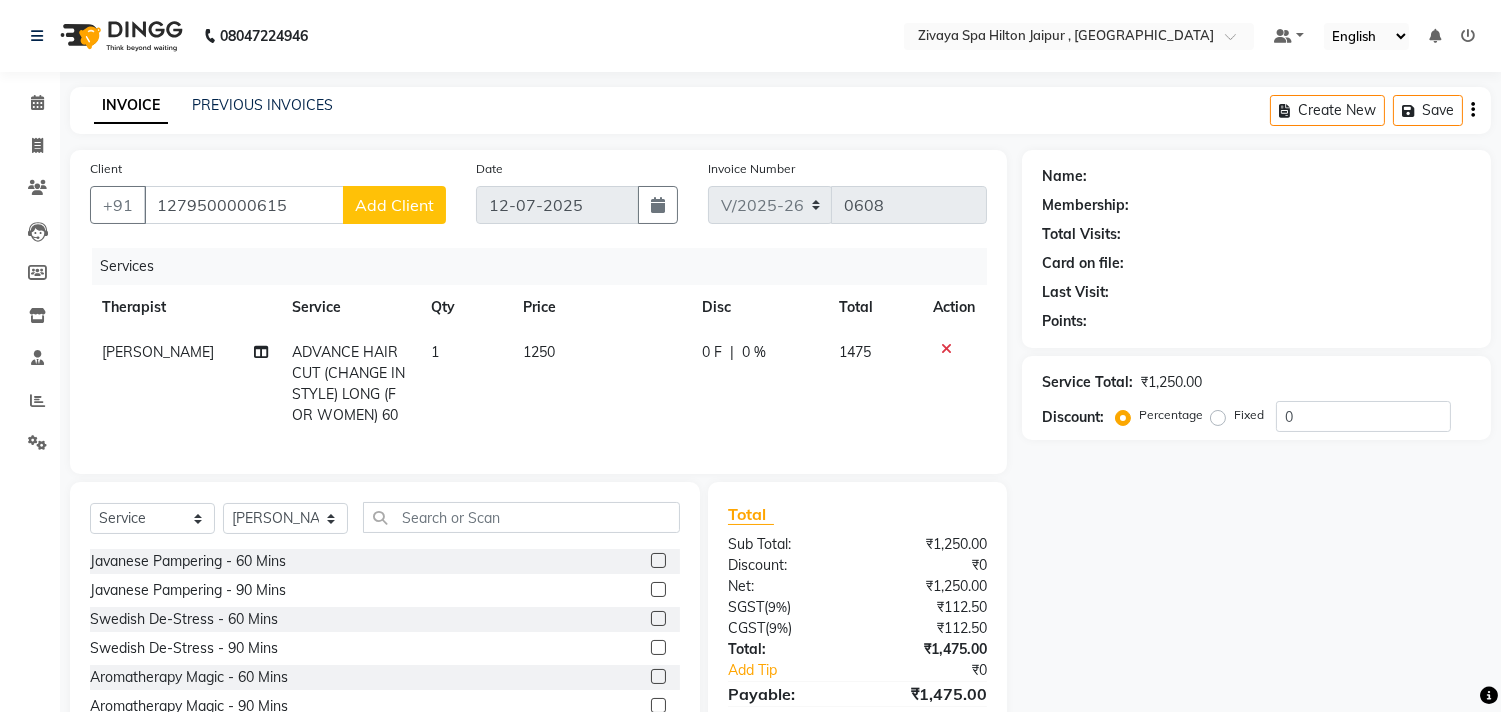scroll, scrollTop: 111, scrollLeft: 0, axis: vertical 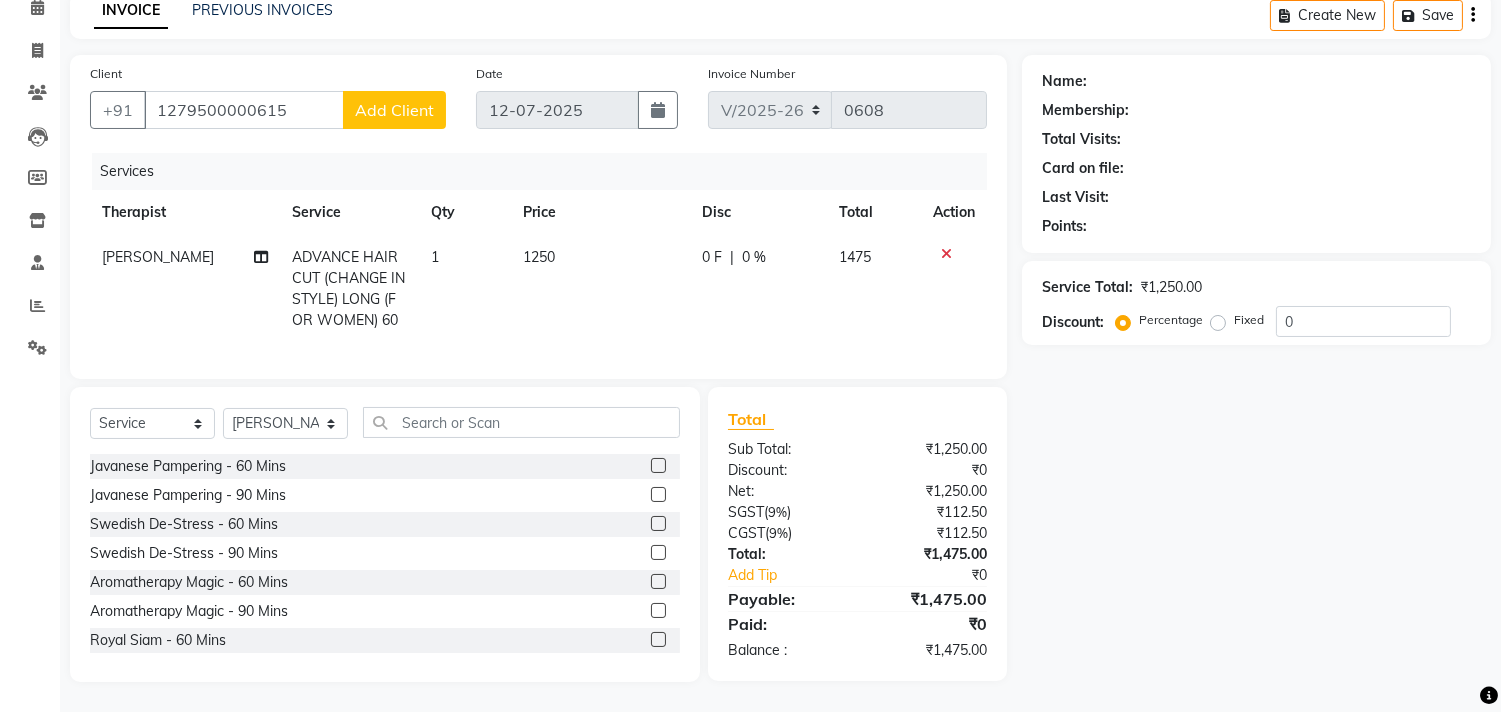 click on "Name: Membership: Total Visits: Card on file: Last Visit:  Points:  Service Total:  ₹1,250.00  Discount:  Percentage   Fixed  0" 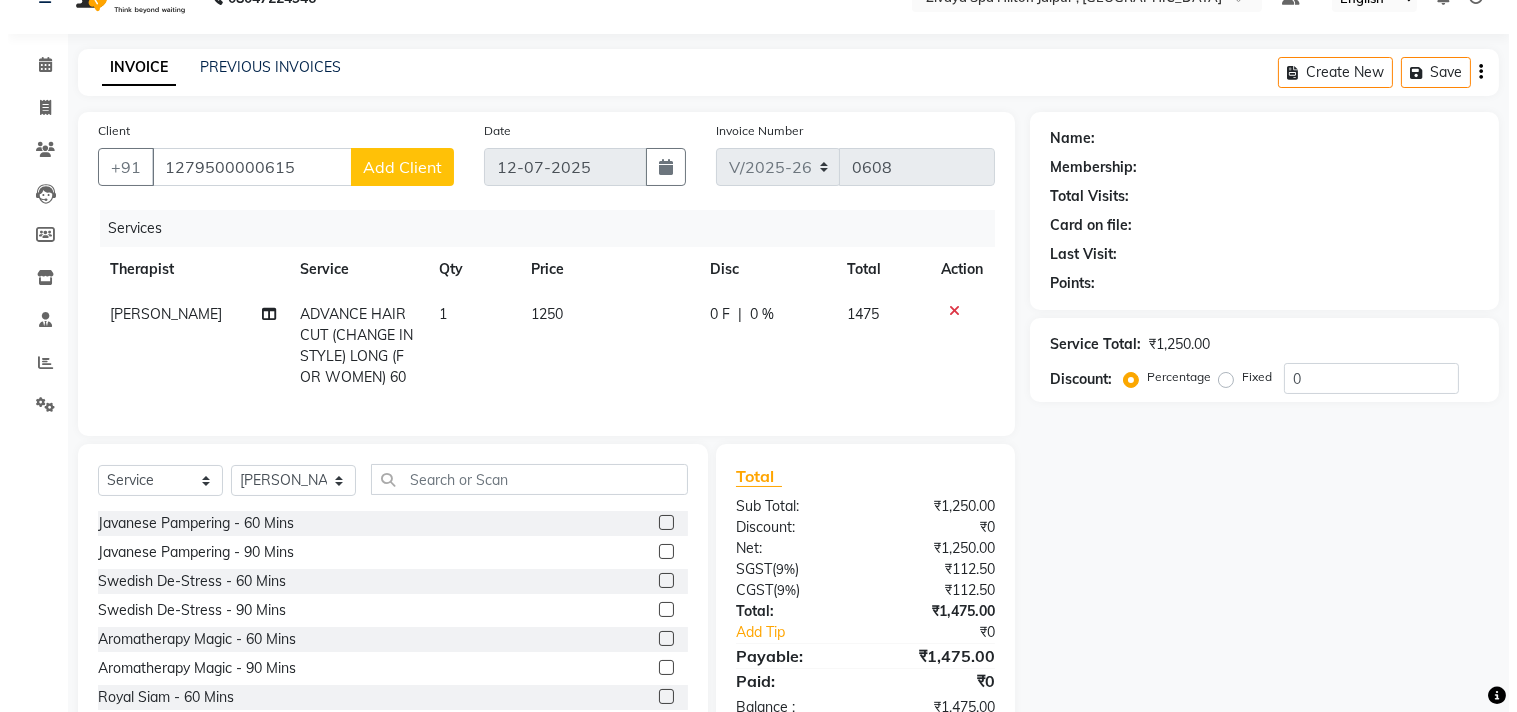 scroll, scrollTop: 0, scrollLeft: 0, axis: both 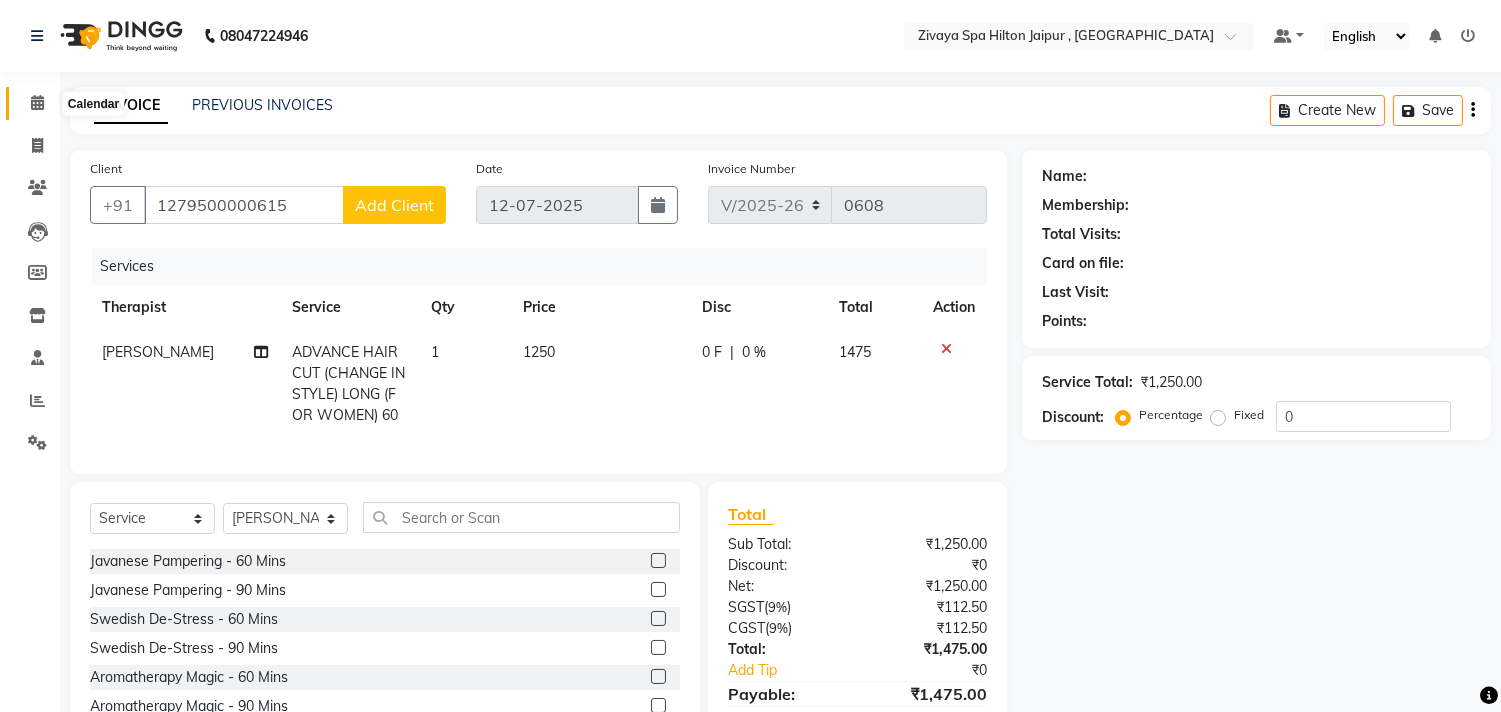 click 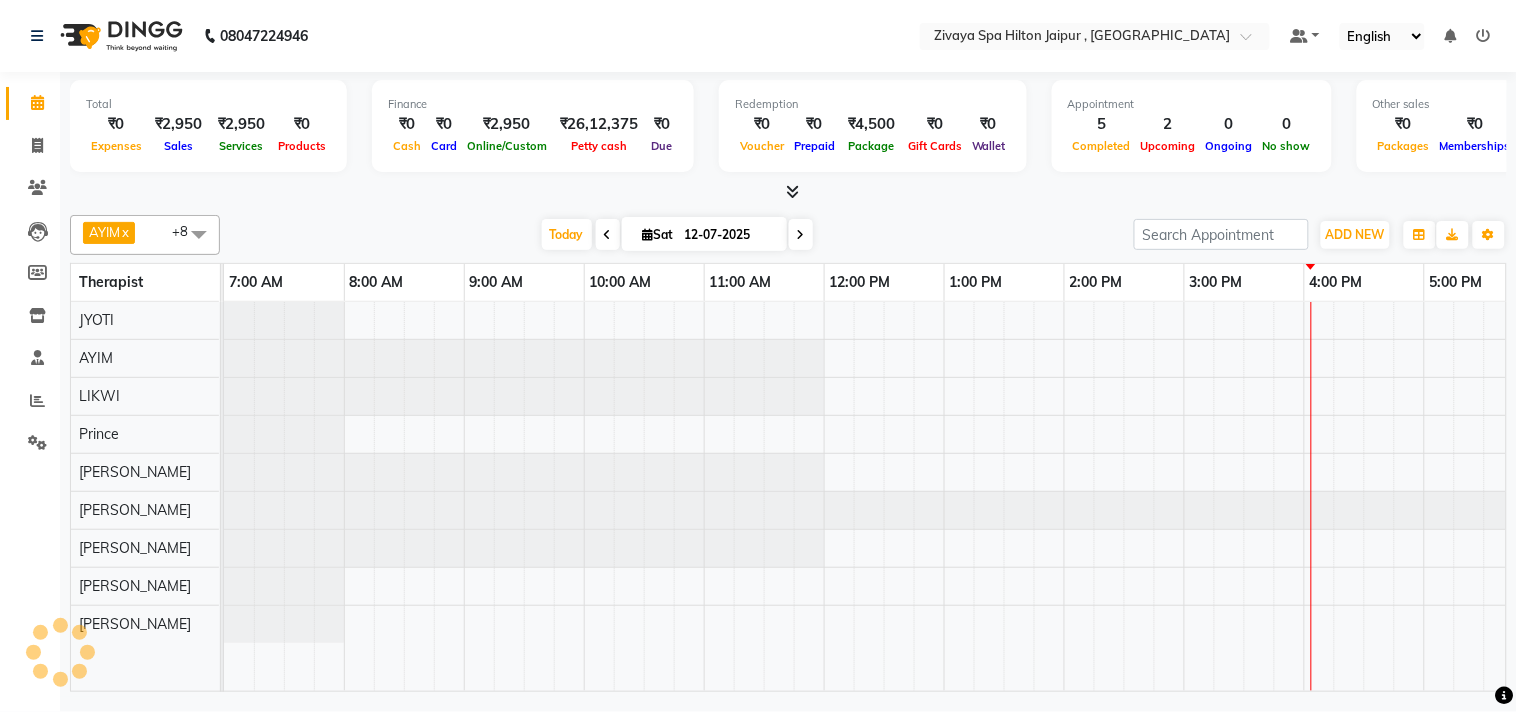 scroll, scrollTop: 0, scrollLeft: 0, axis: both 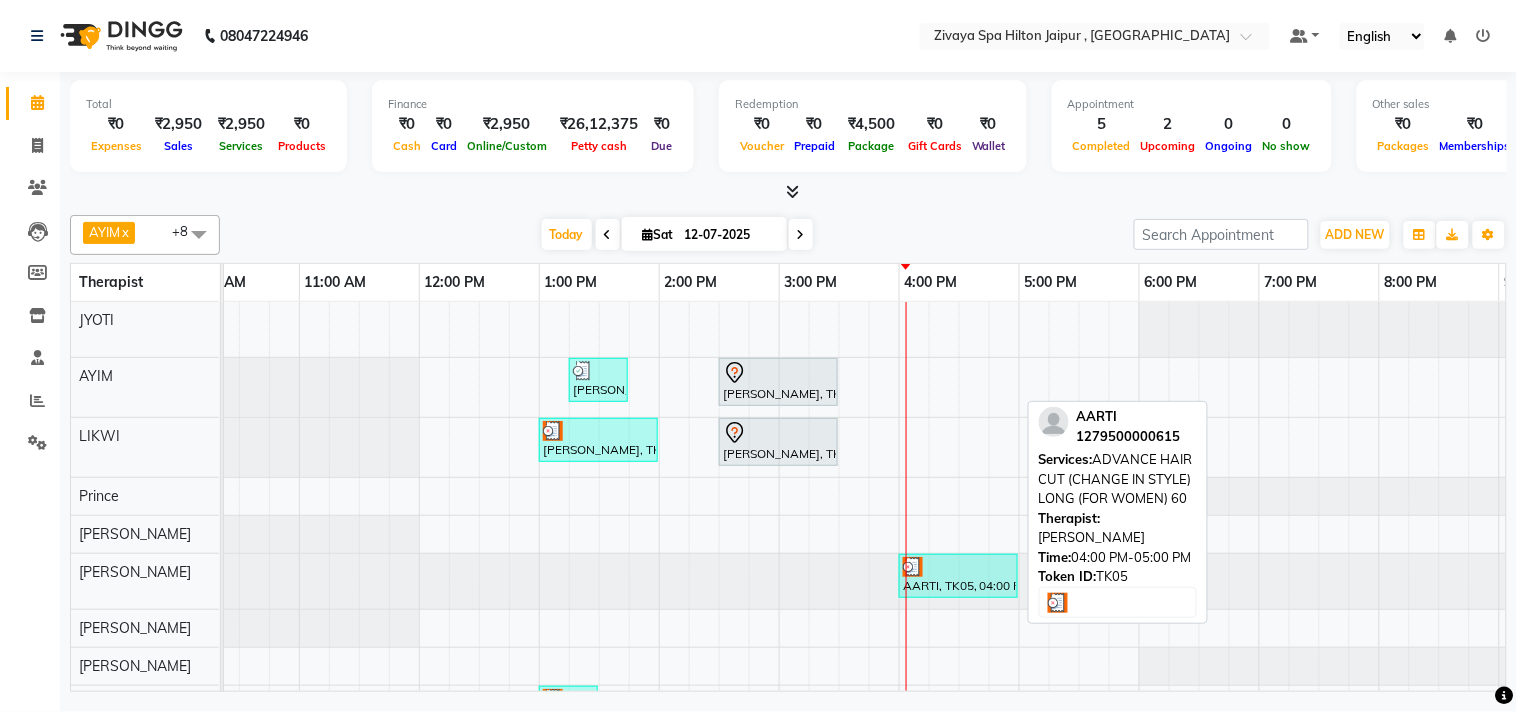 click on "AARTI, TK05, 04:00 PM-05:00 PM, ADVANCE HAIR CUT (CHANGE IN STYLE) LONG (FOR WOMEN) 60" at bounding box center [958, 576] 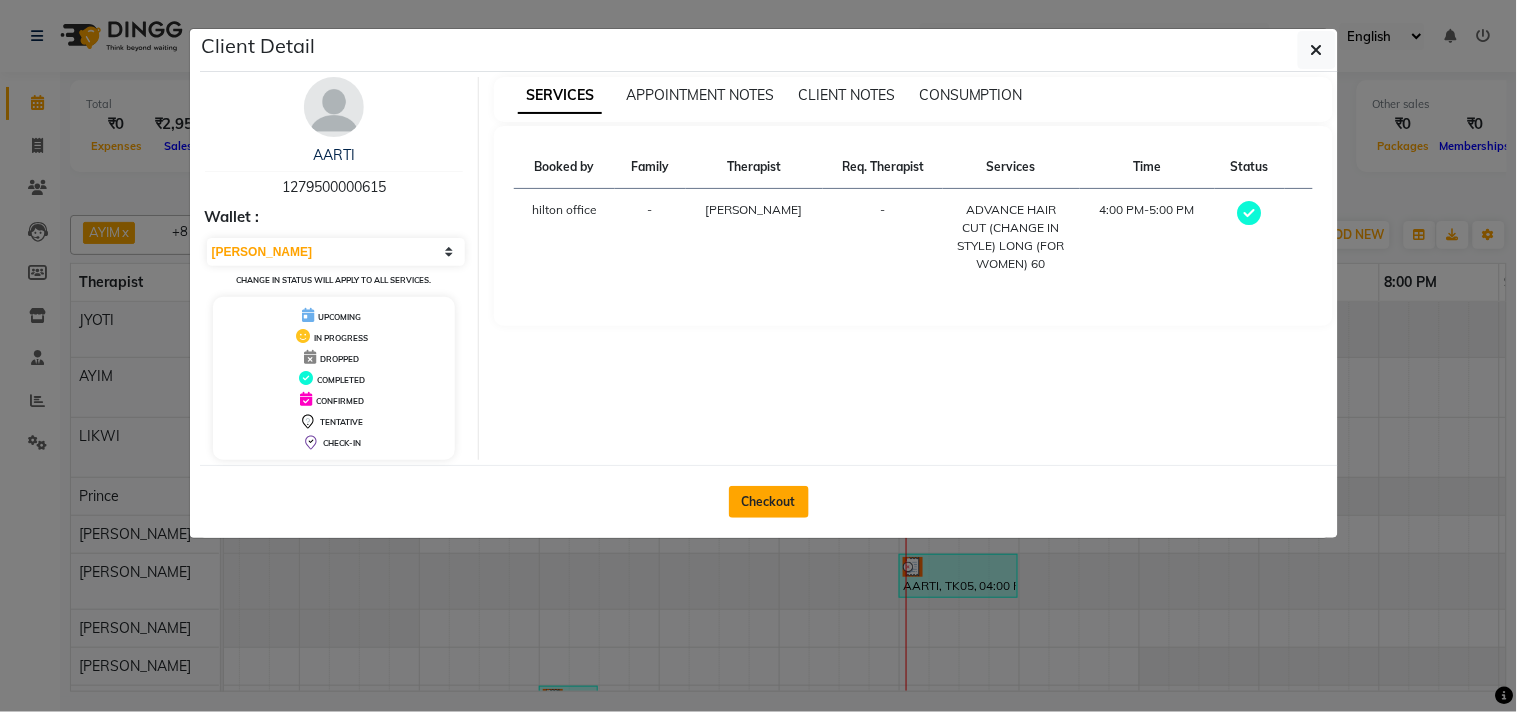 click on "Checkout" 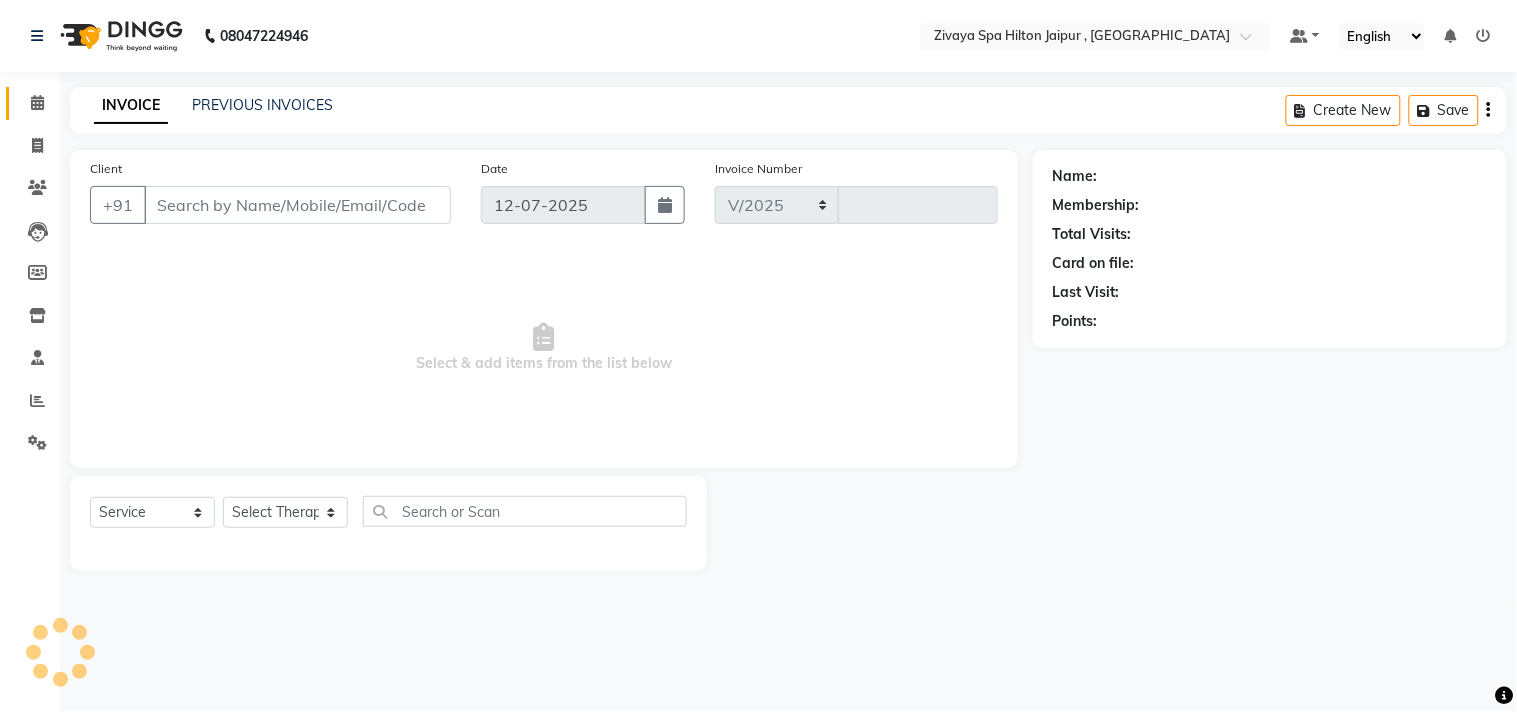 select on "6423" 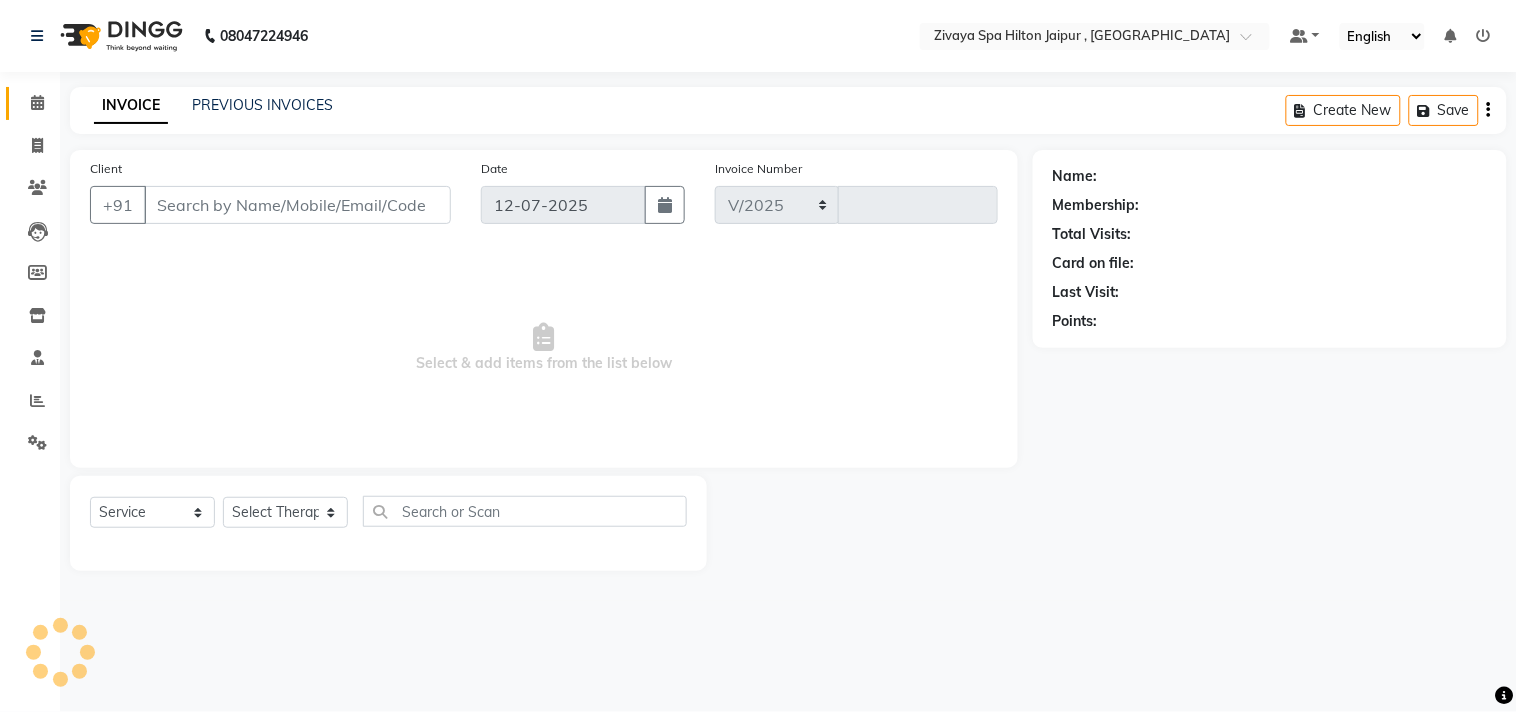 type on "0608" 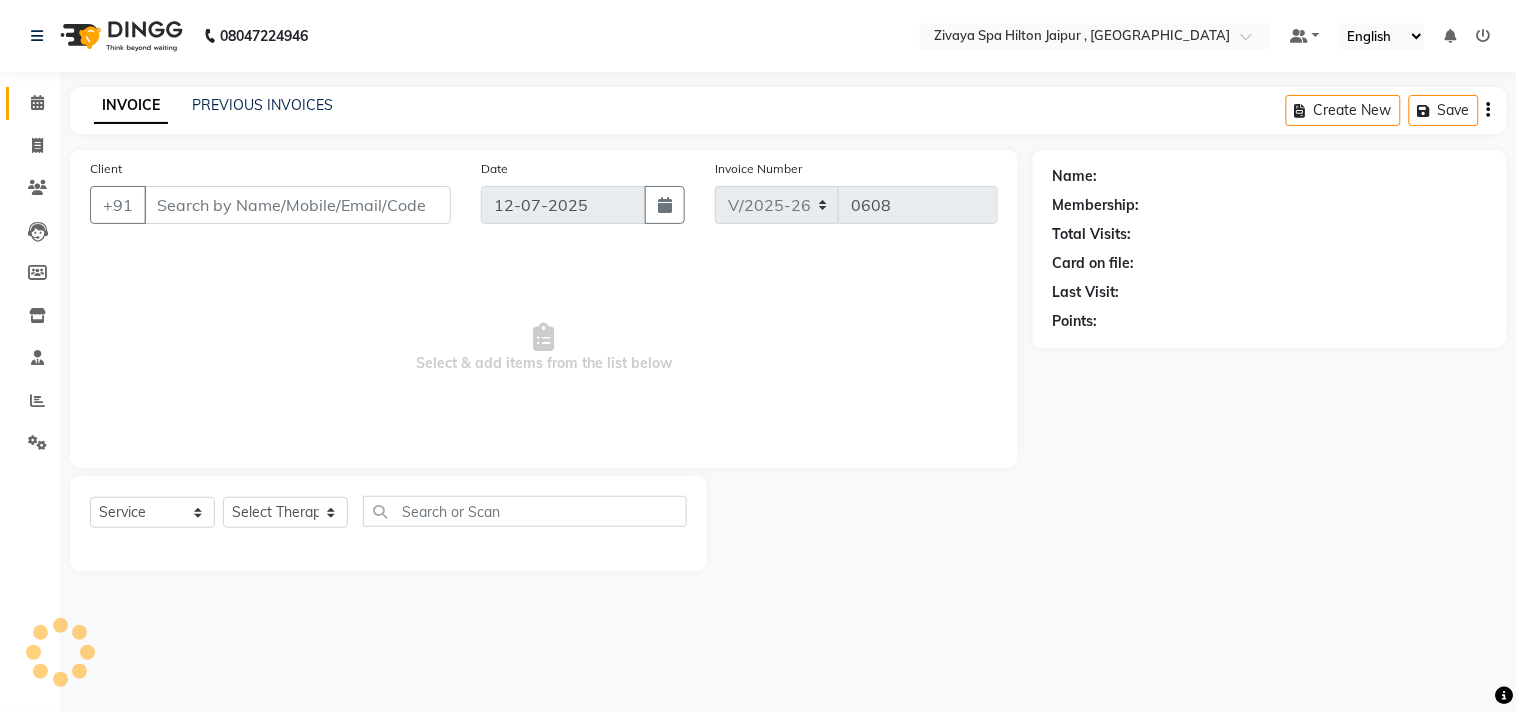 type on "1279500000615" 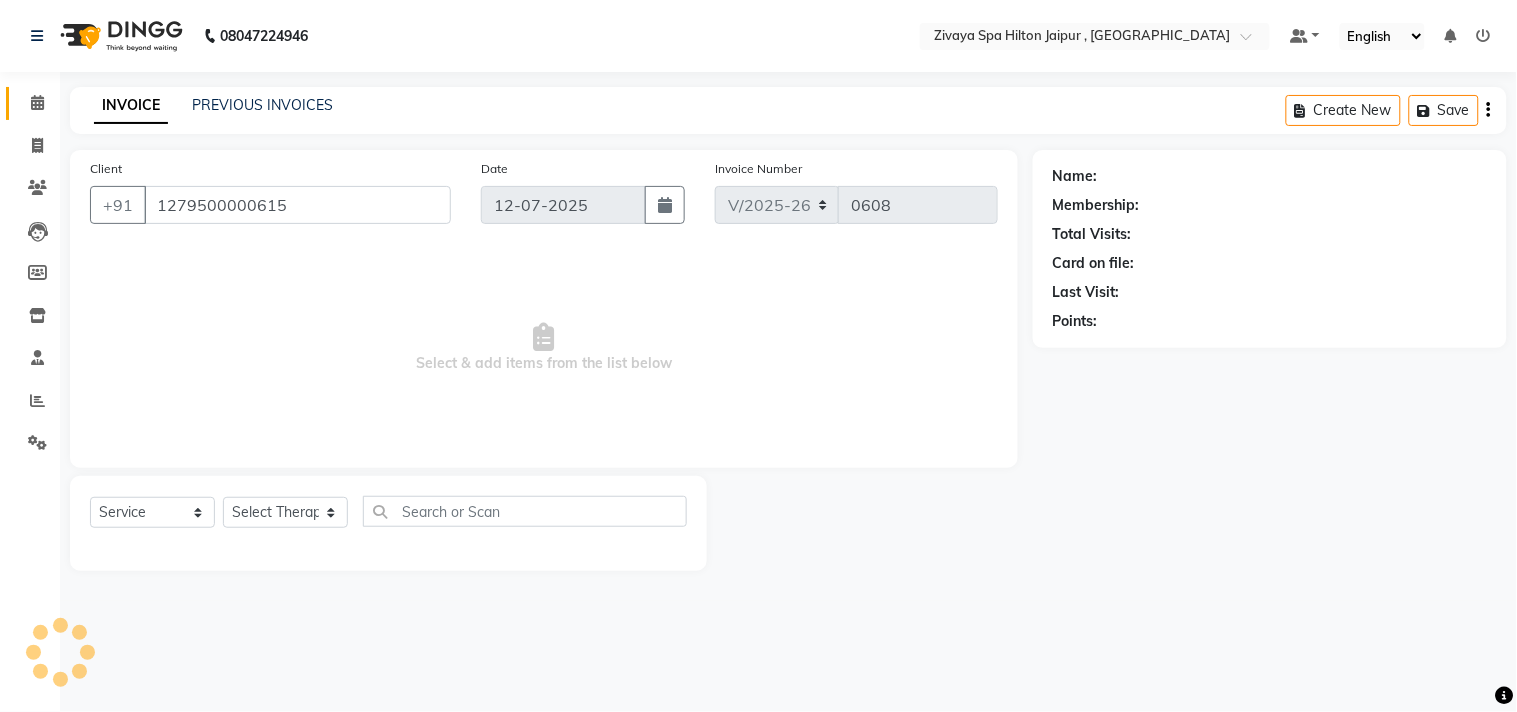 select on "68109" 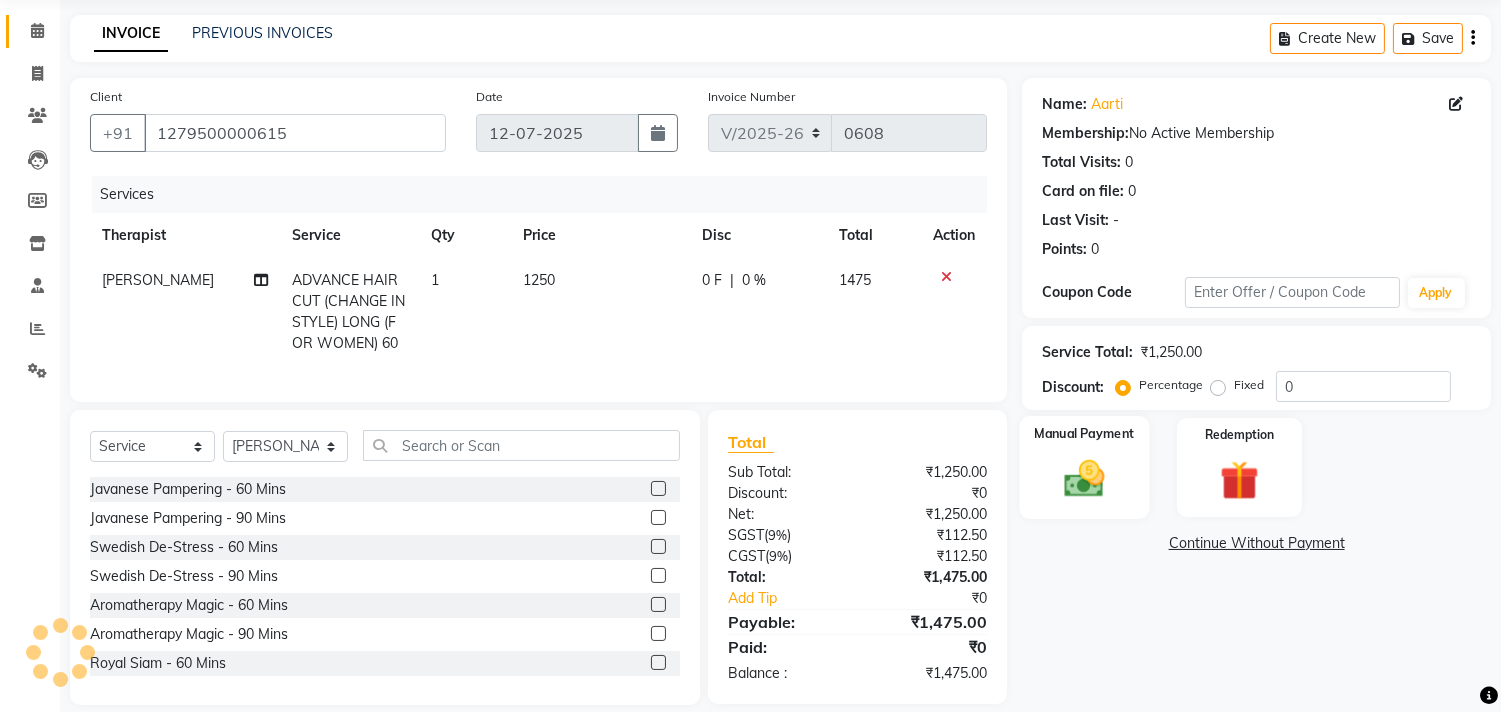 scroll, scrollTop: 111, scrollLeft: 0, axis: vertical 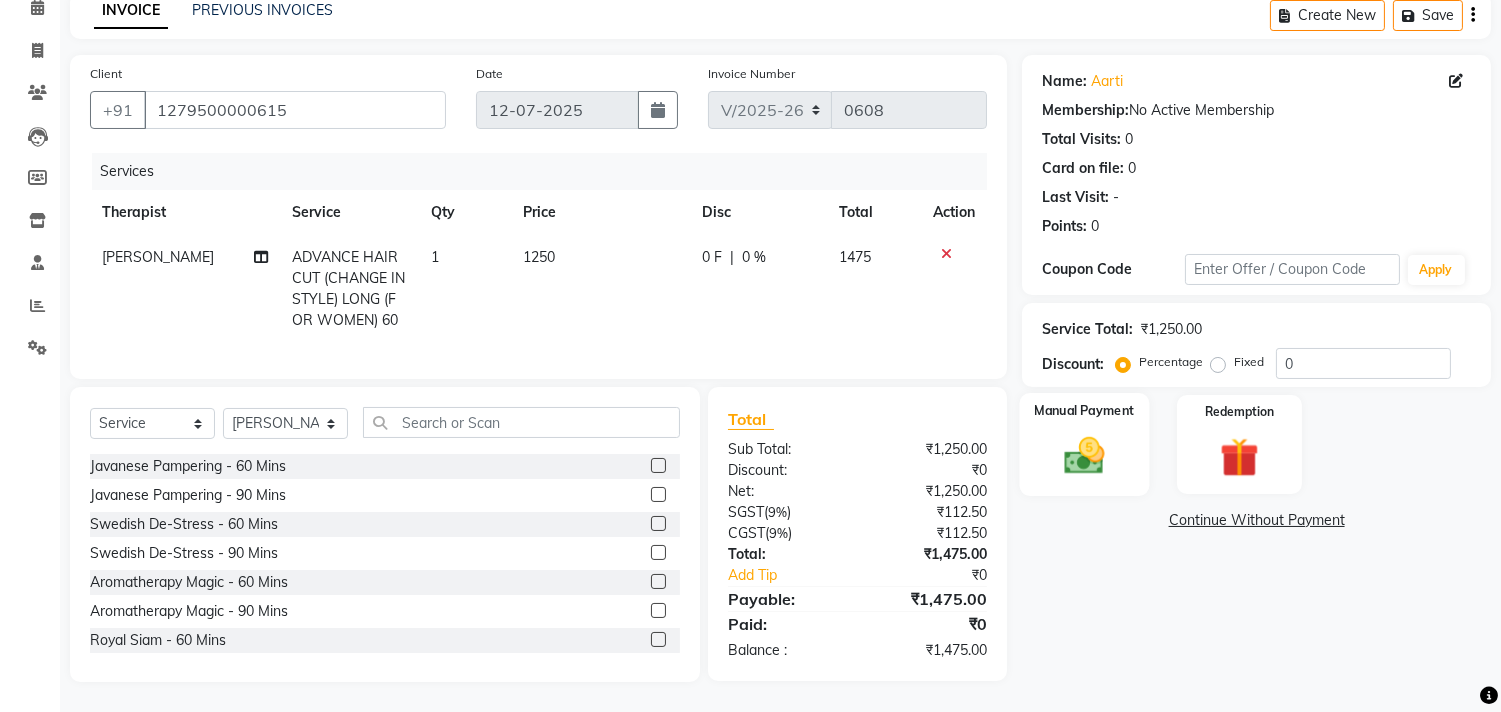 click on "Manual Payment" 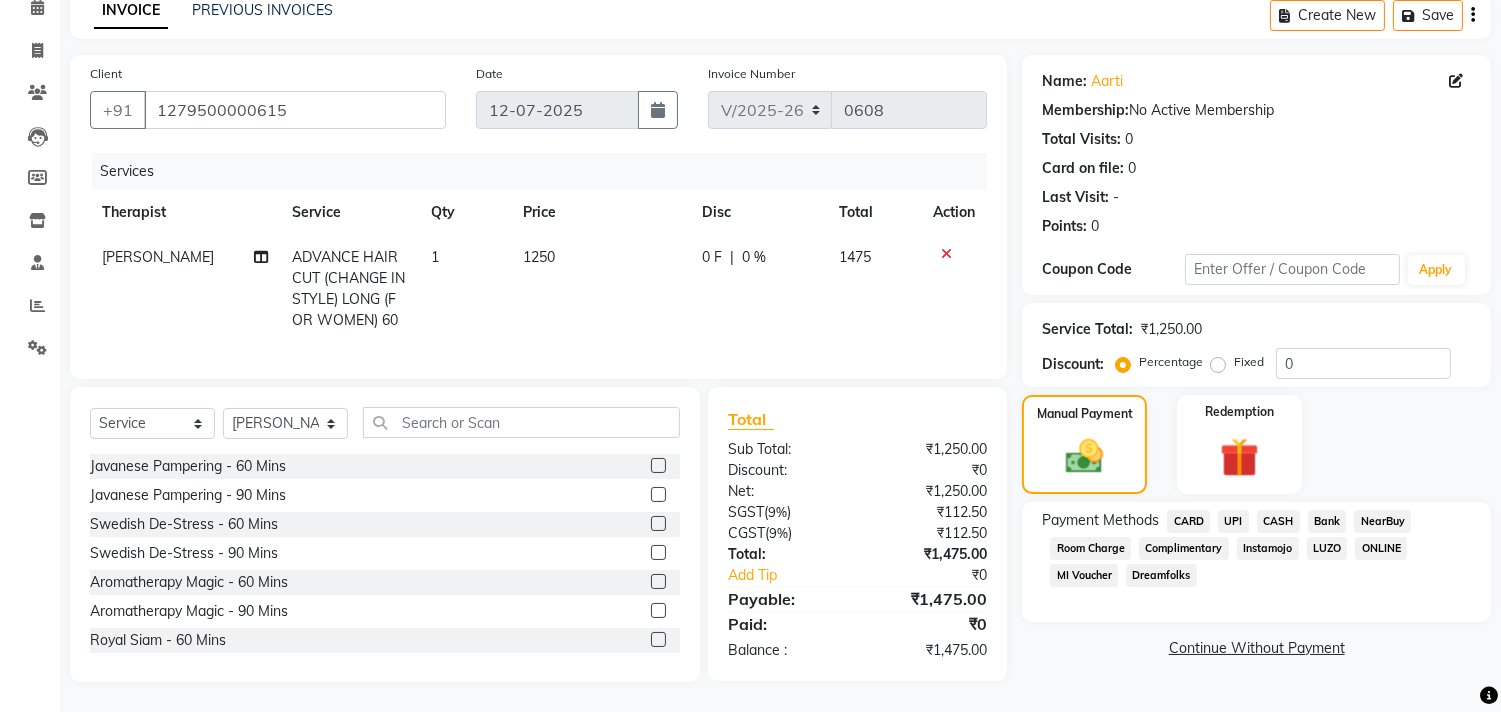 click on "UPI" 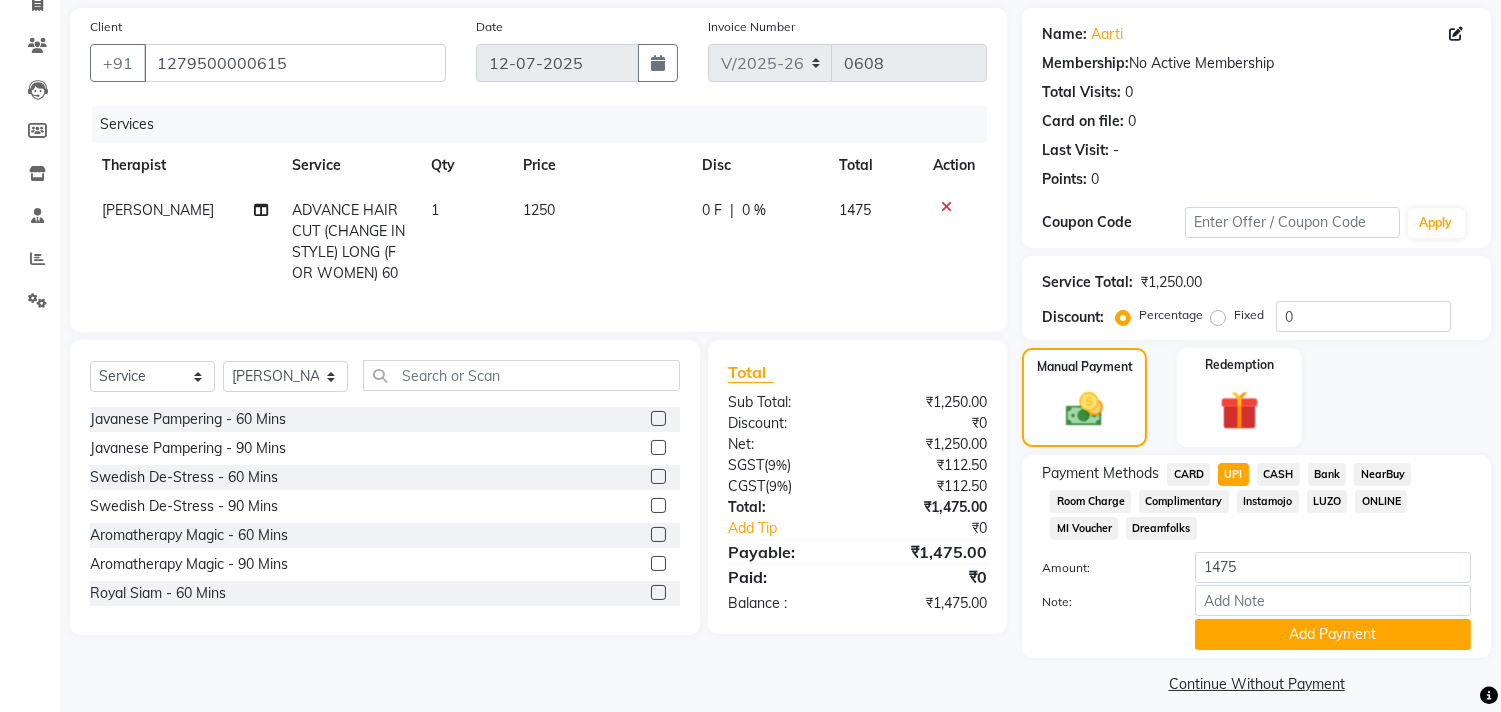scroll, scrollTop: 158, scrollLeft: 0, axis: vertical 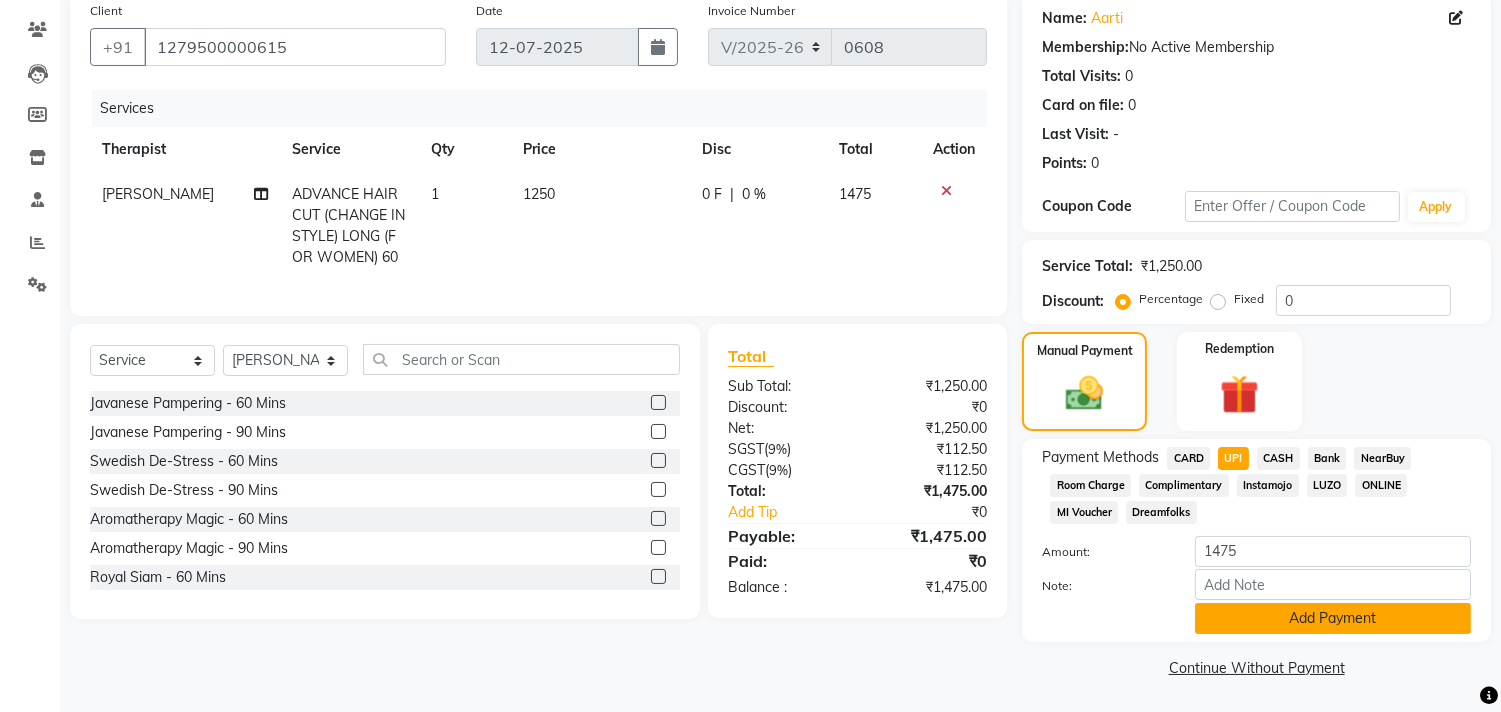 click on "Add Payment" 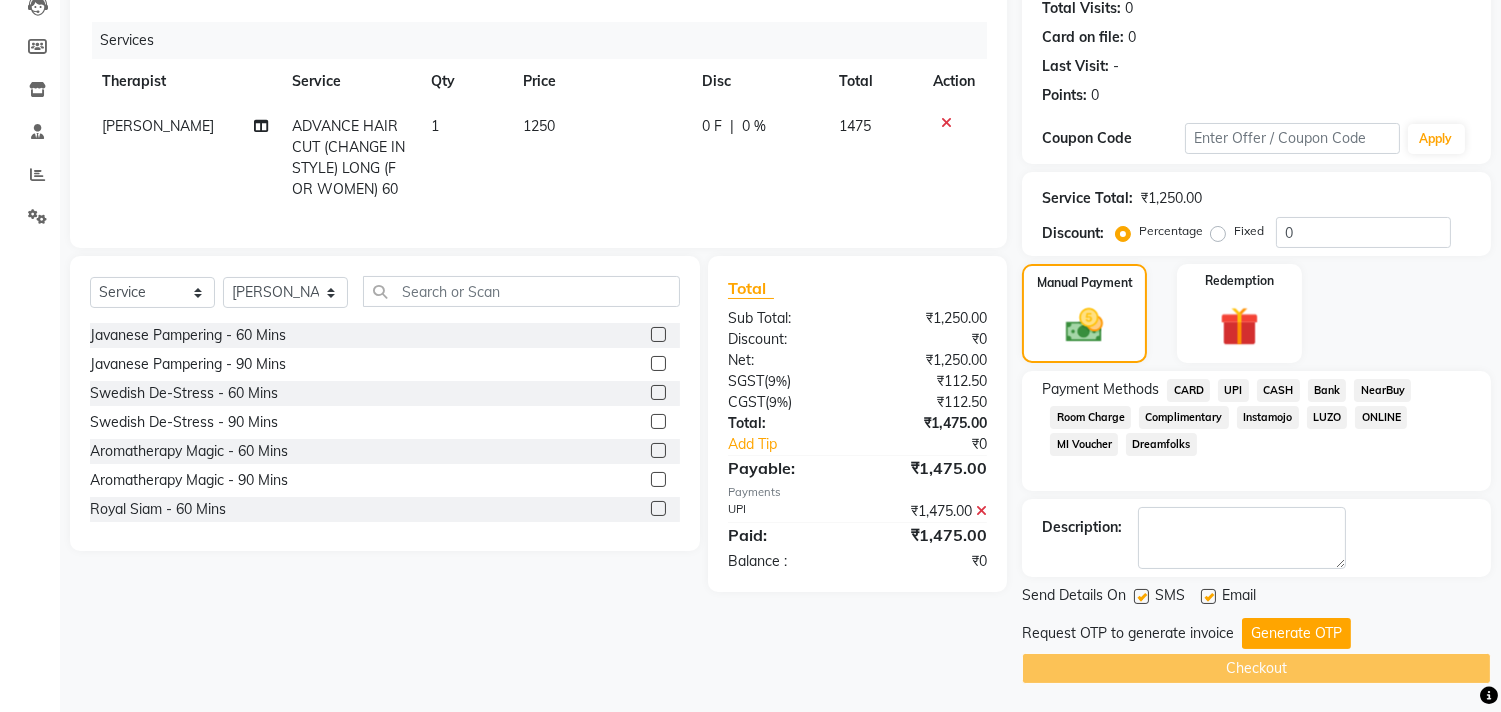 scroll, scrollTop: 227, scrollLeft: 0, axis: vertical 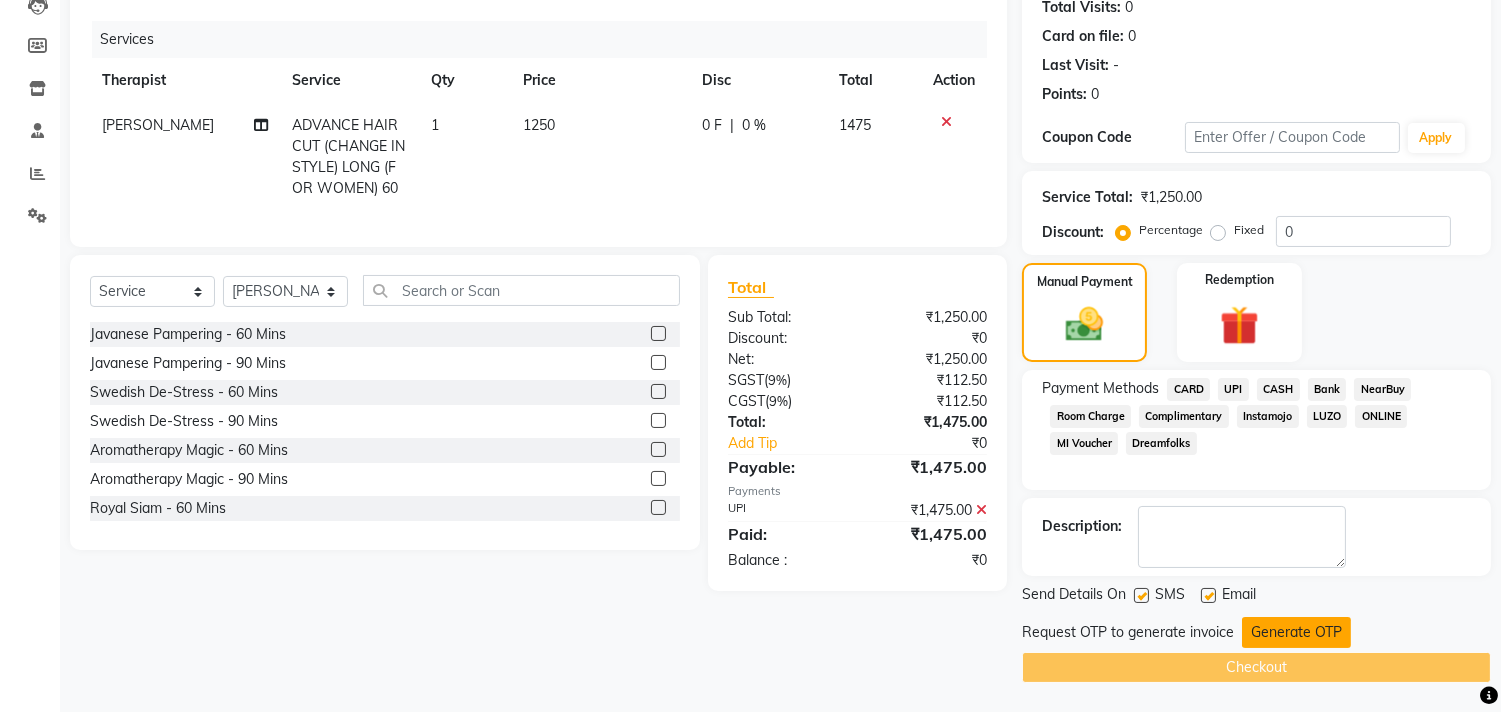 click on "Generate OTP" 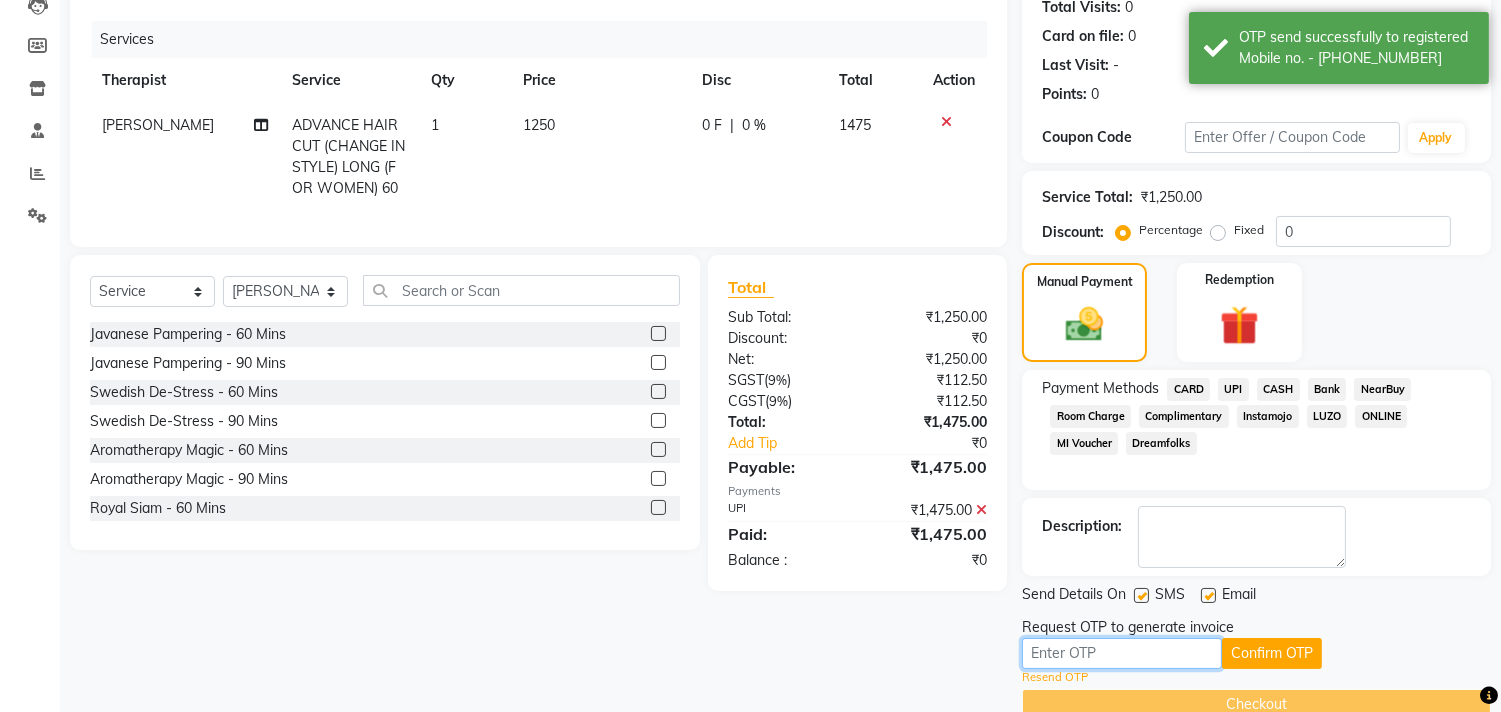 click at bounding box center [1122, 653] 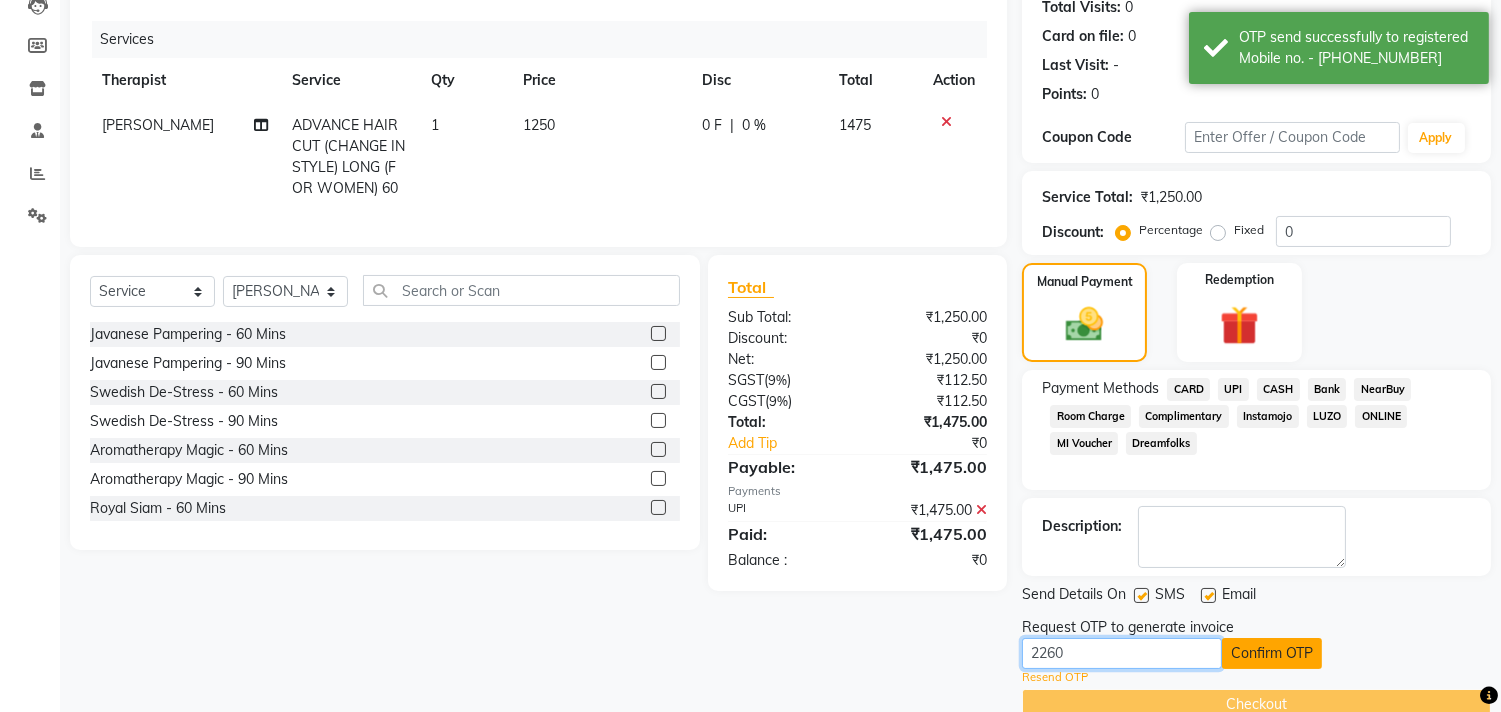 type on "2260" 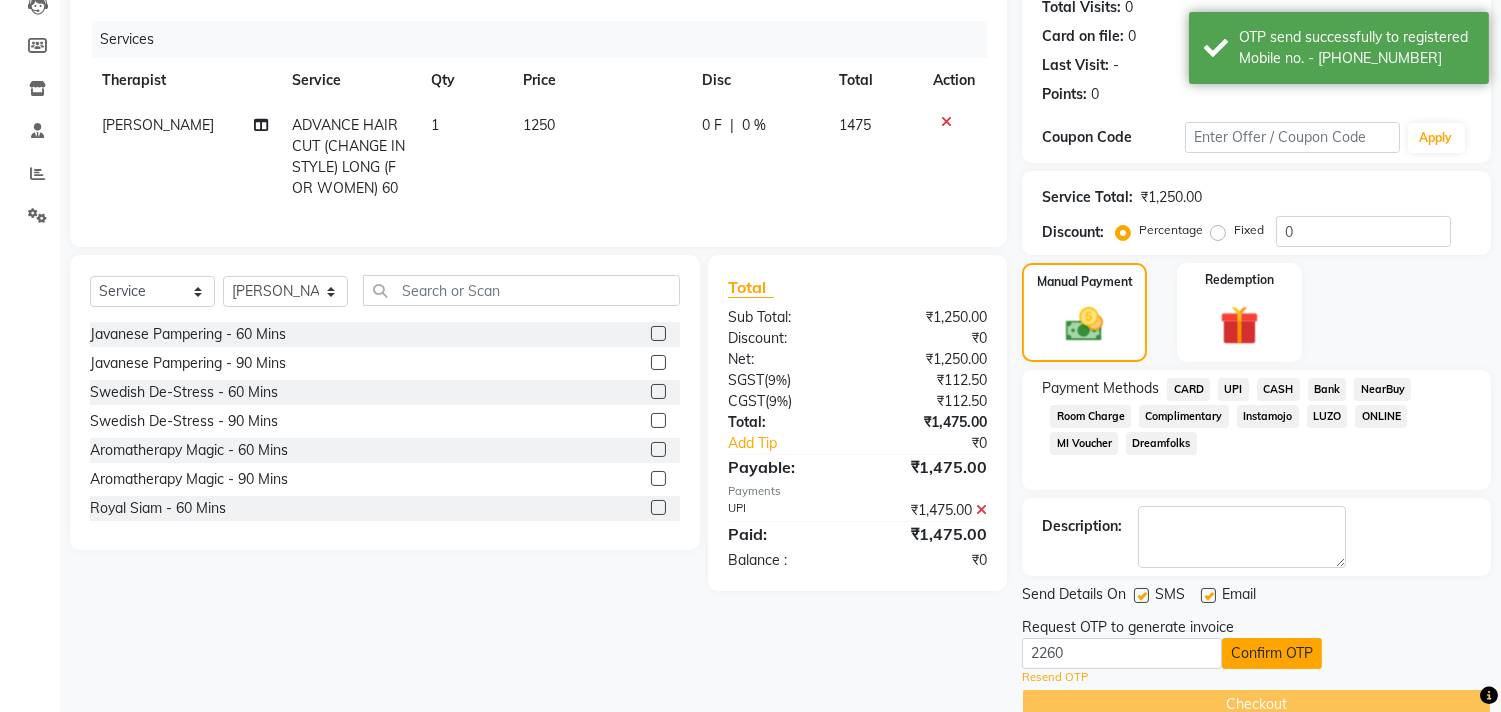 click on "Confirm OTP" 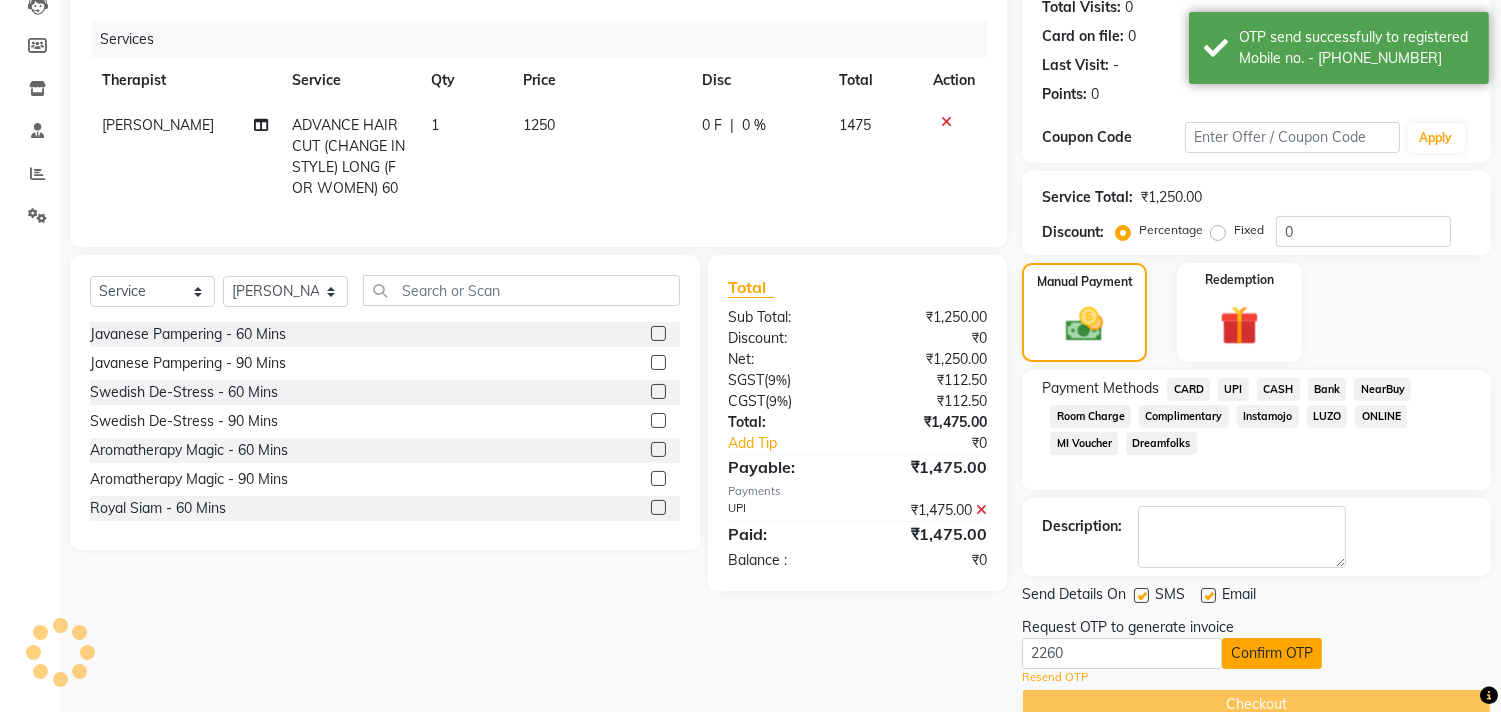 scroll, scrollTop: 187, scrollLeft: 0, axis: vertical 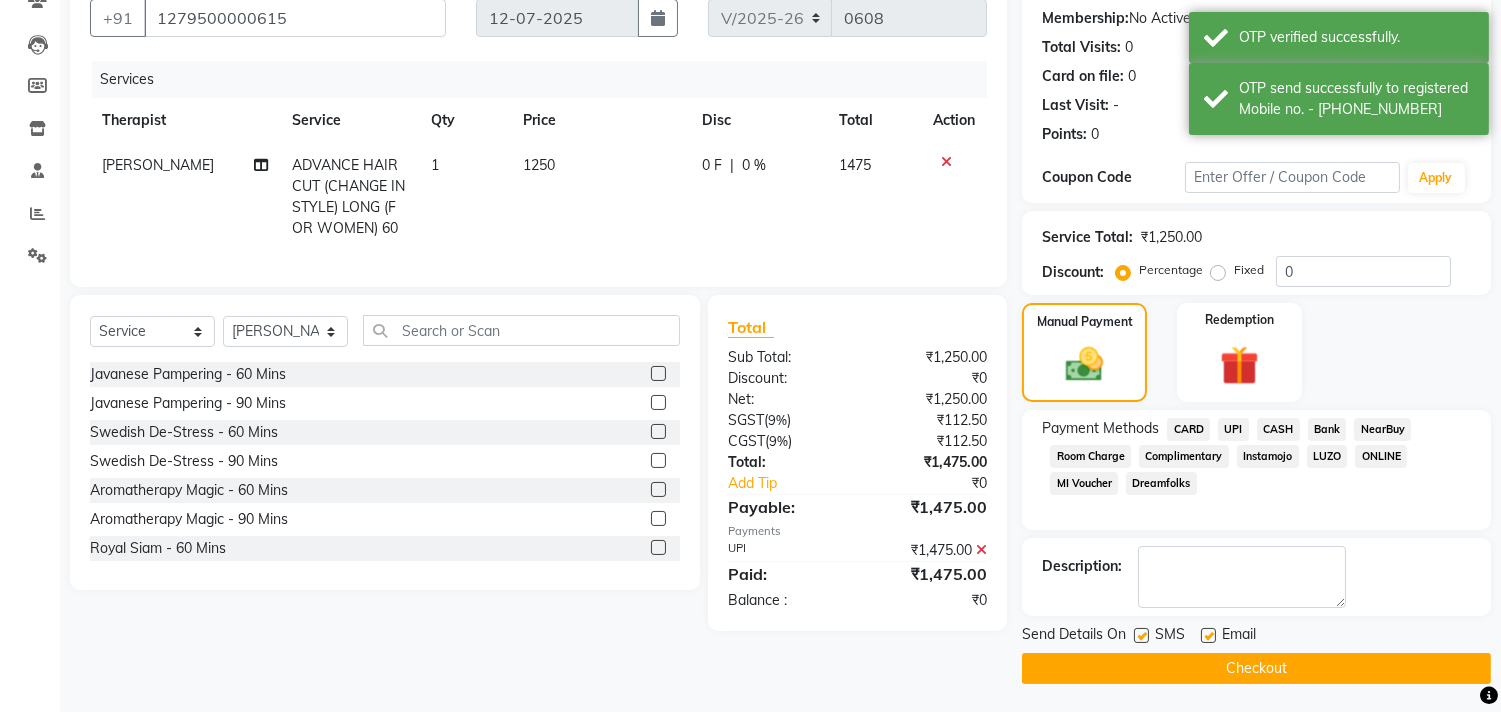 click on "Checkout" 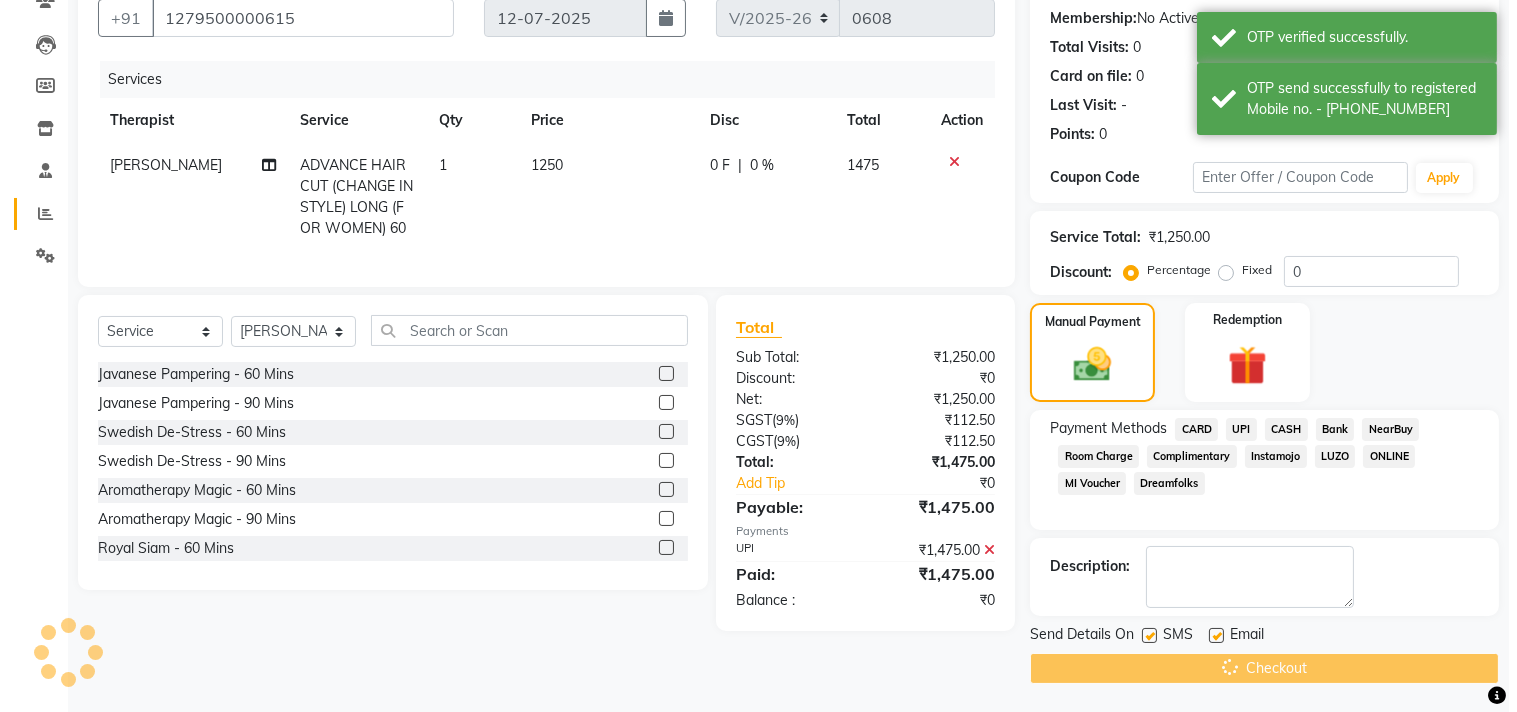 scroll, scrollTop: 0, scrollLeft: 0, axis: both 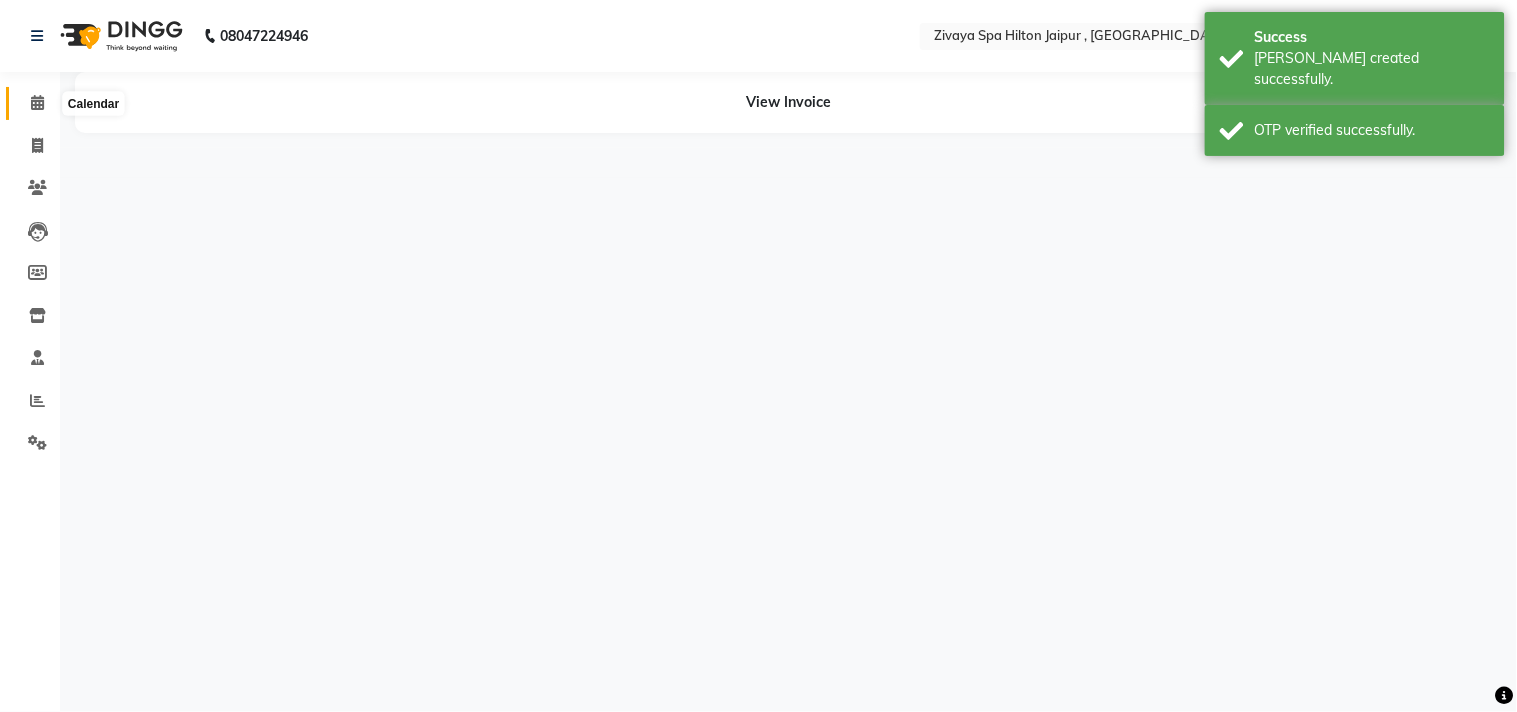 click 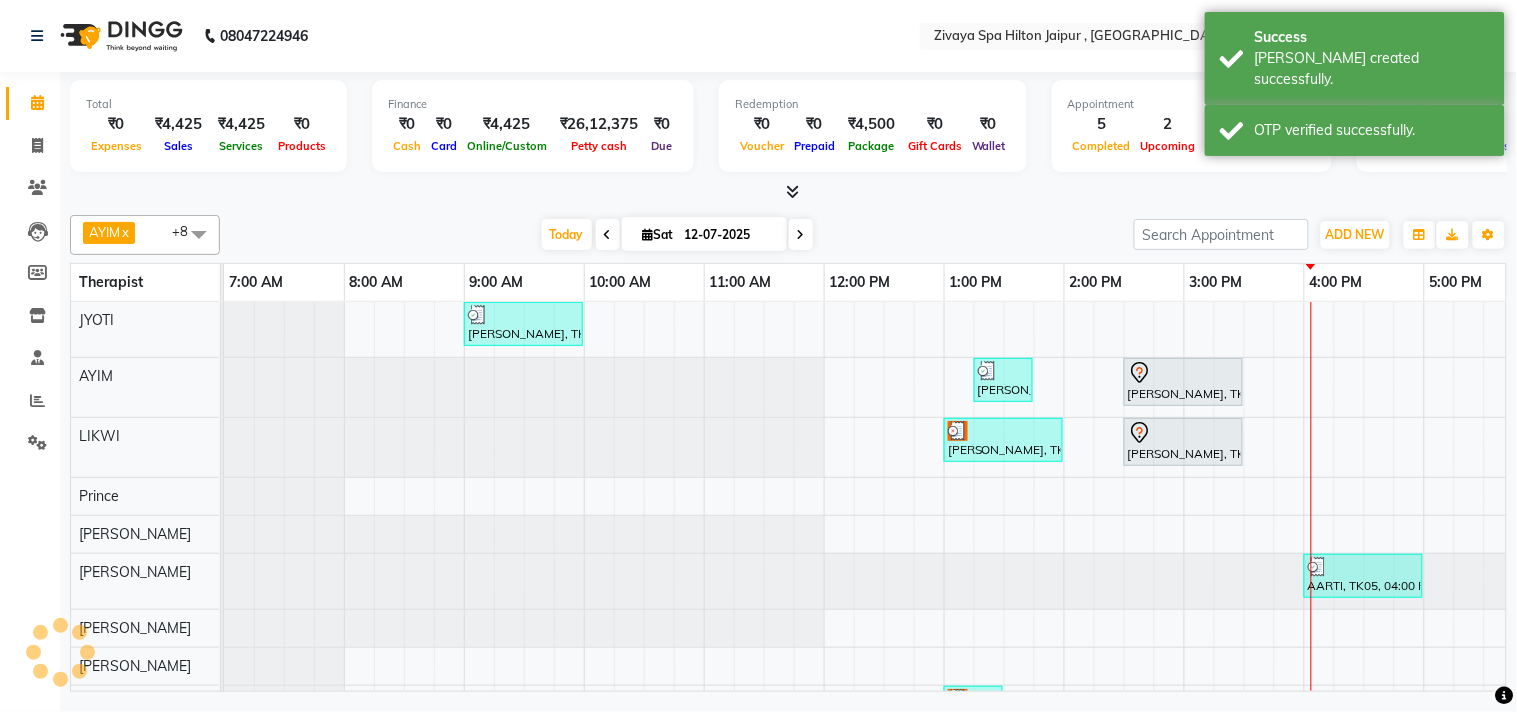 scroll, scrollTop: 0, scrollLeft: 564, axis: horizontal 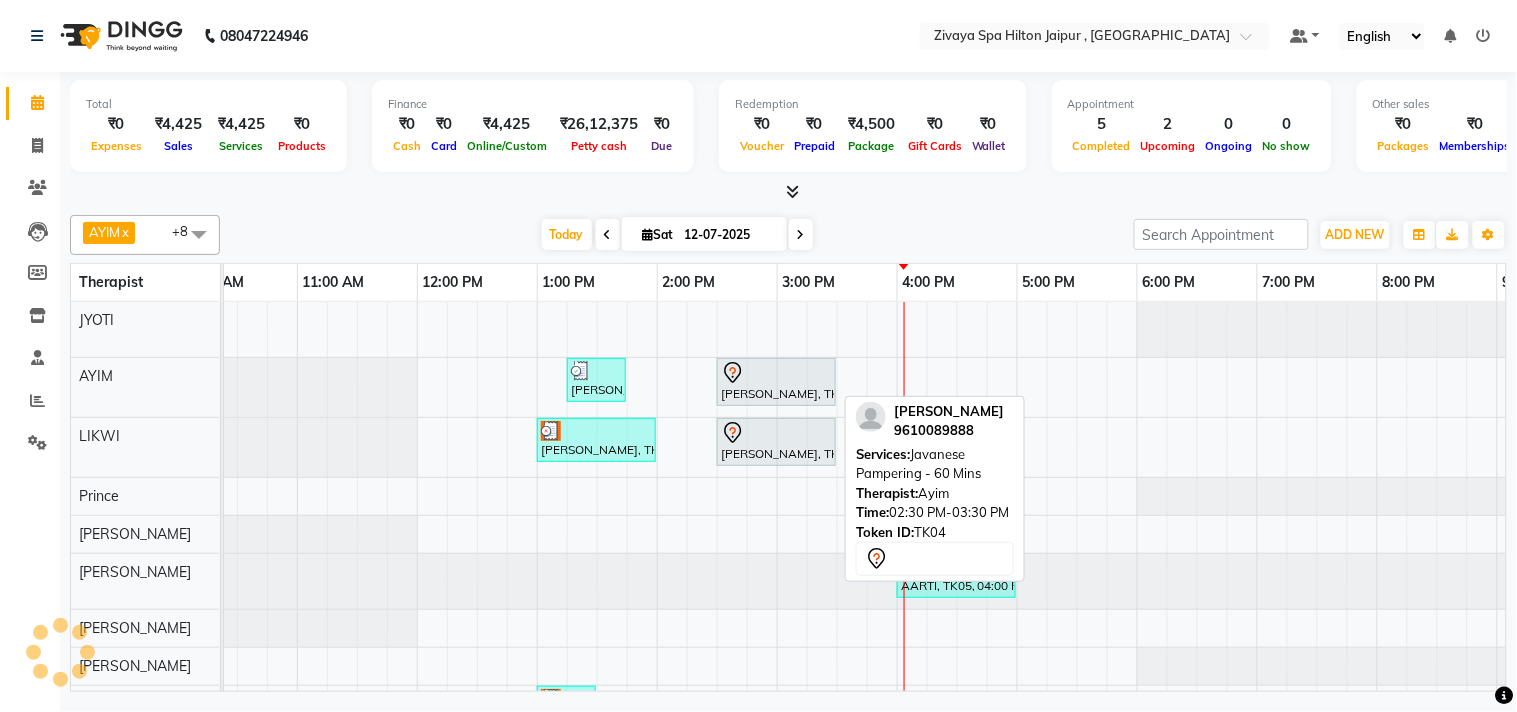 click on "SAURABH AGARWAL, TK04, 02:30 PM-03:30 PM, Javanese Pampering - 60 Mins" at bounding box center [776, 382] 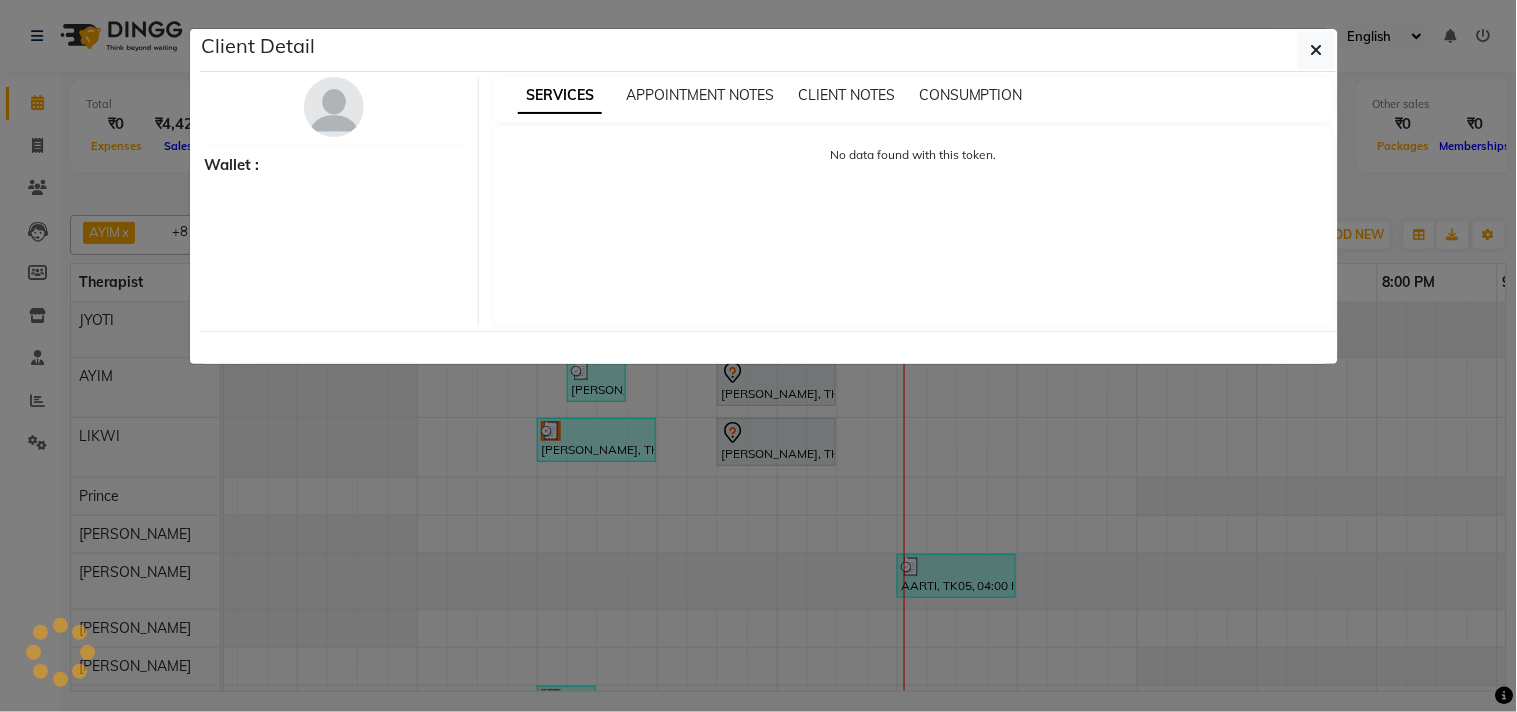 select on "7" 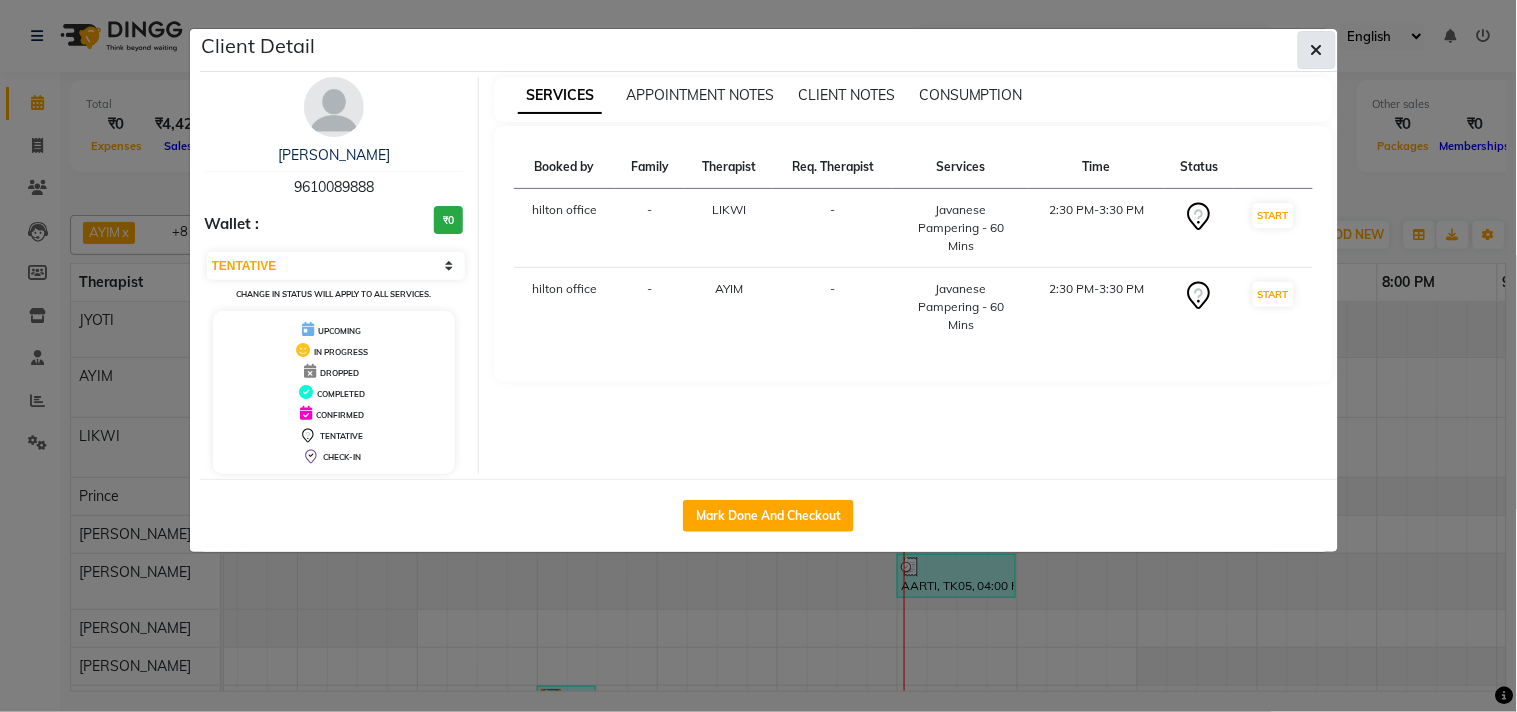 click 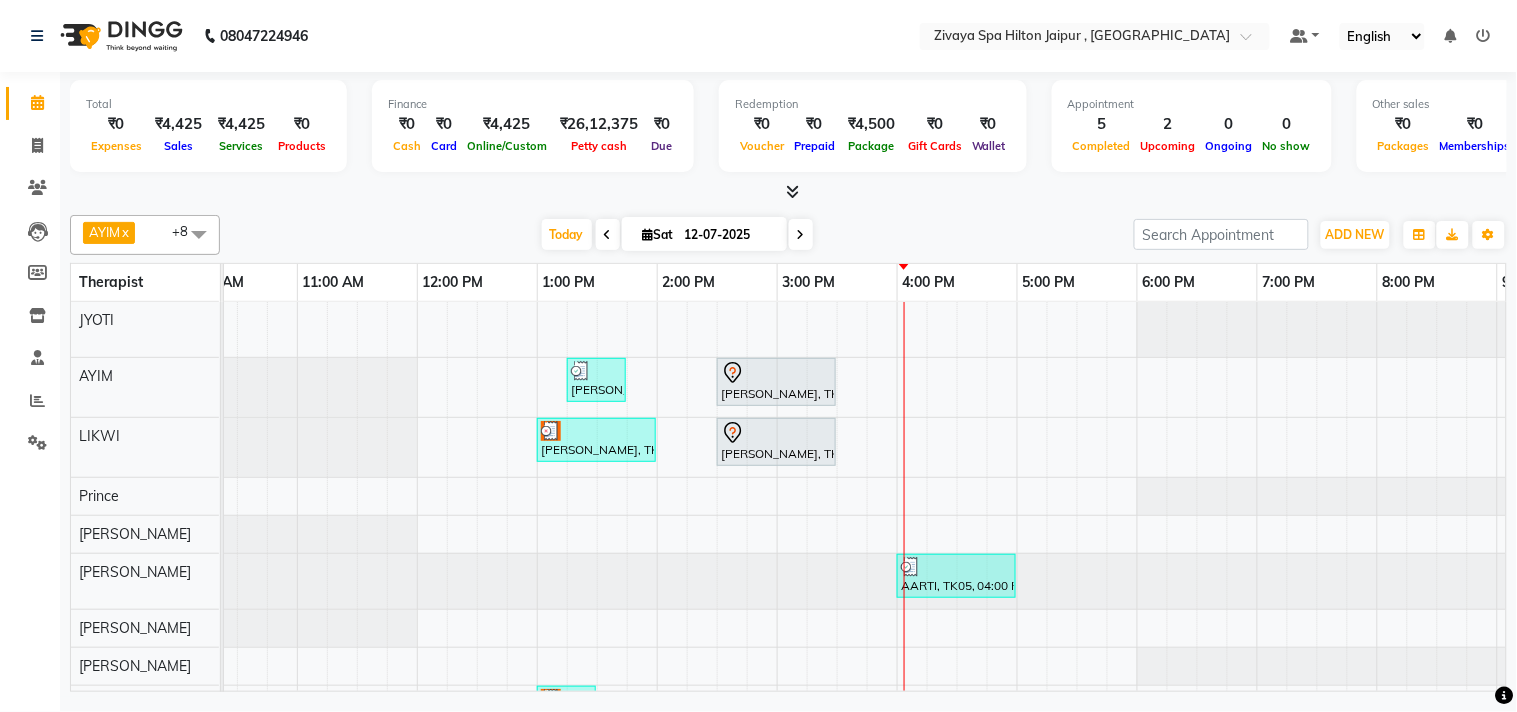 click on "Ajay Goyal, TK01, 09:00 AM-10:00 AM, Javanese Pampering - 60 Mins     SHALINI, TK02, 01:15 PM-01:45 PM, De-Stress Back & Shoulder Massage - 30 Mins             SAURABH AGARWAL, TK04, 02:30 PM-03:30 PM, Javanese Pampering - 60 Mins     RAJVEER, TK03, 01:00 PM-02:00 PM, Swedish De-Stress - 60 Mins             SAURABH AGARWAL, TK04, 02:30 PM-03:30 PM, Javanese Pampering - 60 Mins     AARTI, TK05, 04:00 PM-05:00 PM, ADVANCE HAIR CUT (CHANGE IN STYLE) LONG (FOR WOMEN) 60     RAJVEER, TK03, 01:00 PM-01:30 PM, De-Stress Back & Shoulder Massage - 30 Mins" at bounding box center (777, 521) 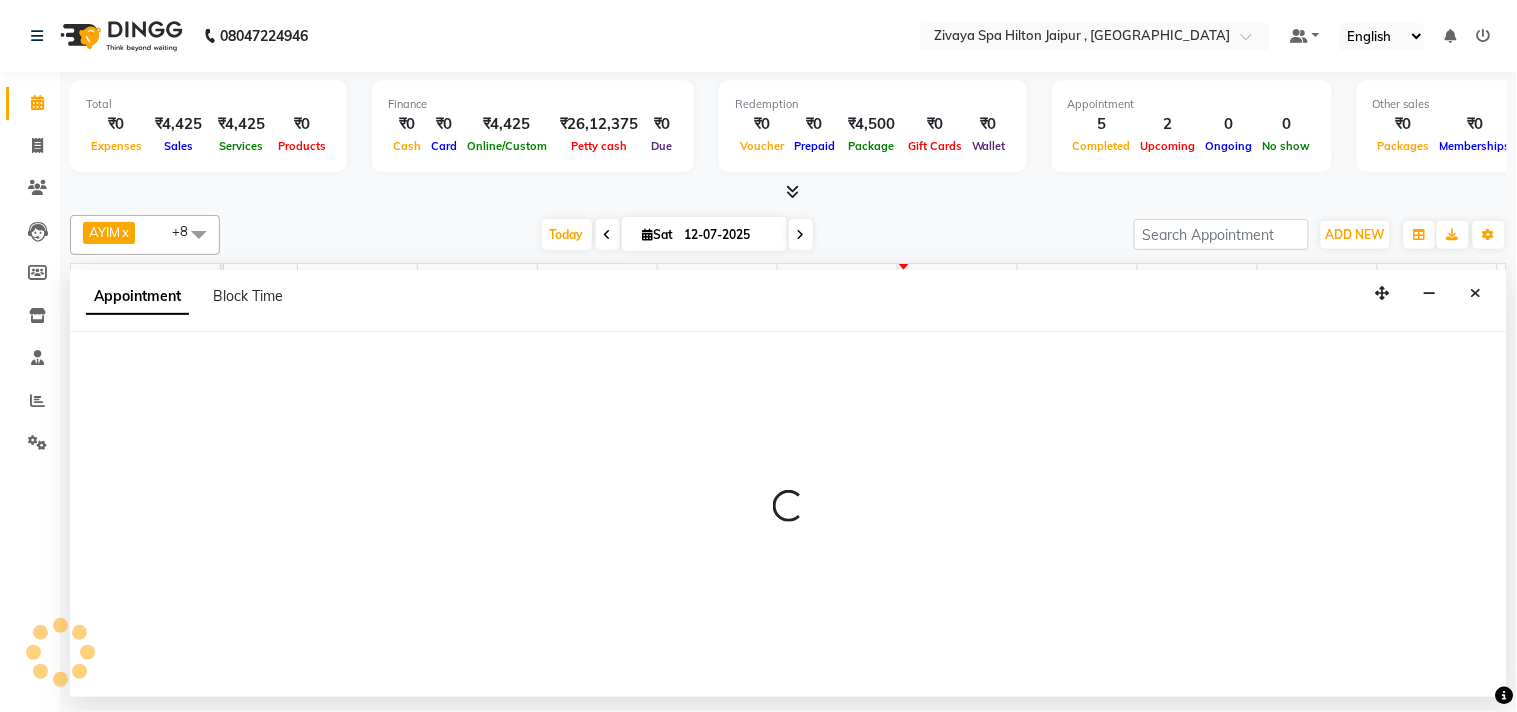 select on "48596" 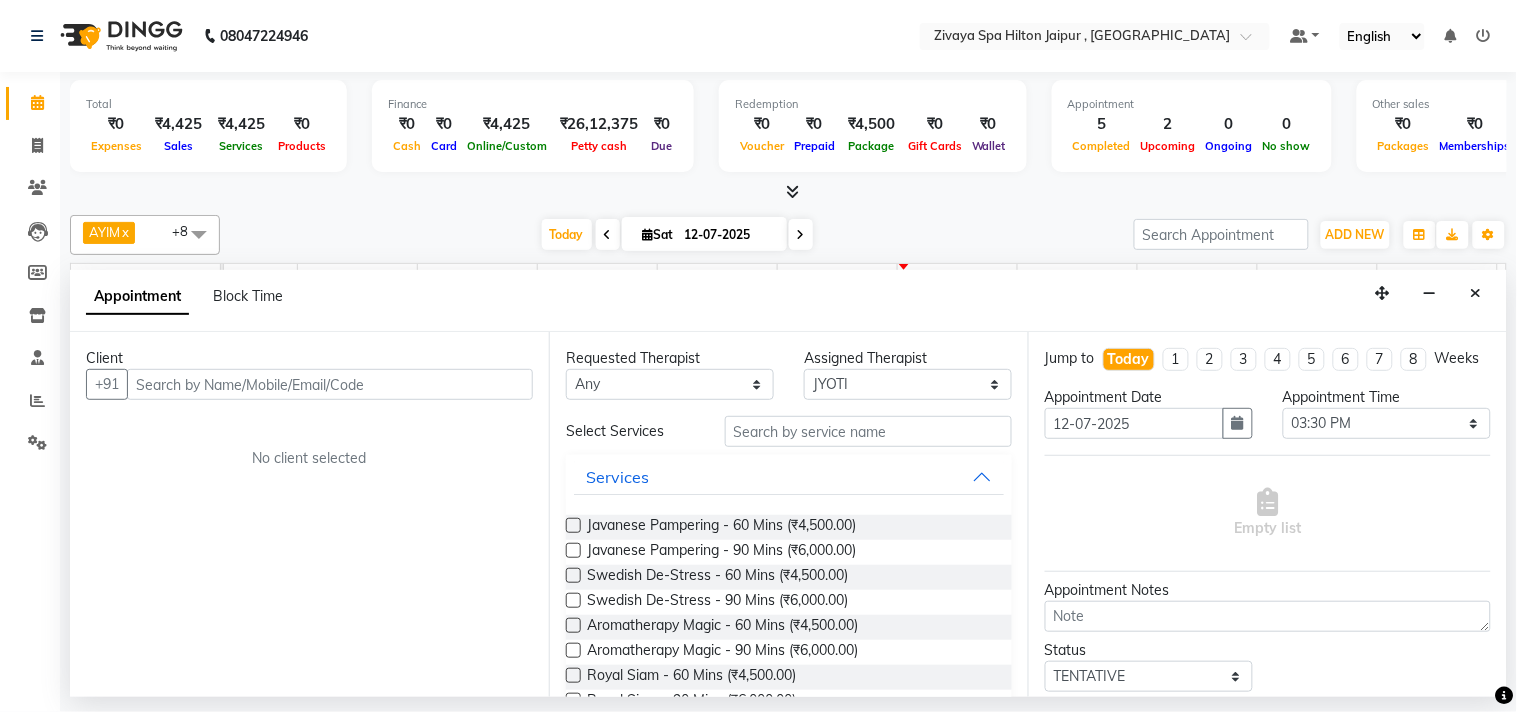 click at bounding box center [330, 384] 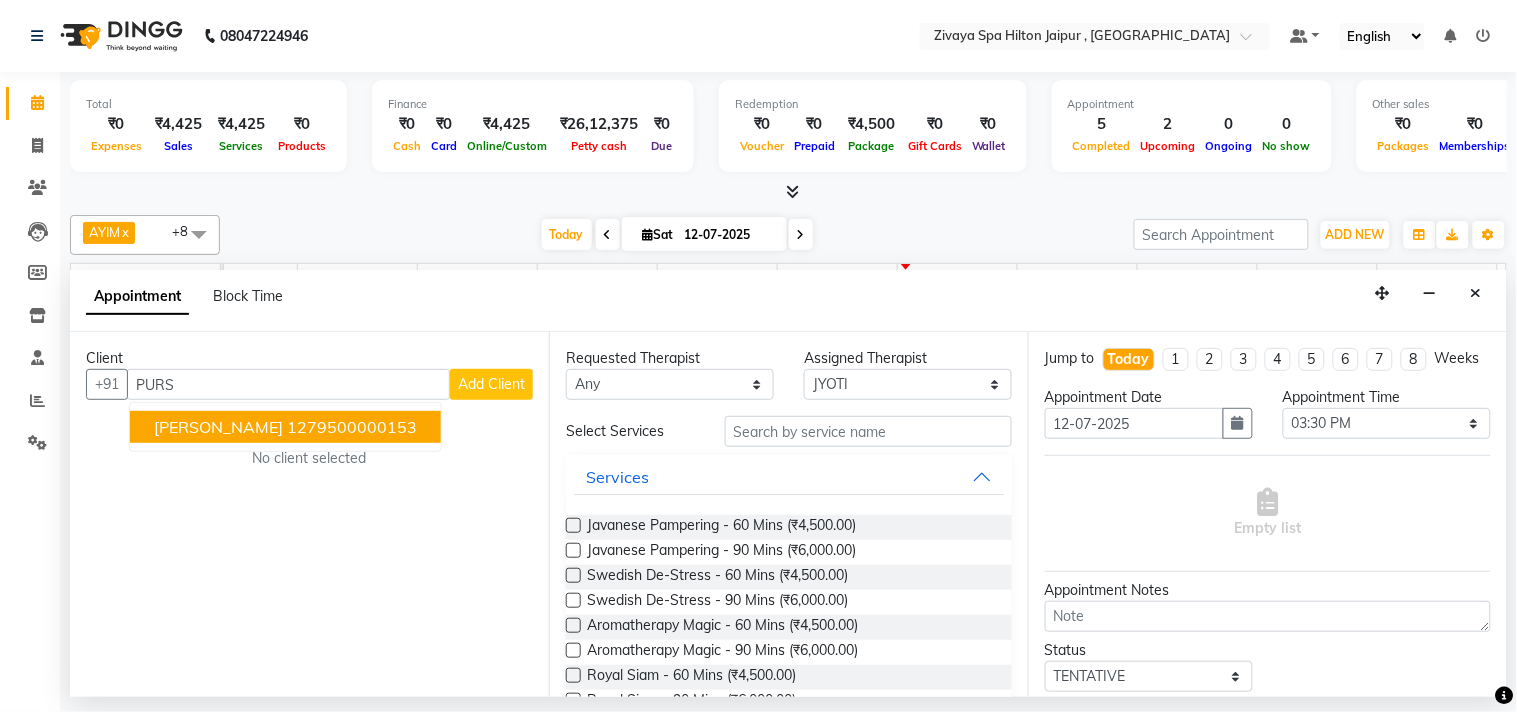 click on "1279500000153" at bounding box center (352, 427) 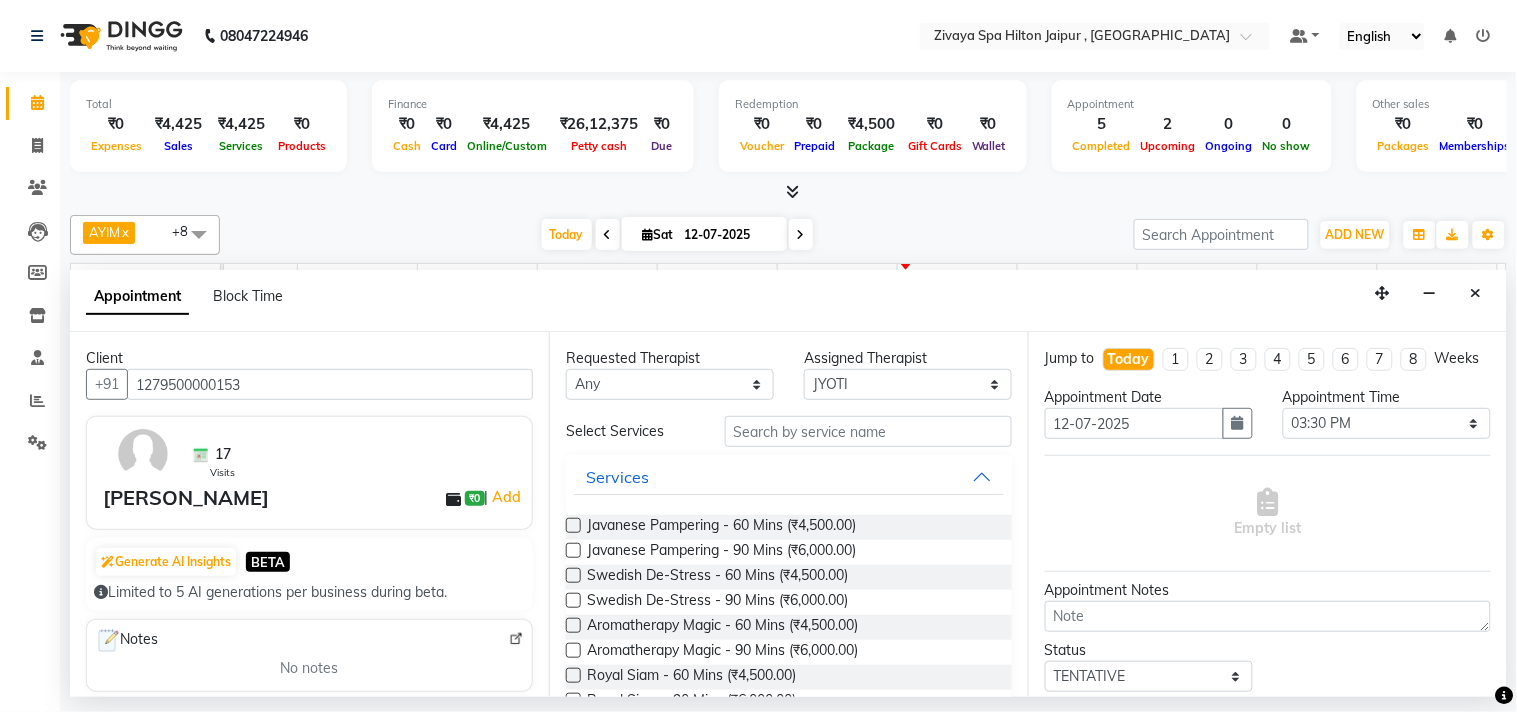 type on "1279500000153" 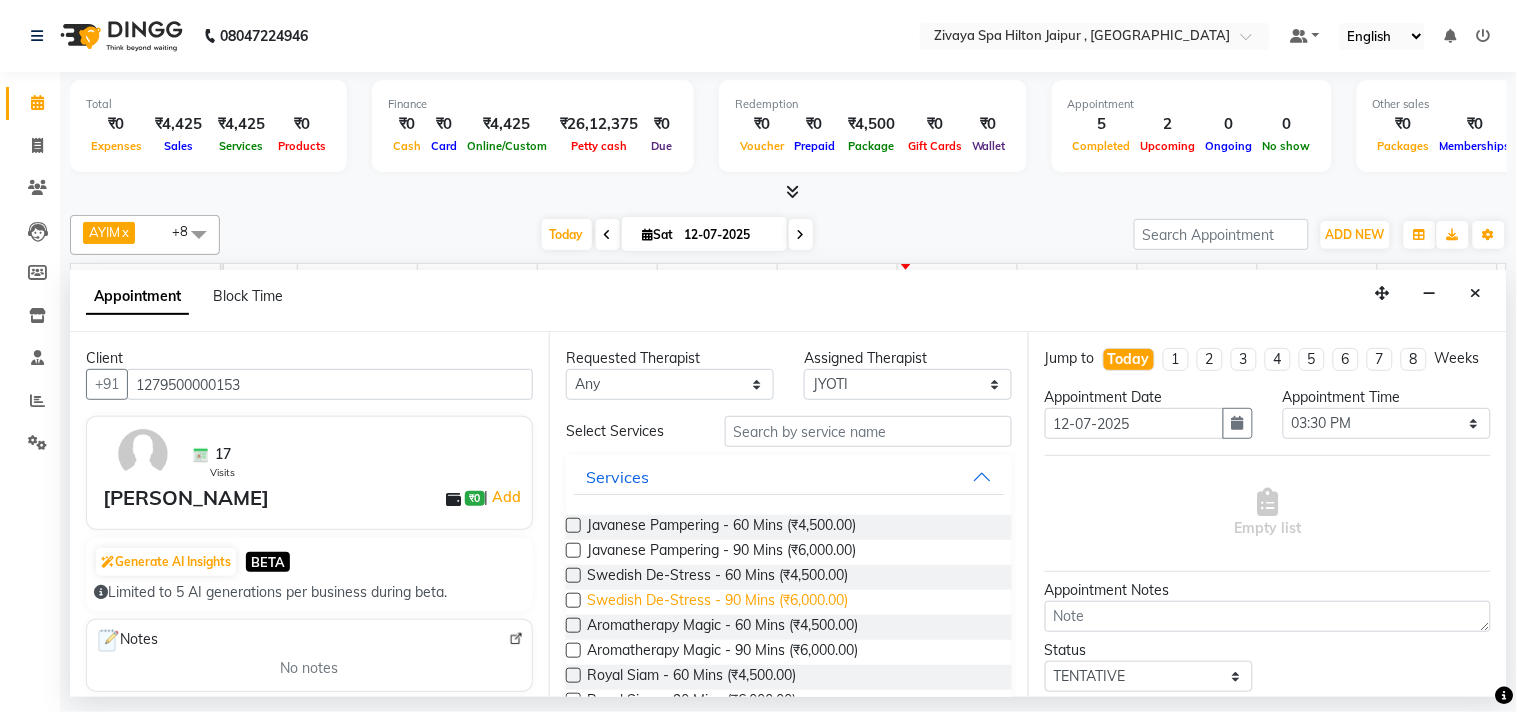 drag, startPoint x: 574, startPoint y: 603, endPoint x: 638, endPoint y: 607, distance: 64.12488 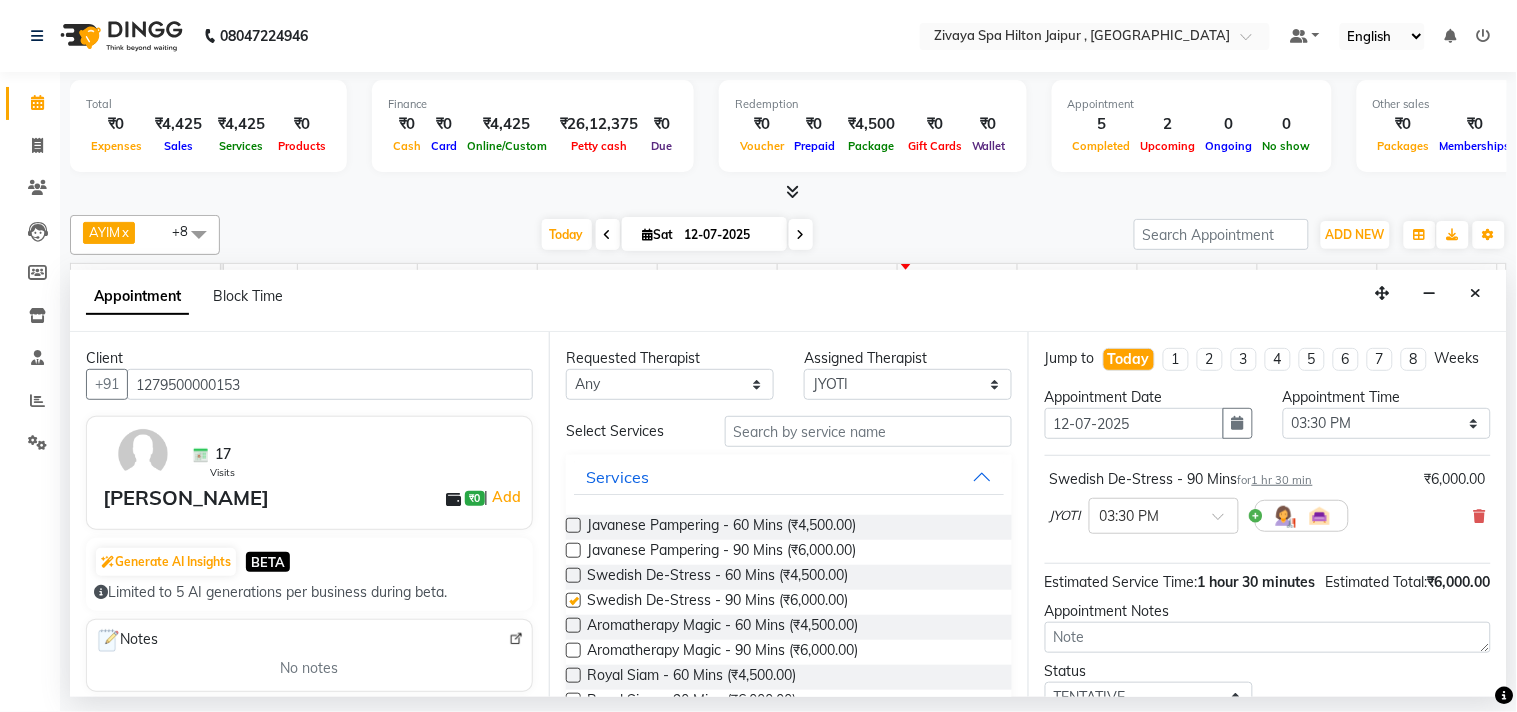 checkbox on "false" 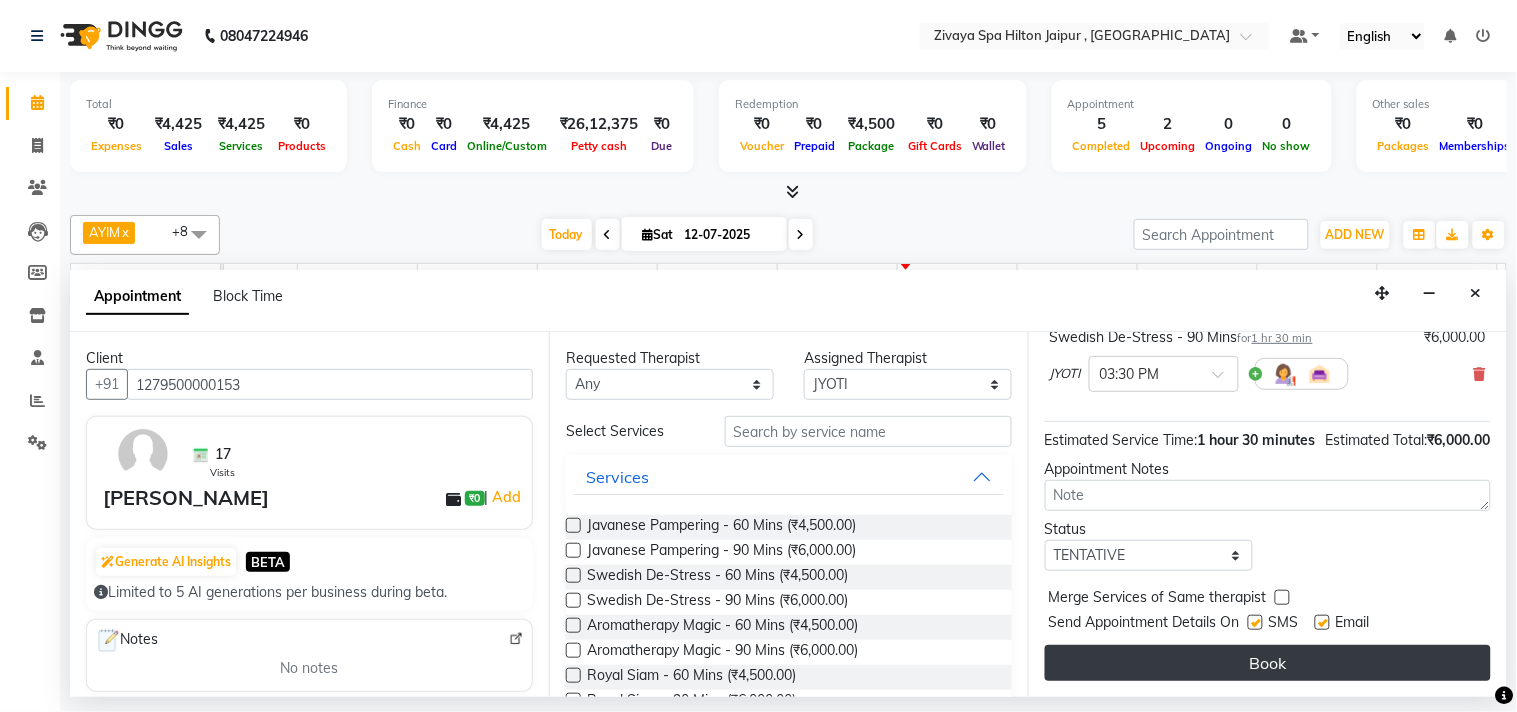 click on "Book" at bounding box center (1268, 663) 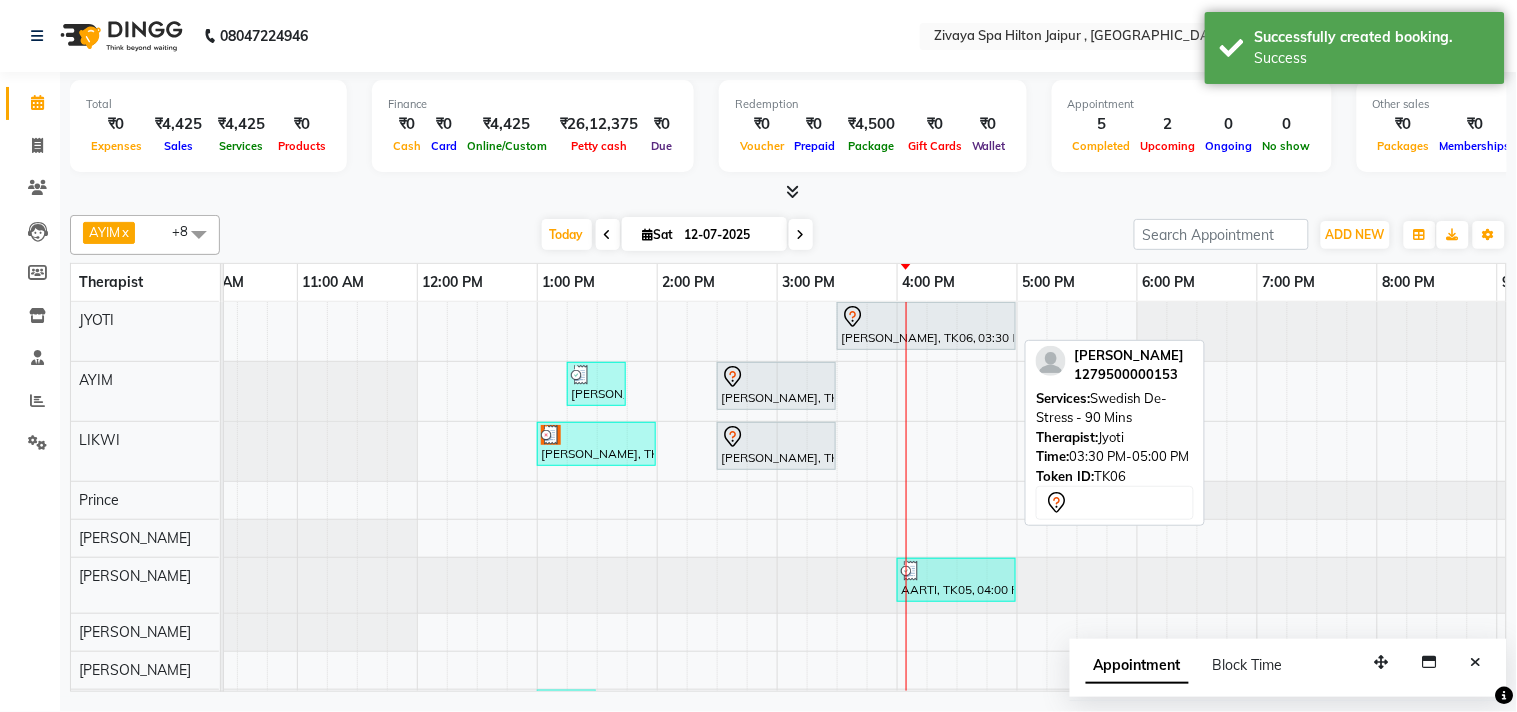 click at bounding box center [926, 317] 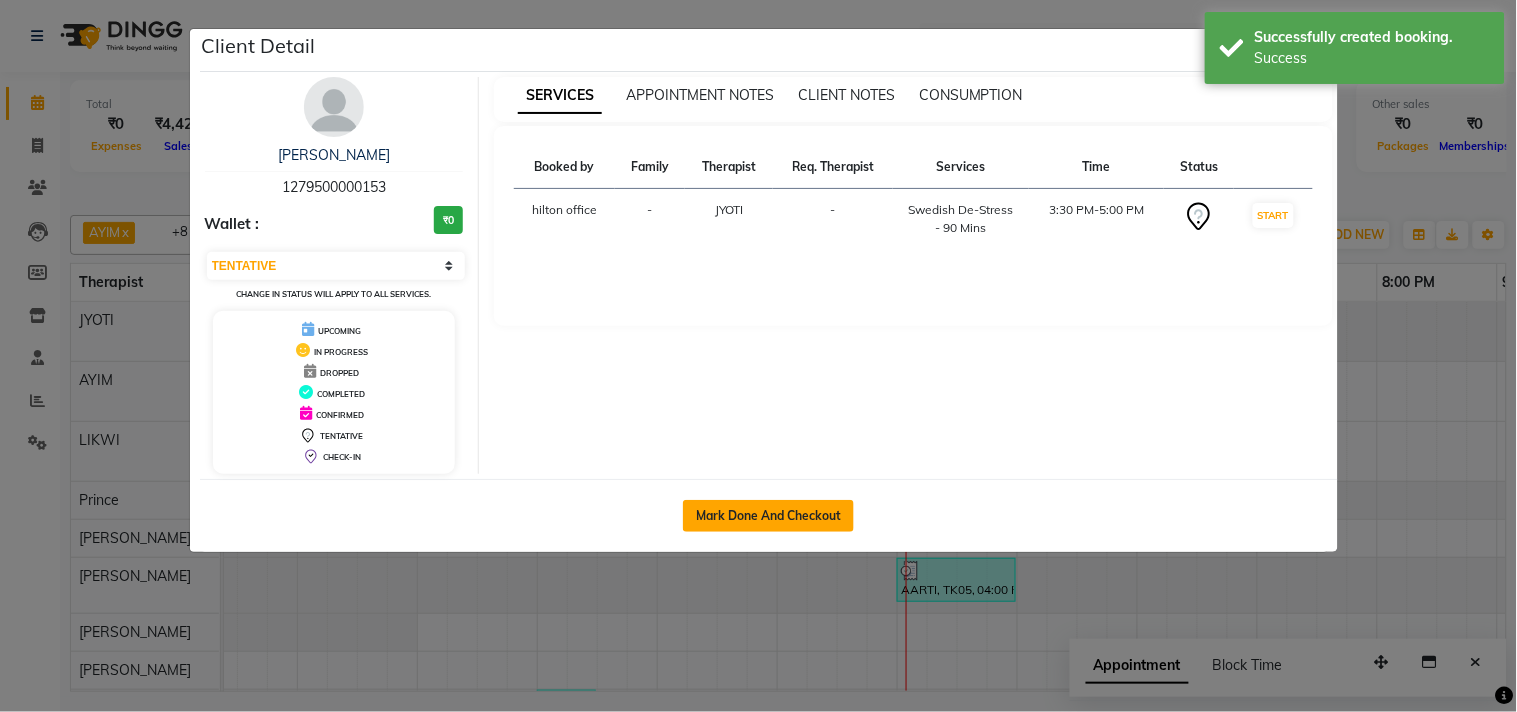 click on "Mark Done And Checkout" 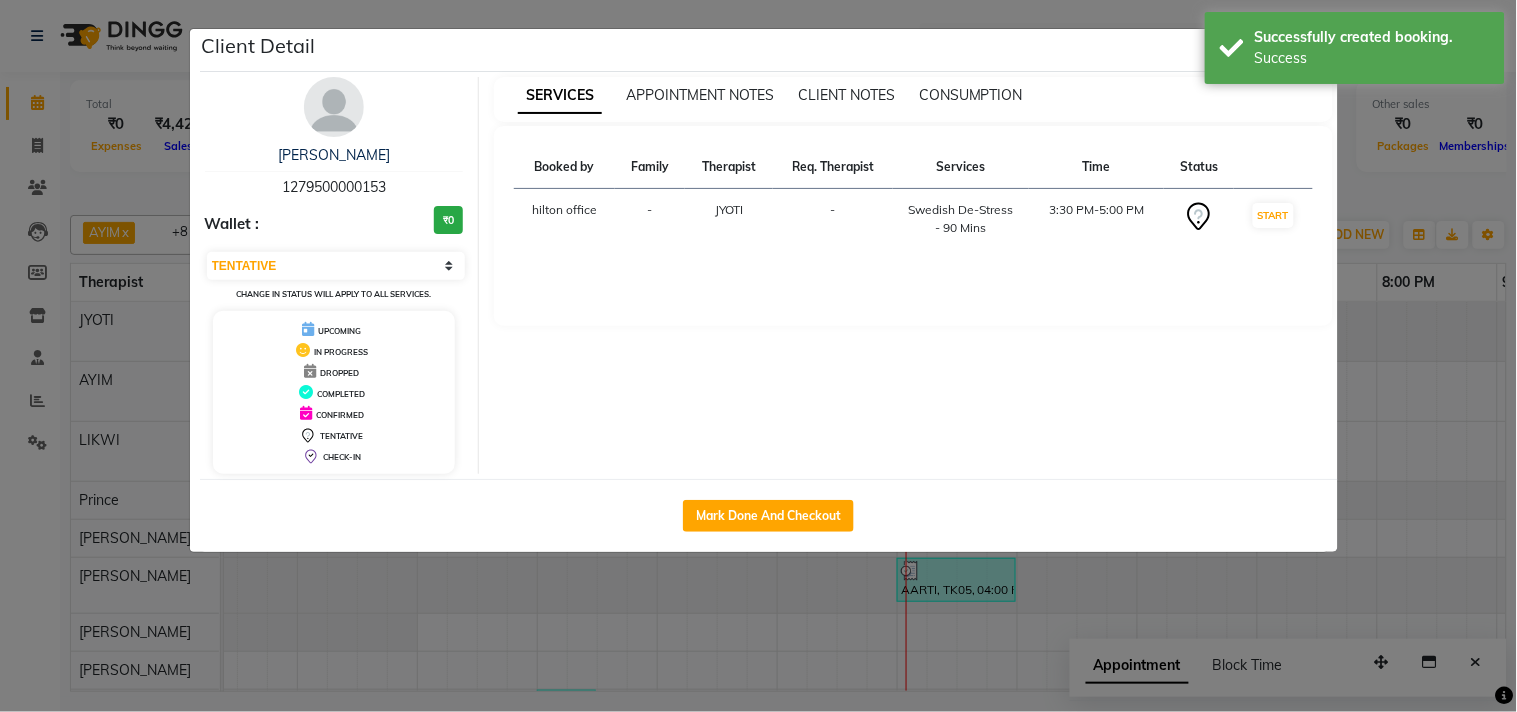 select on "service" 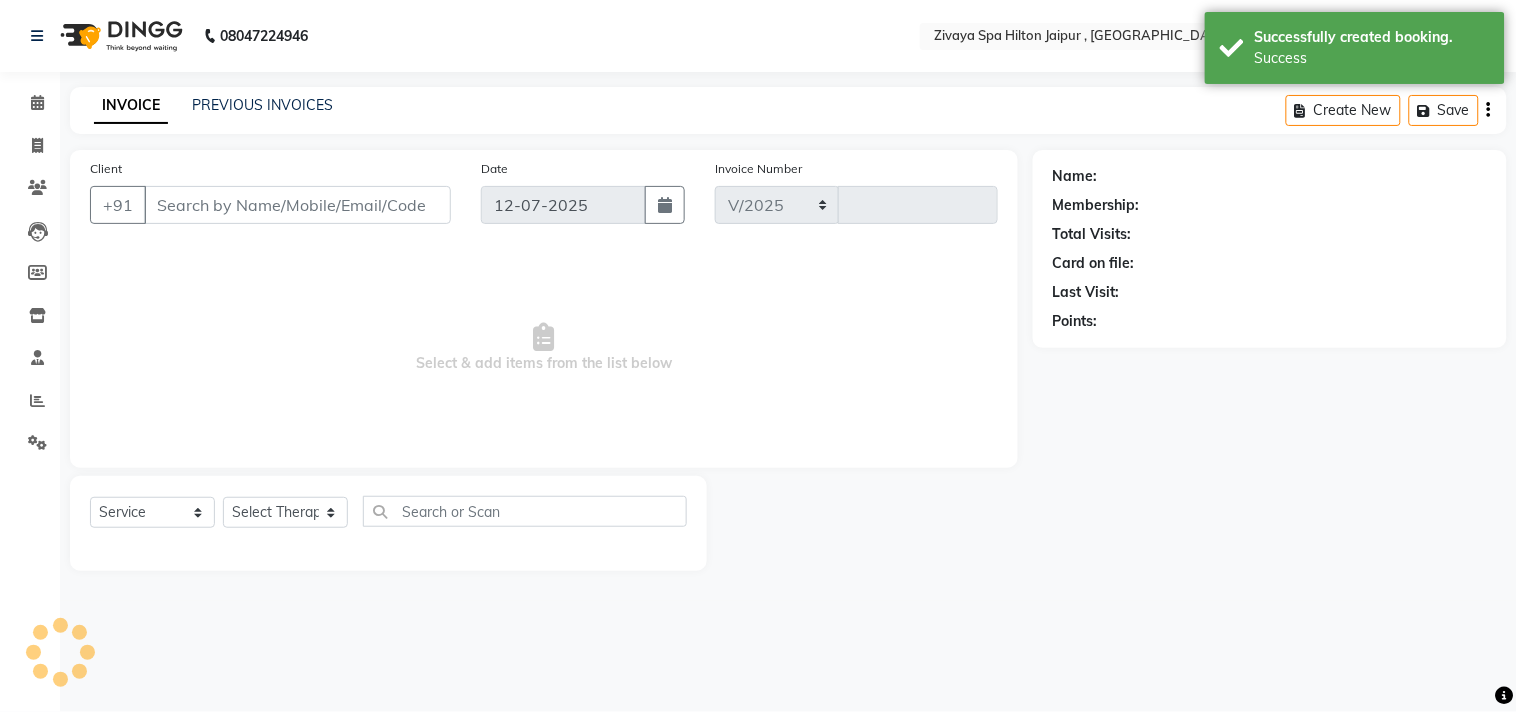 select on "6423" 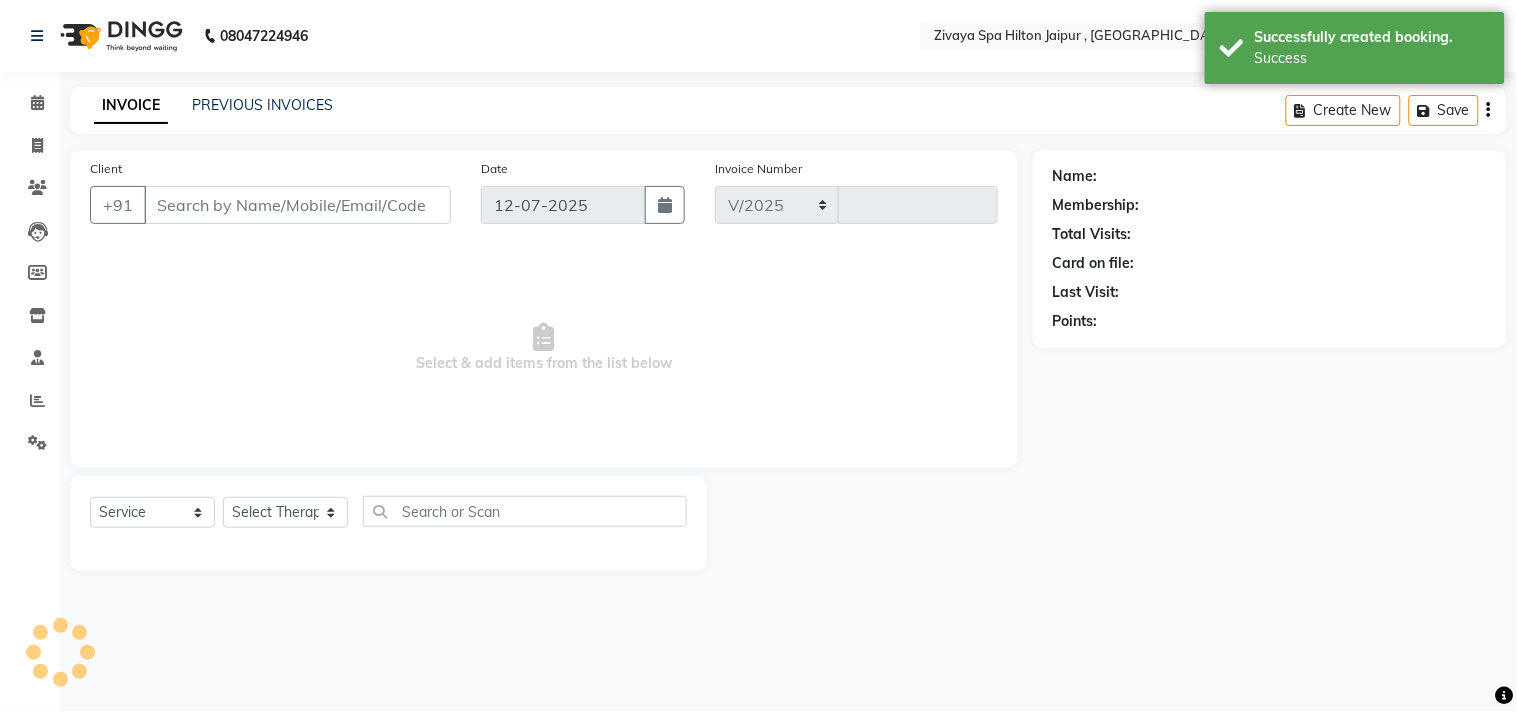 type on "0609" 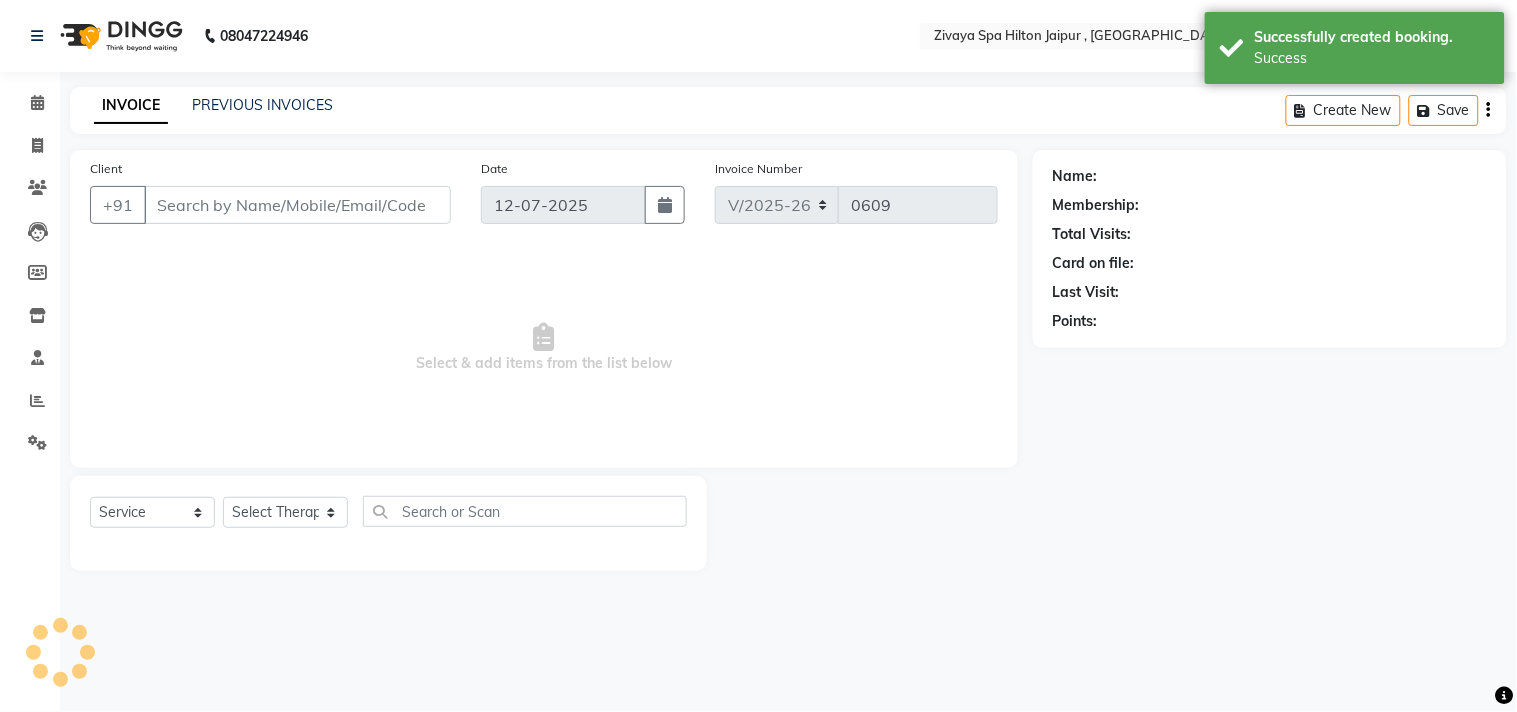 type on "1279500000153" 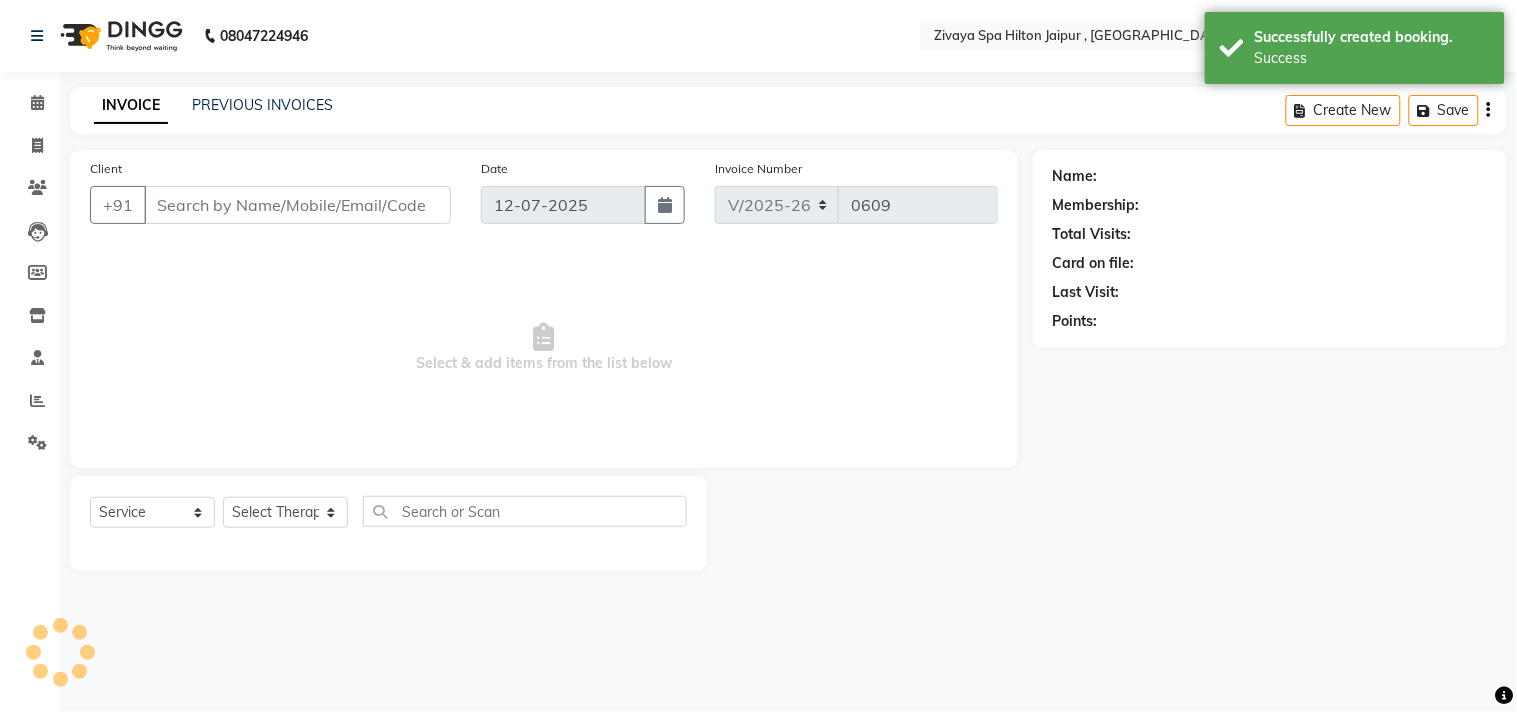 select on "48596" 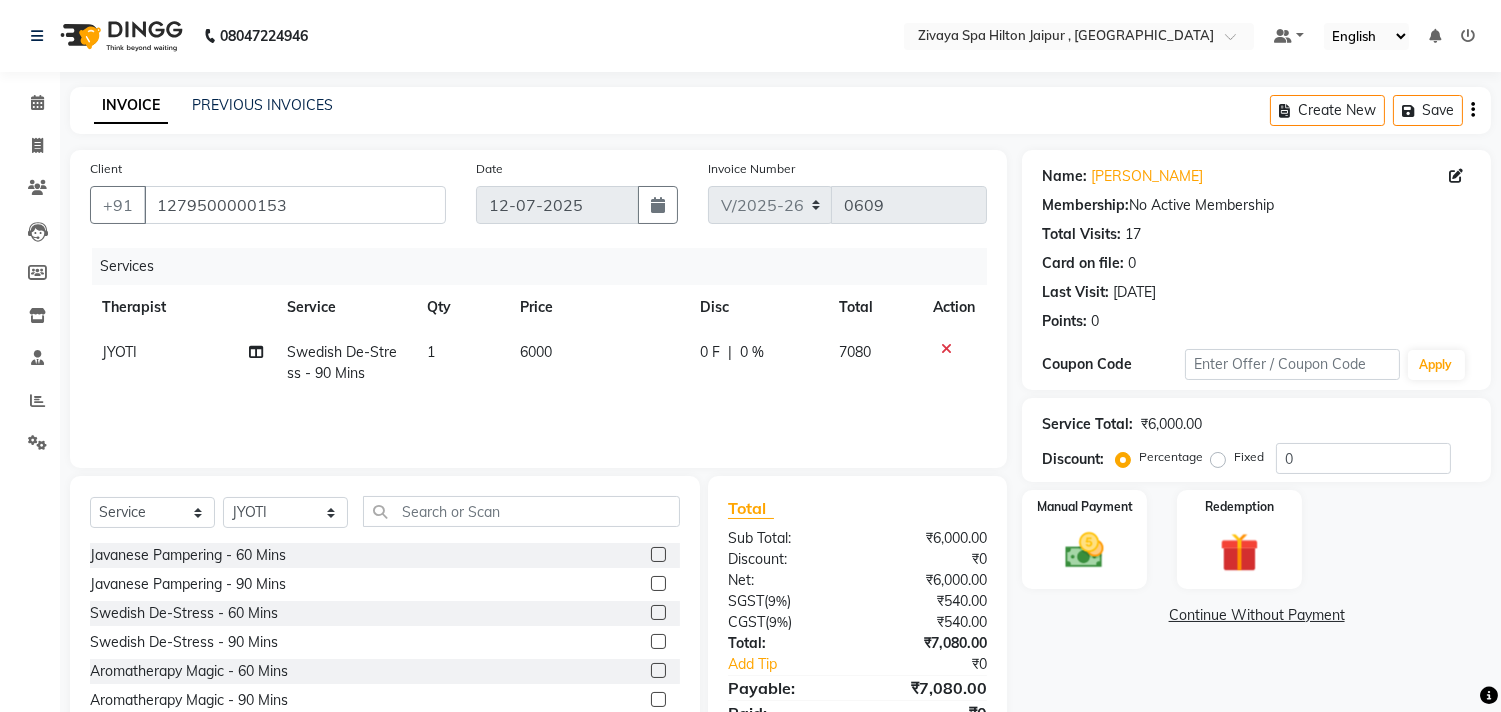 click 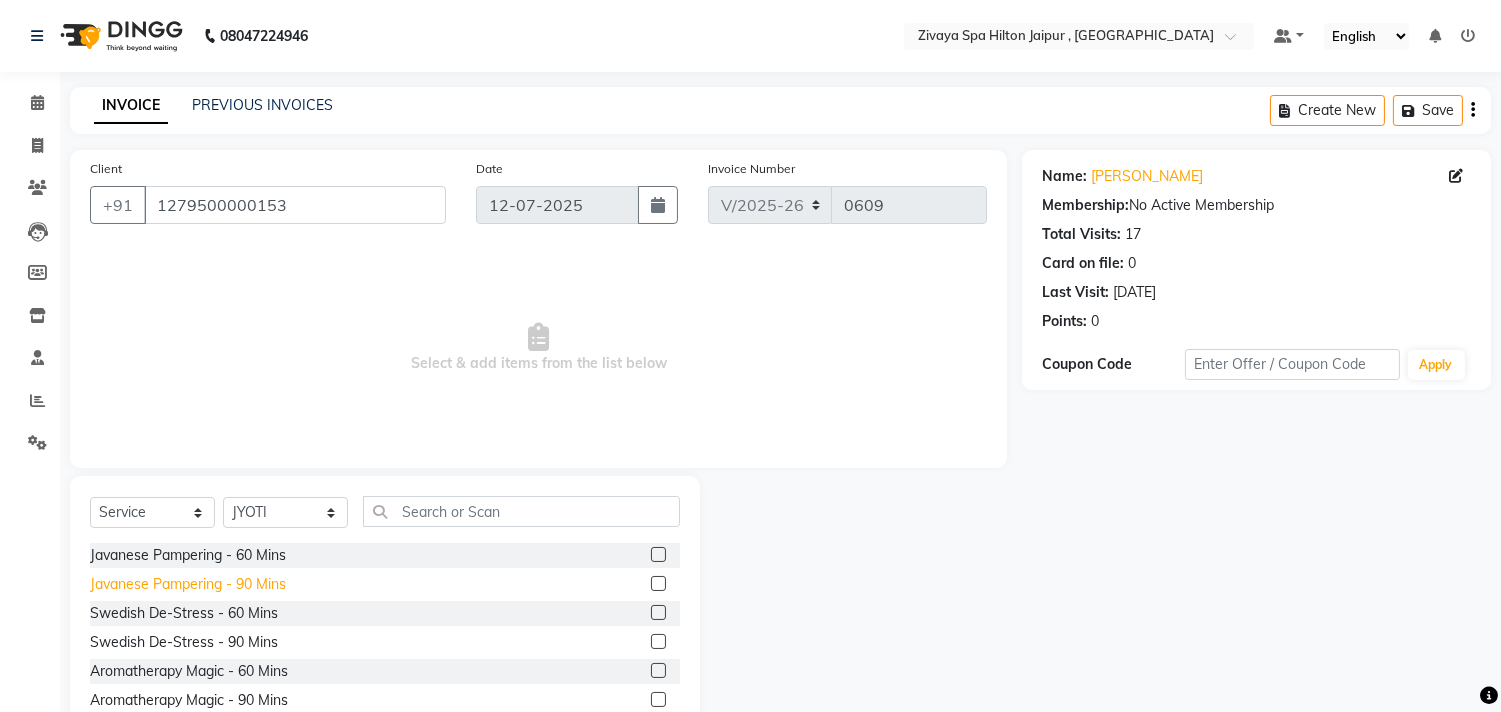 click on "Javanese Pampering - 90 Mins" 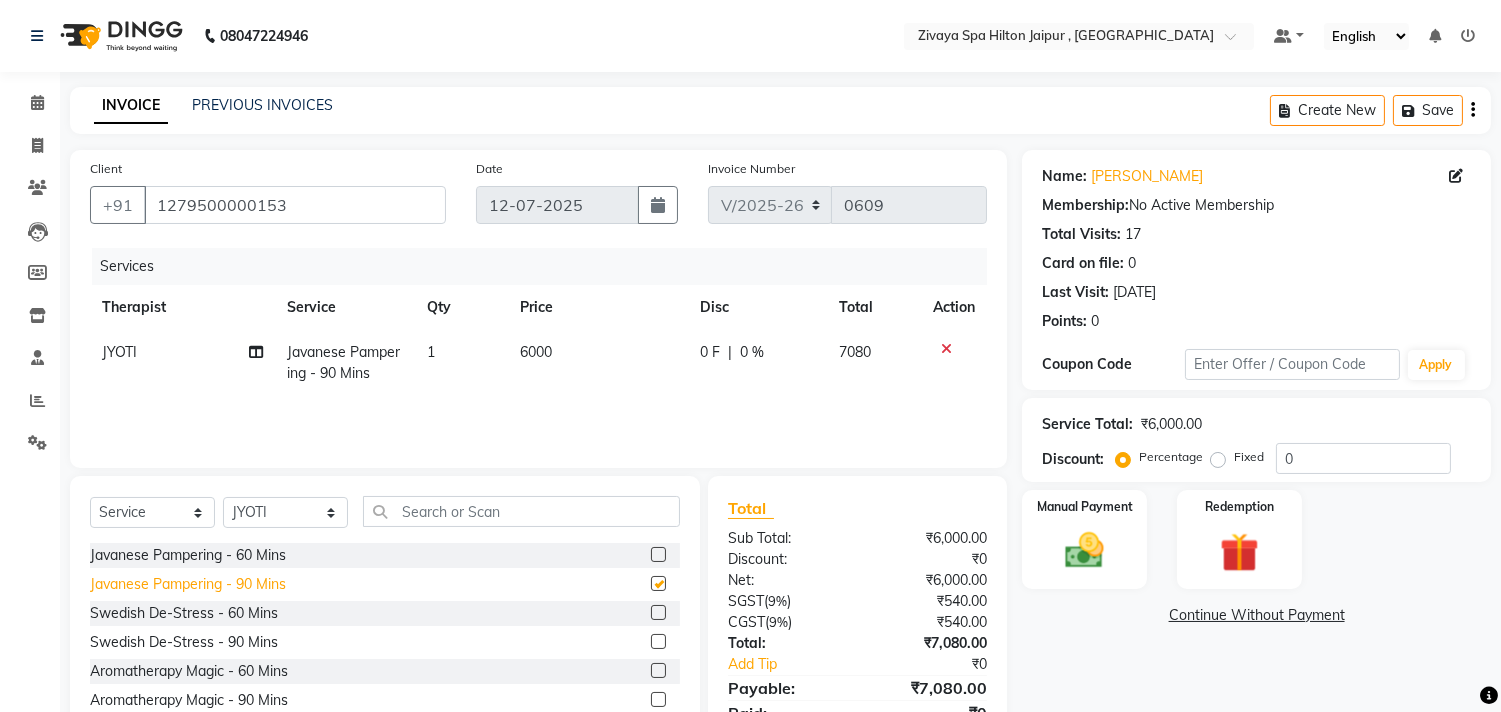 checkbox on "false" 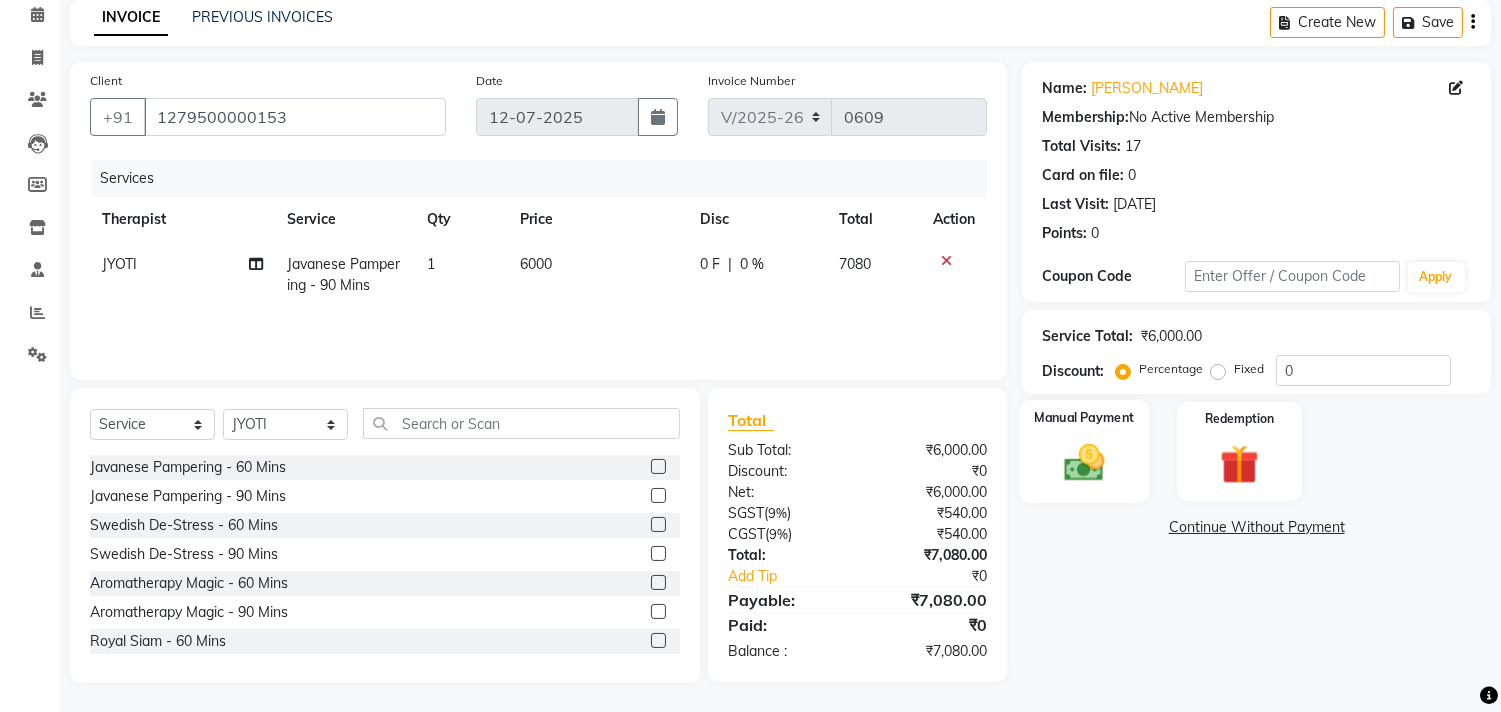 click 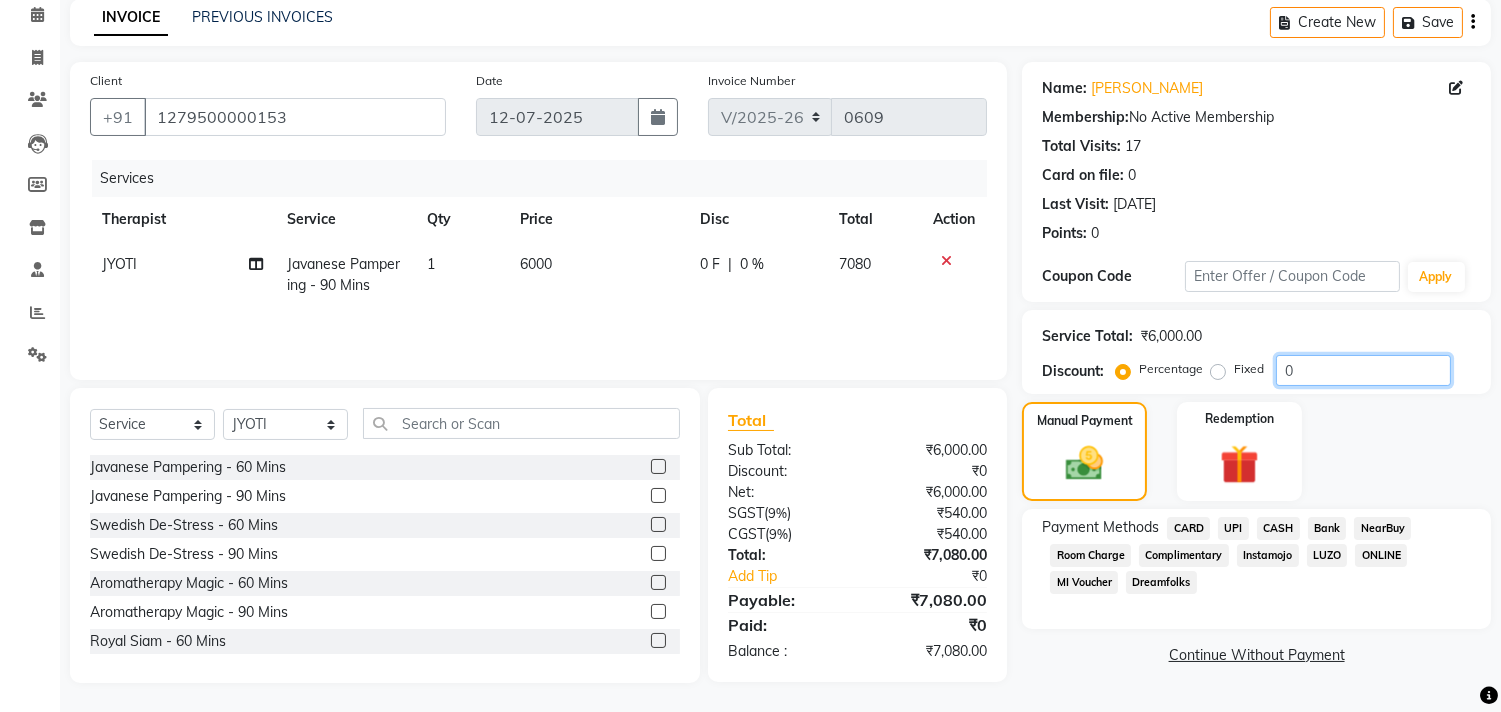click on "0" 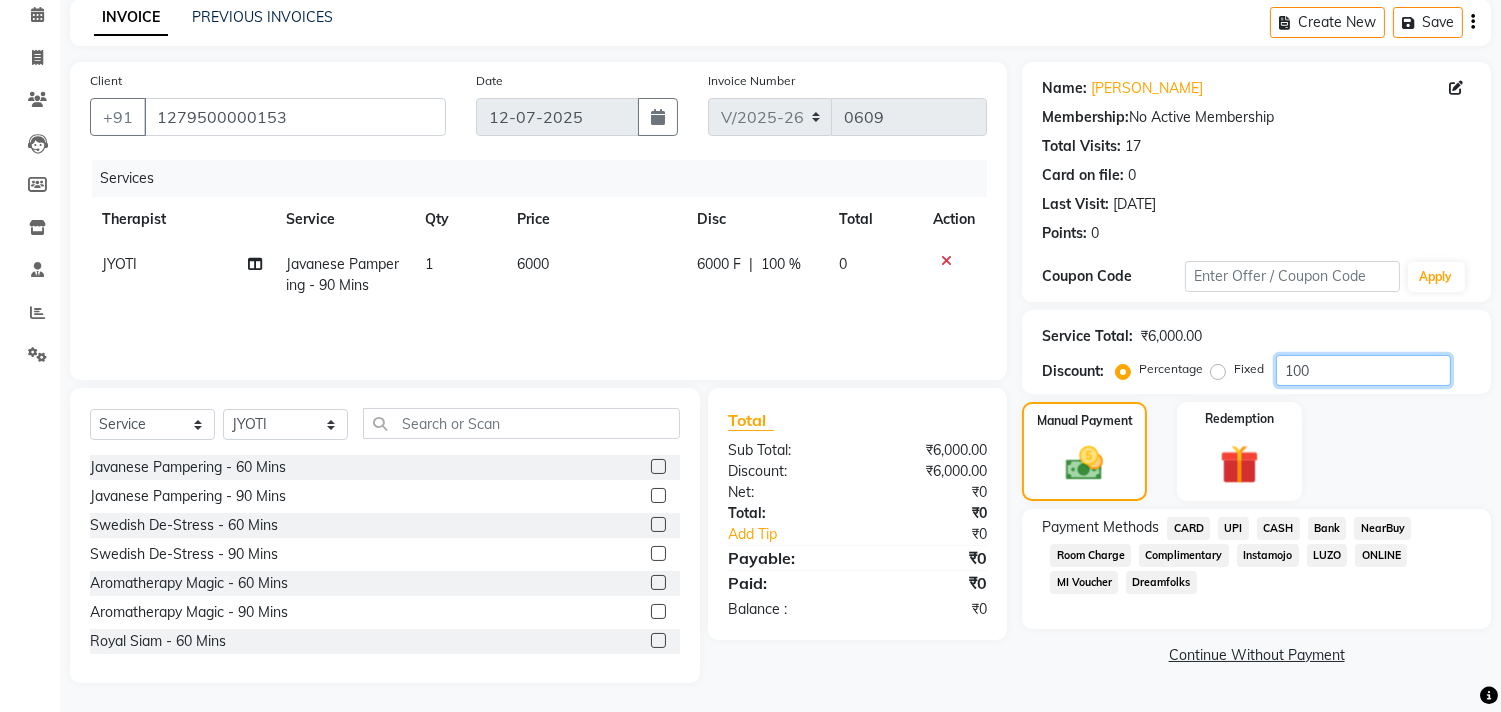 type on "100" 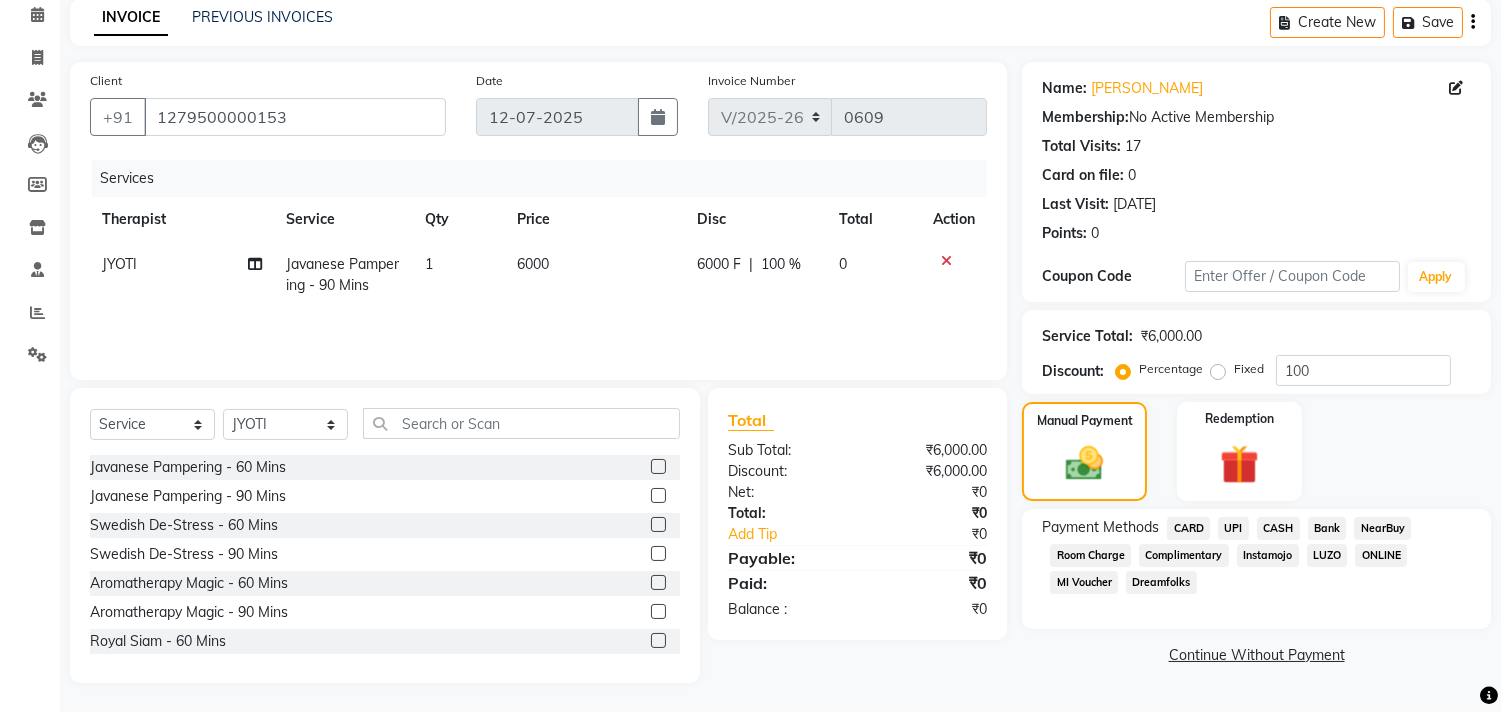 click on "Complimentary" 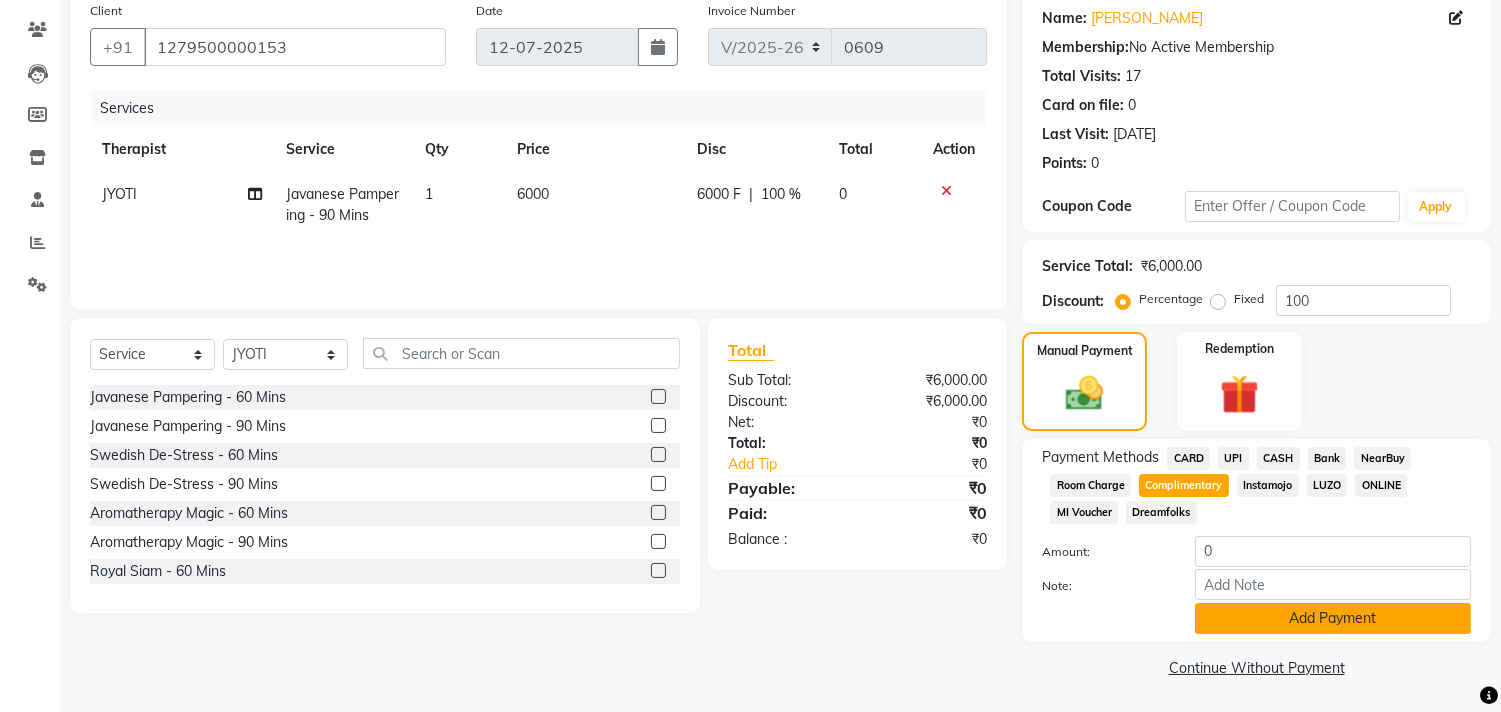 click on "Add Payment" 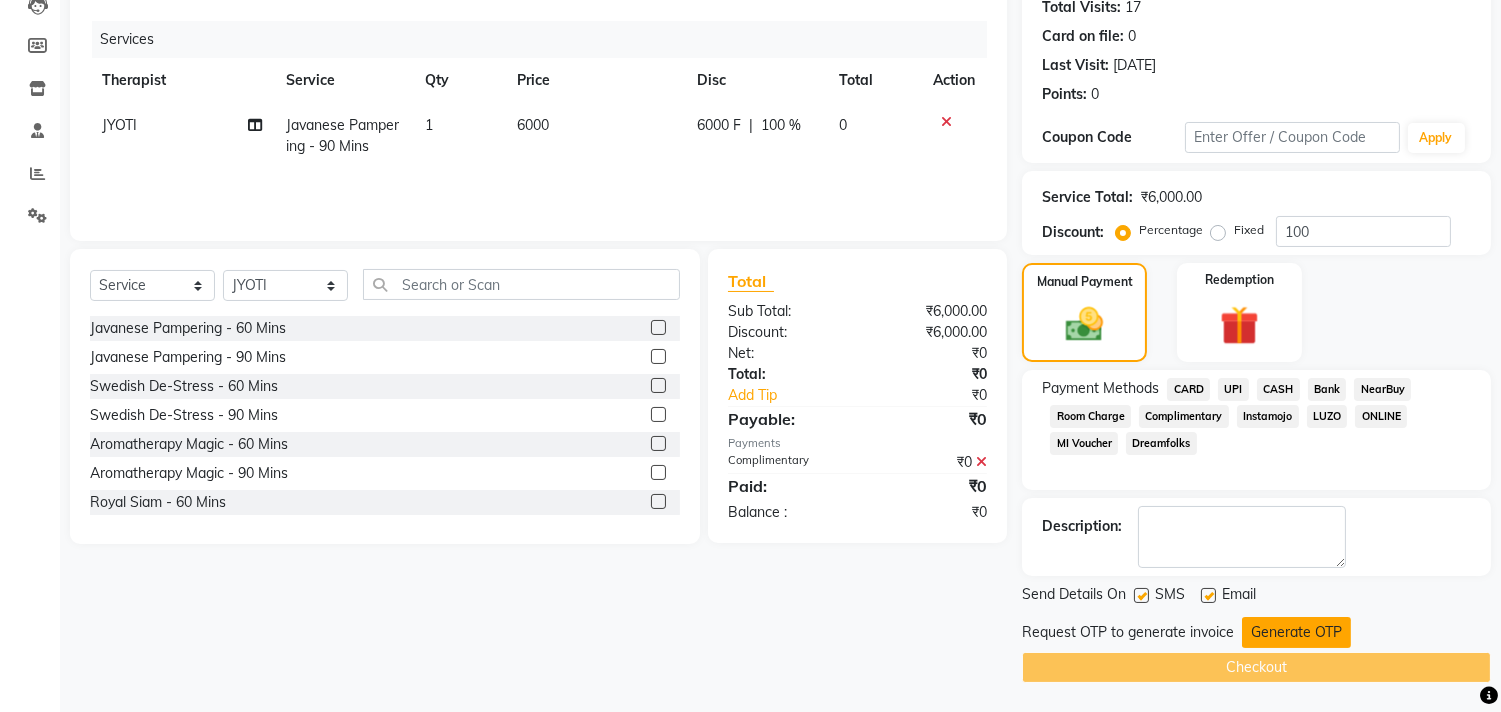 click on "Generate OTP" 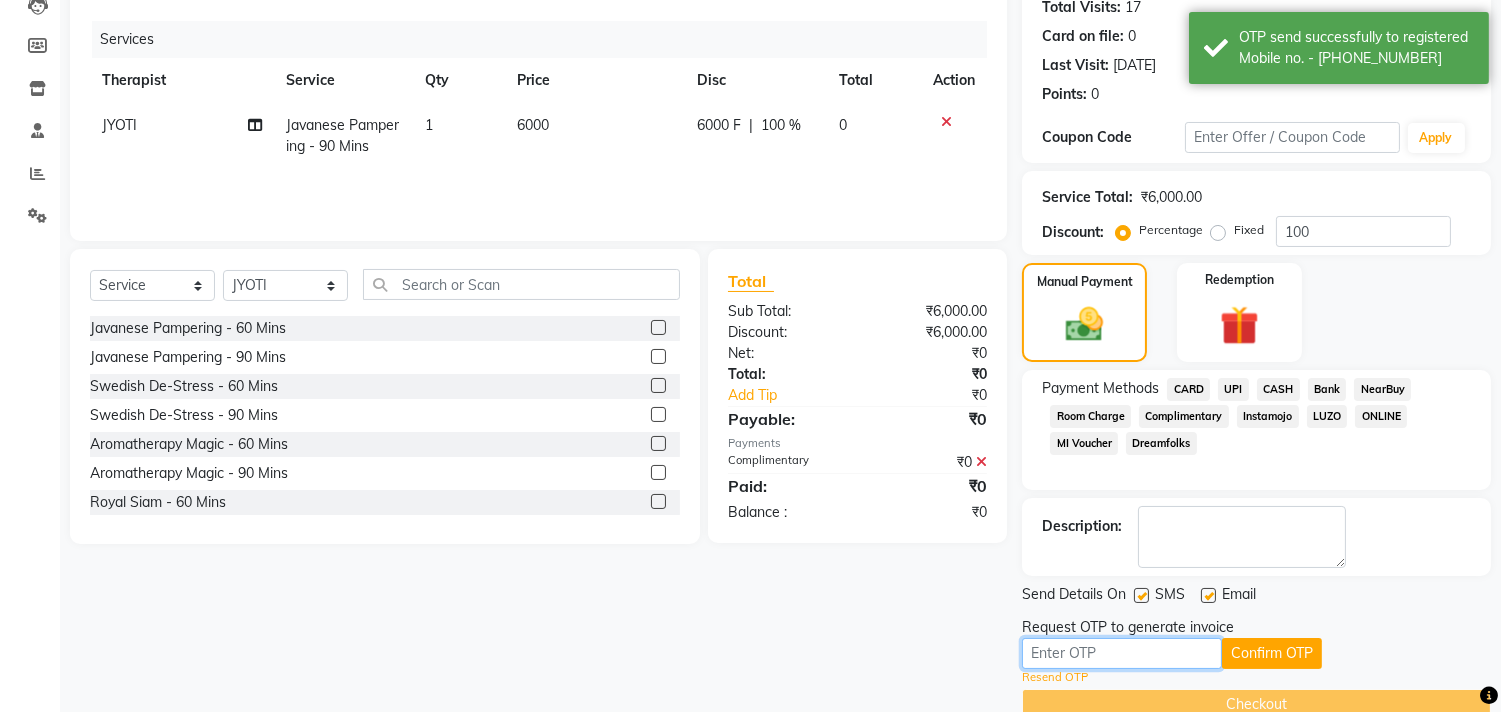 click at bounding box center [1122, 653] 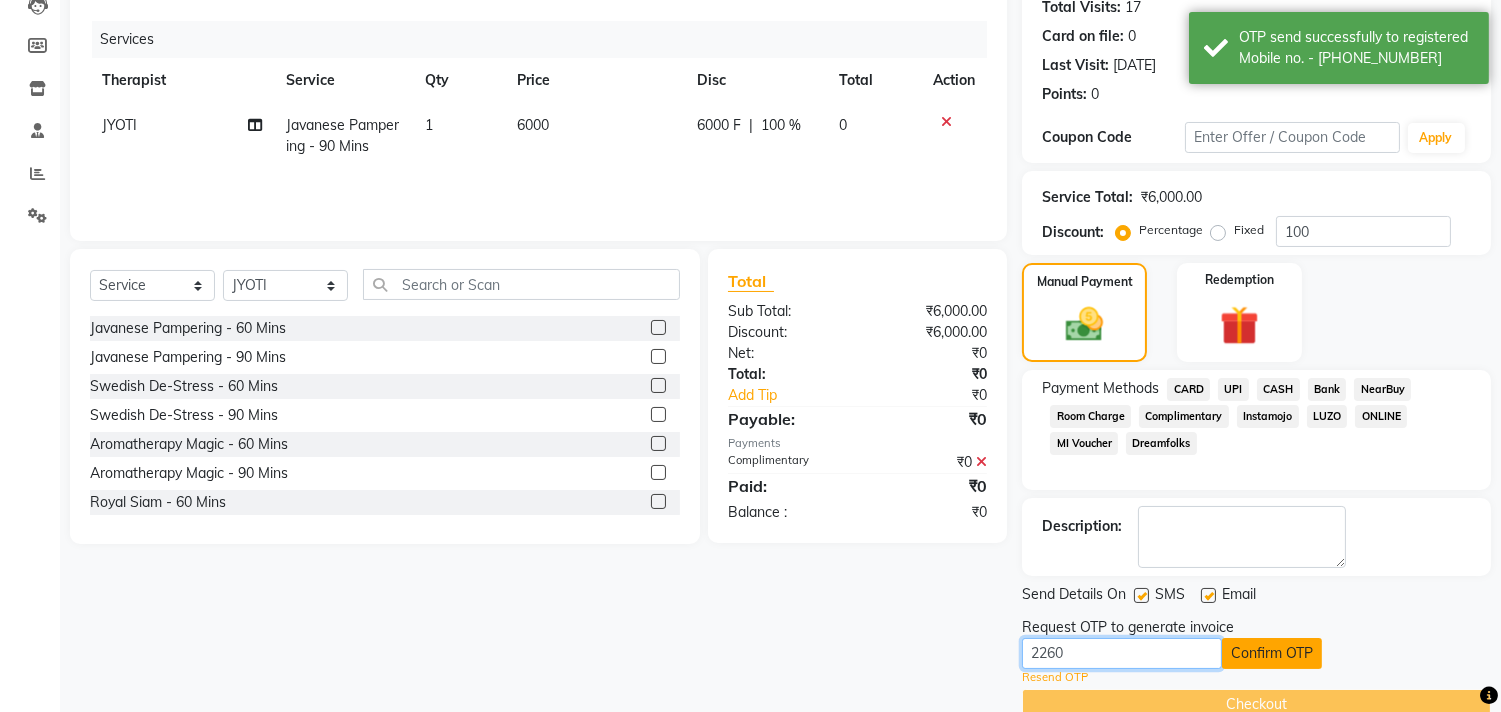 type on "2260" 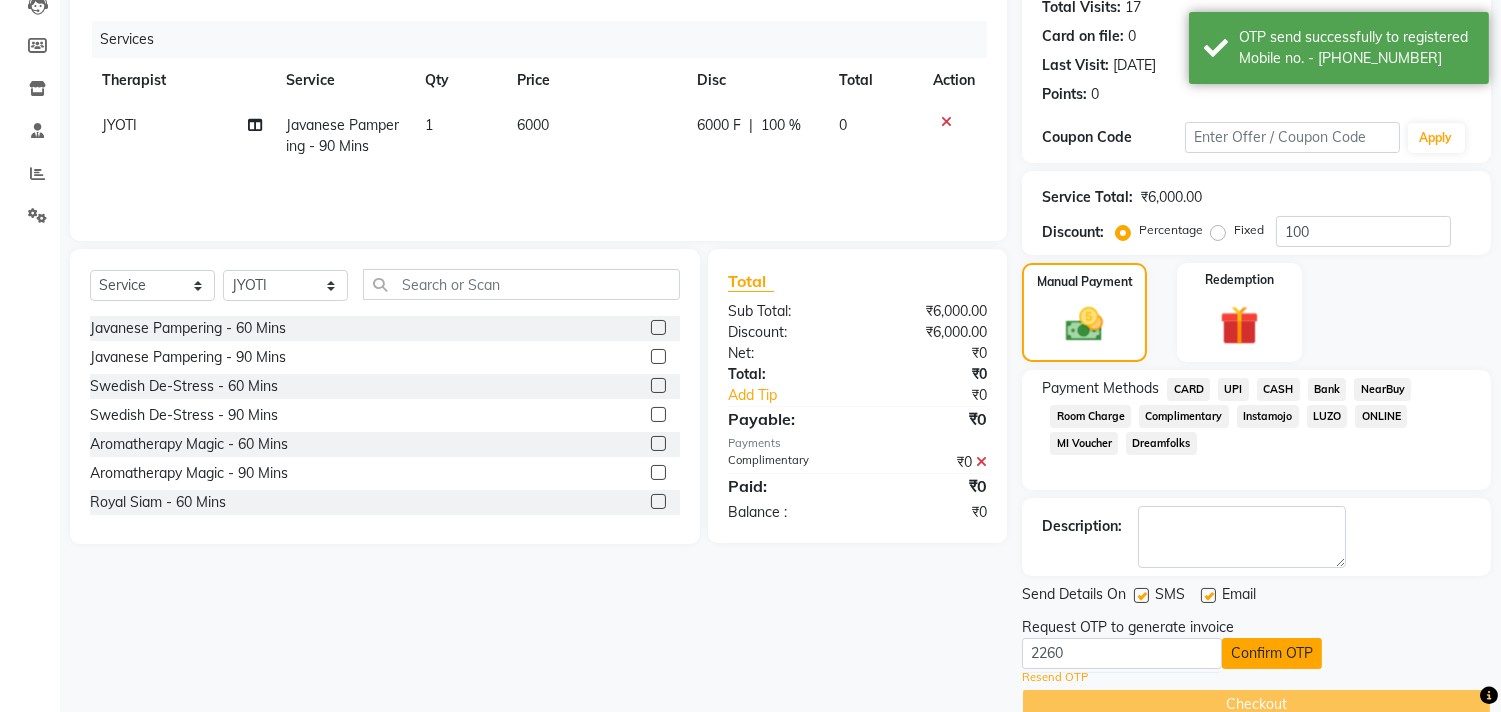 click on "Confirm OTP" 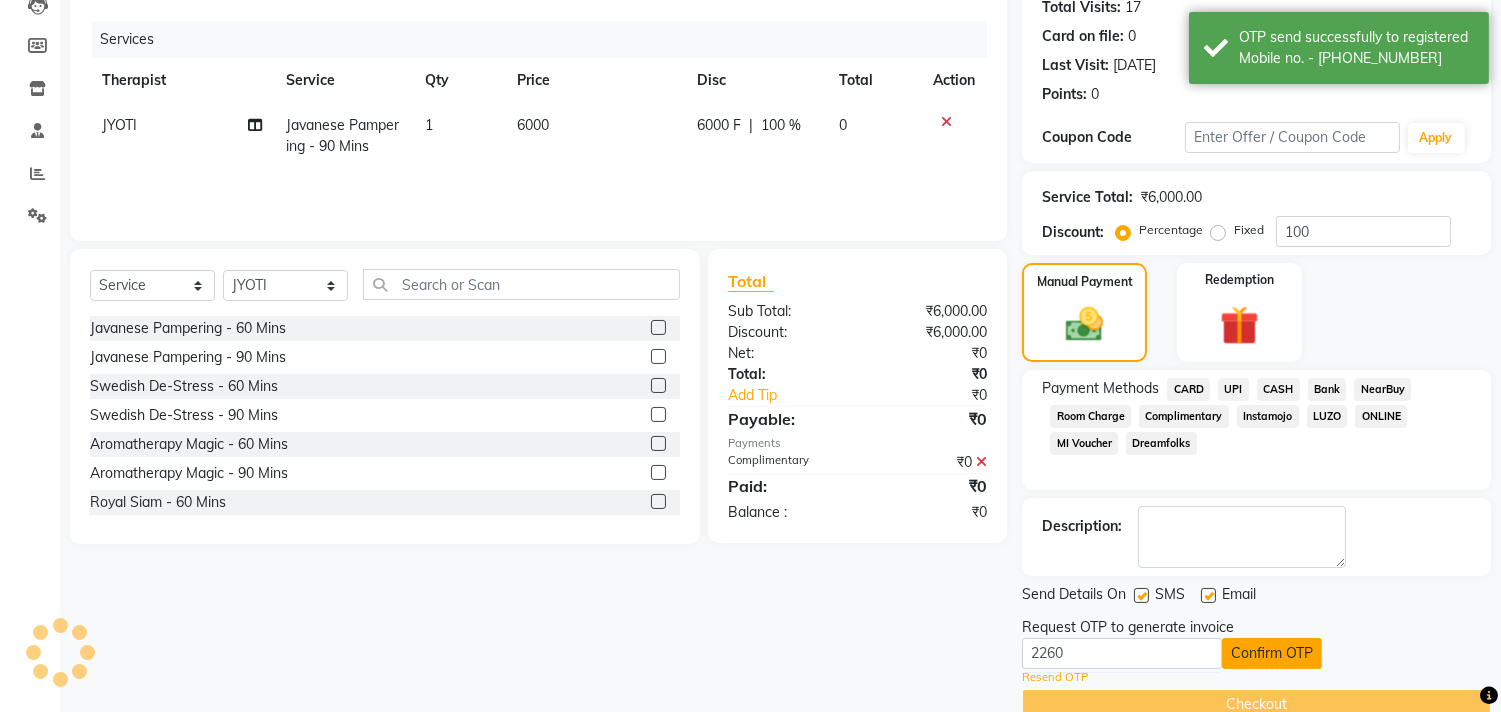 scroll, scrollTop: 187, scrollLeft: 0, axis: vertical 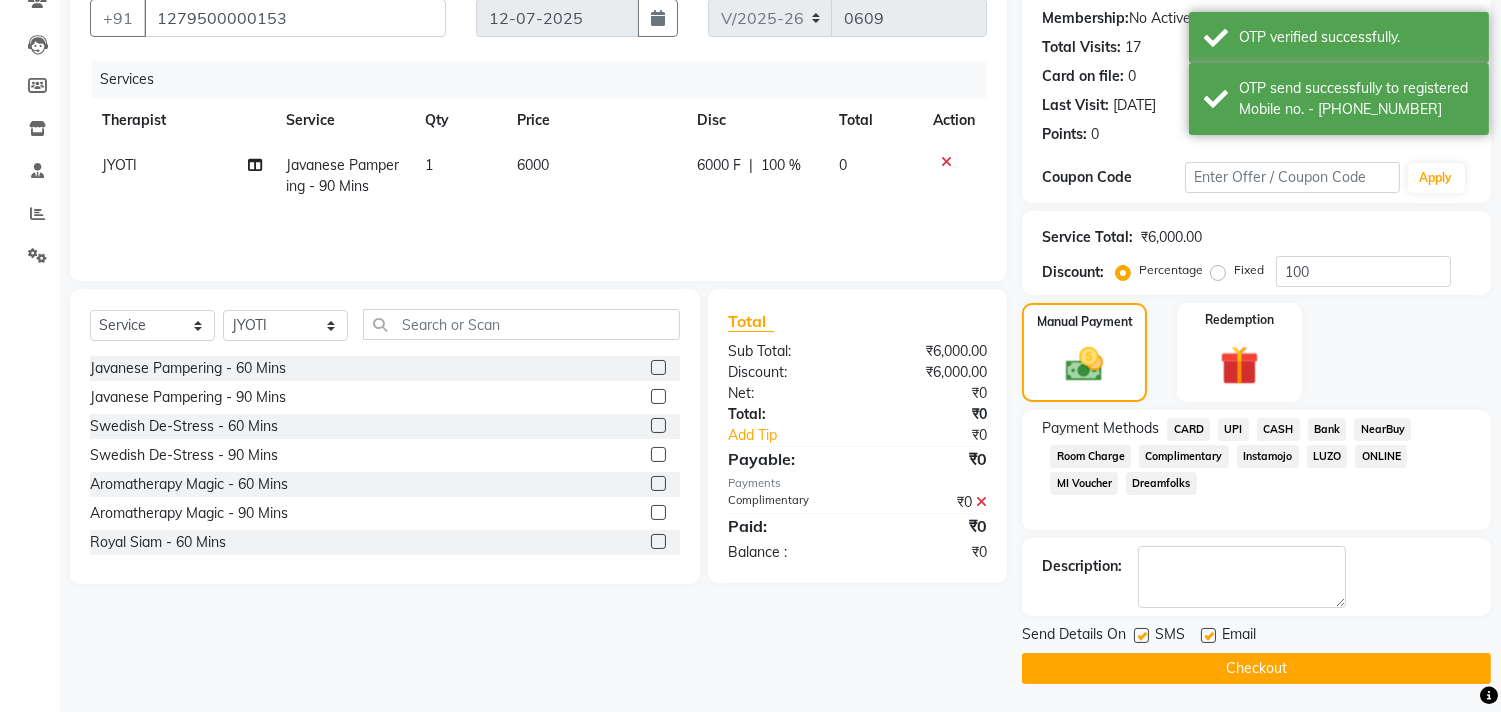 click on "Checkout" 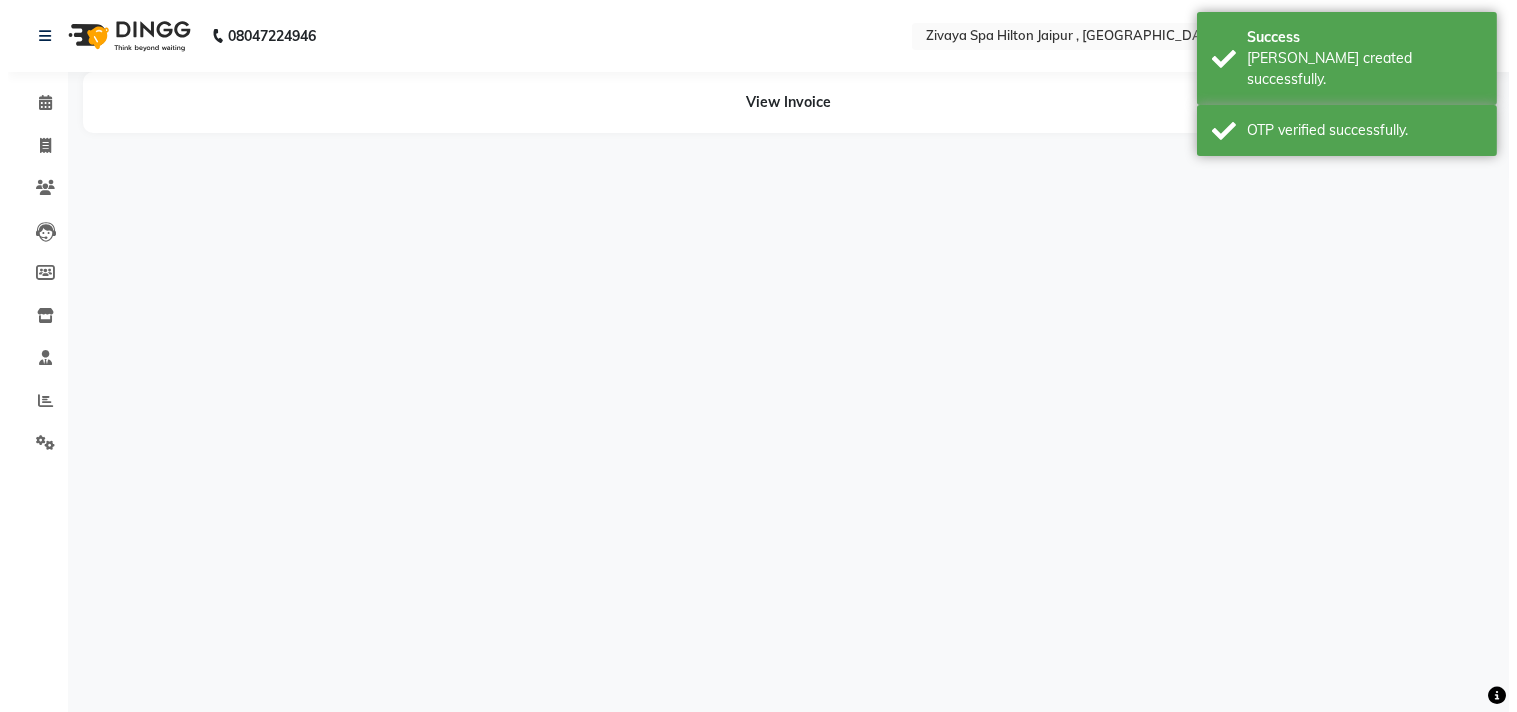 scroll, scrollTop: 0, scrollLeft: 0, axis: both 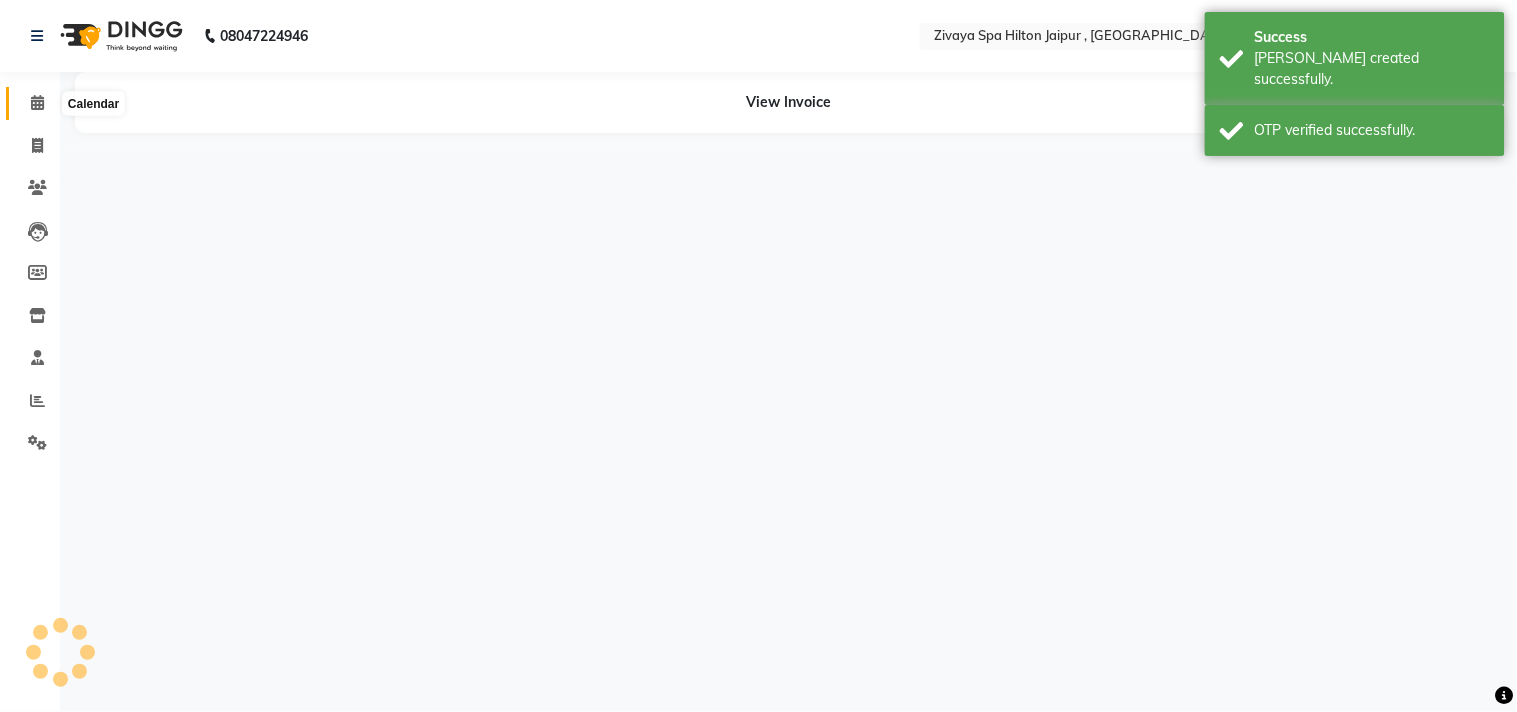 click 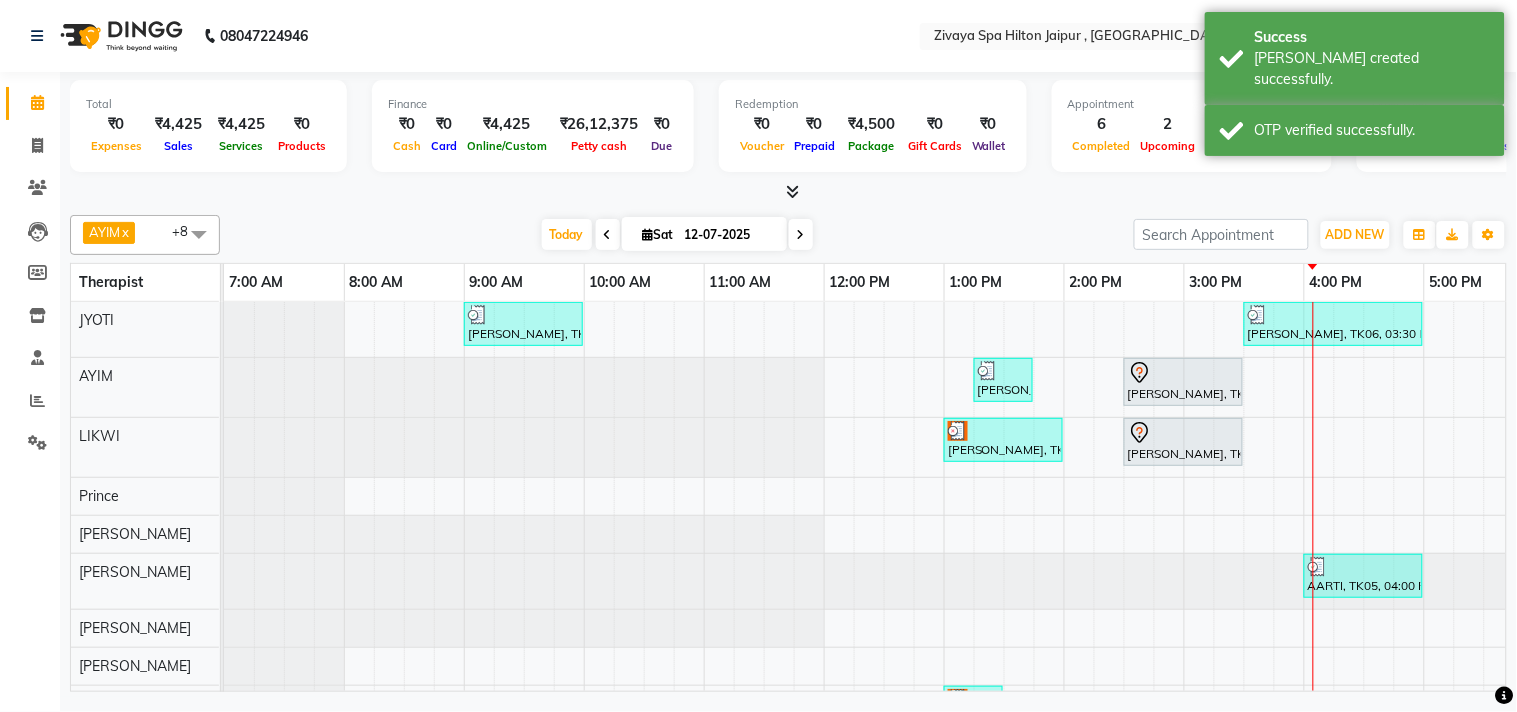 scroll, scrollTop: 0, scrollLeft: 640, axis: horizontal 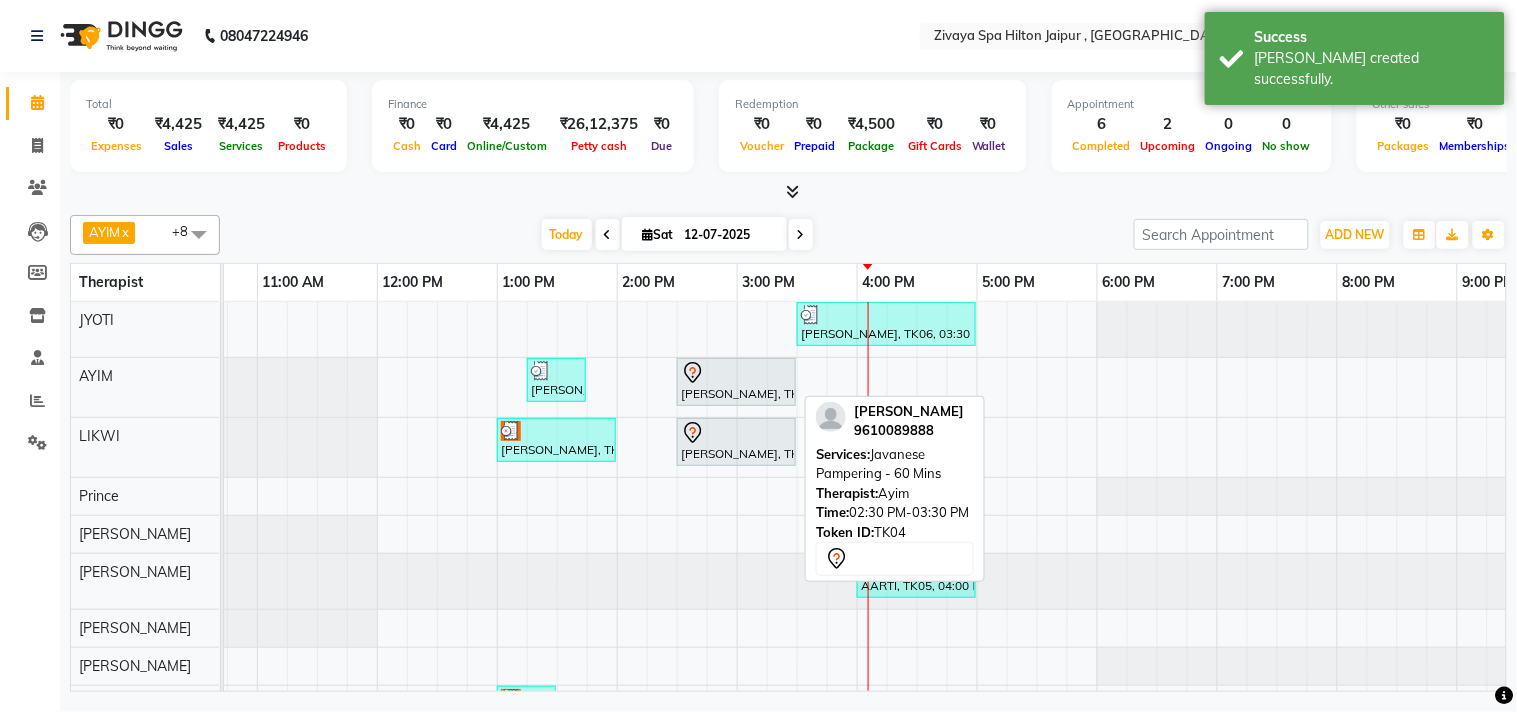 click on "SAURABH AGARWAL, TK04, 02:30 PM-03:30 PM, Javanese Pampering - 60 Mins" at bounding box center (736, 382) 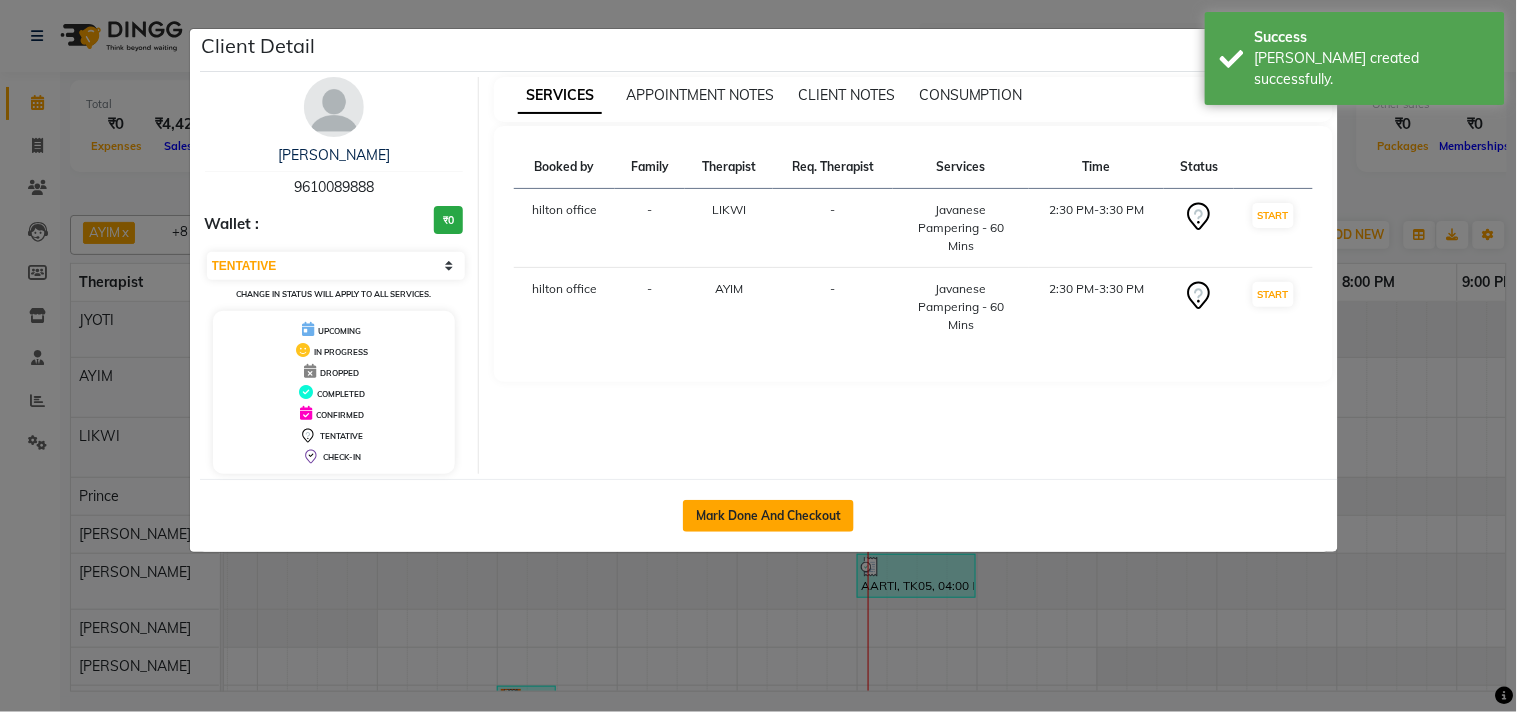 click on "Mark Done And Checkout" 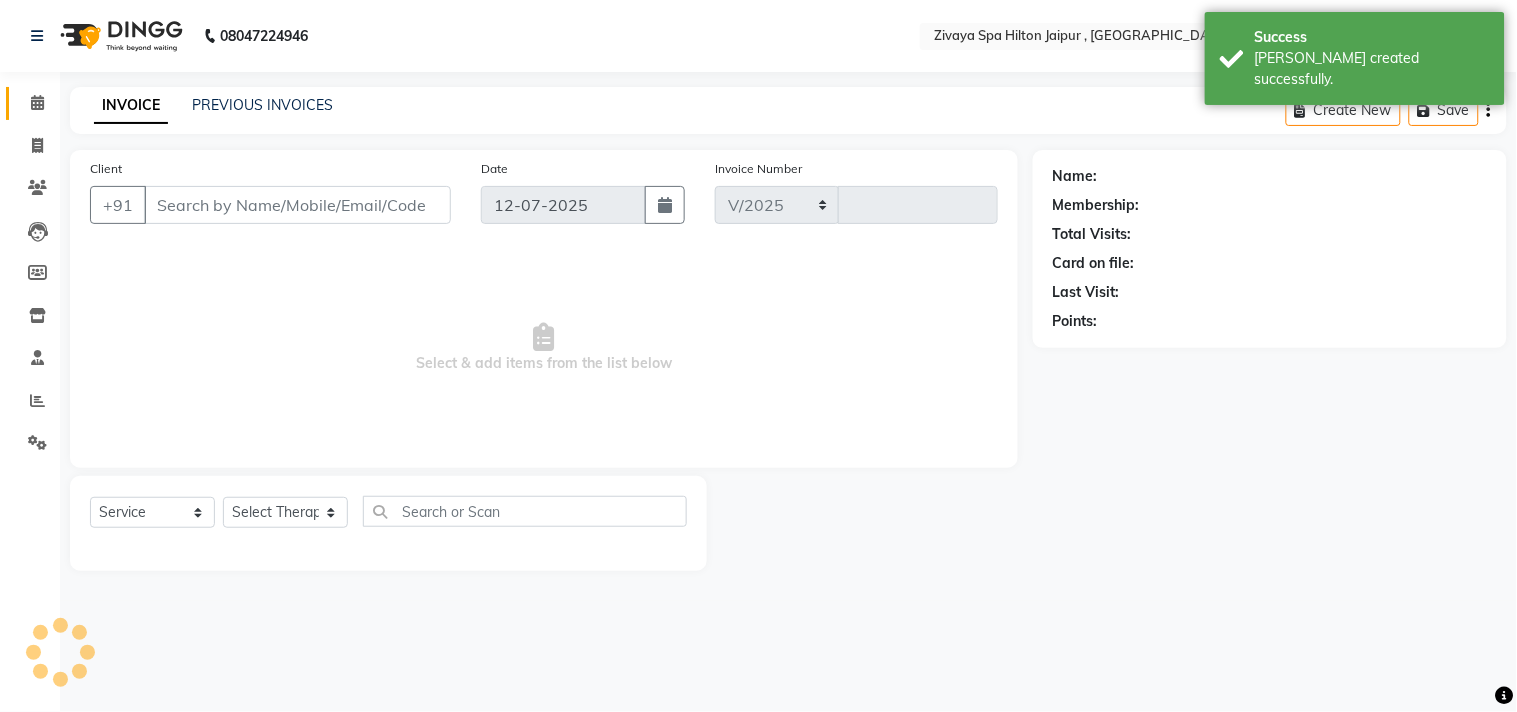 select on "6423" 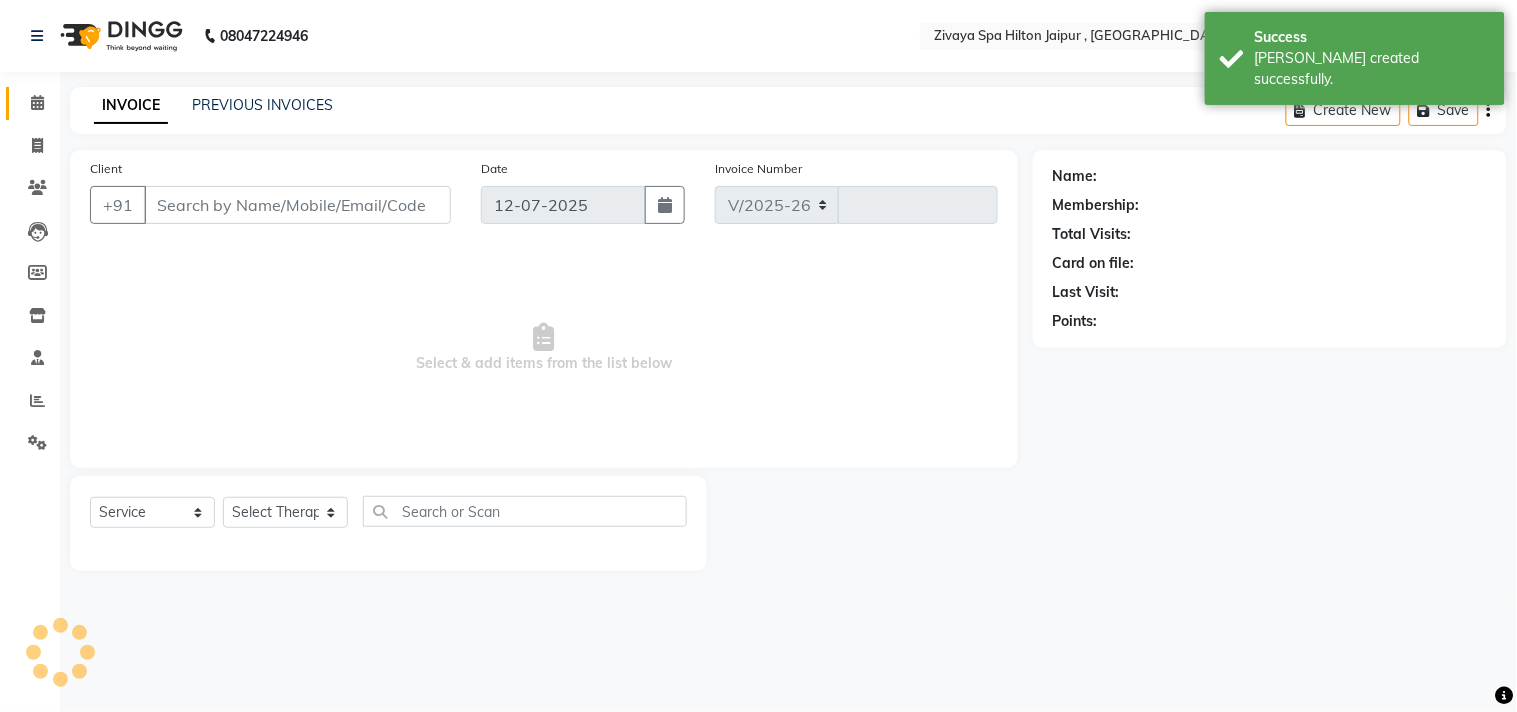 type on "0610" 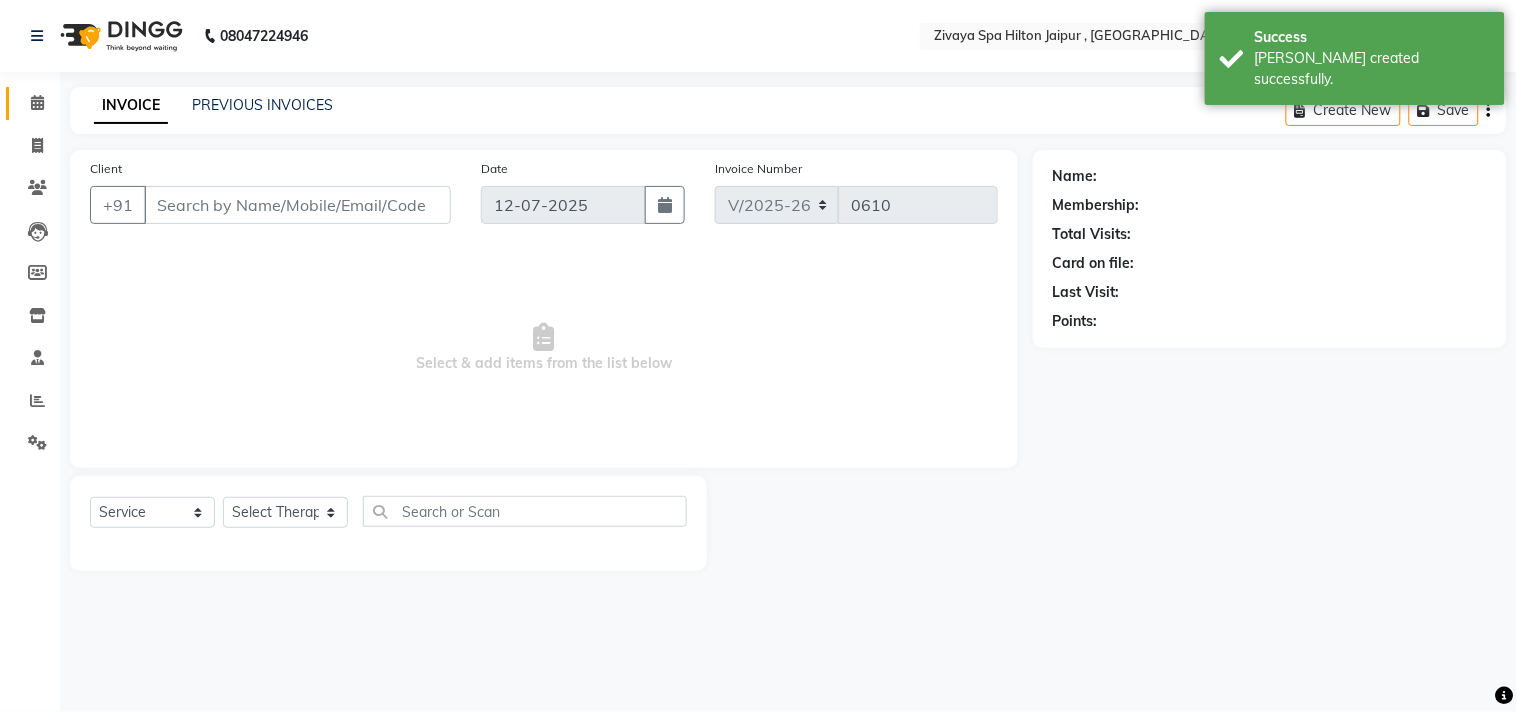 type on "9610089888" 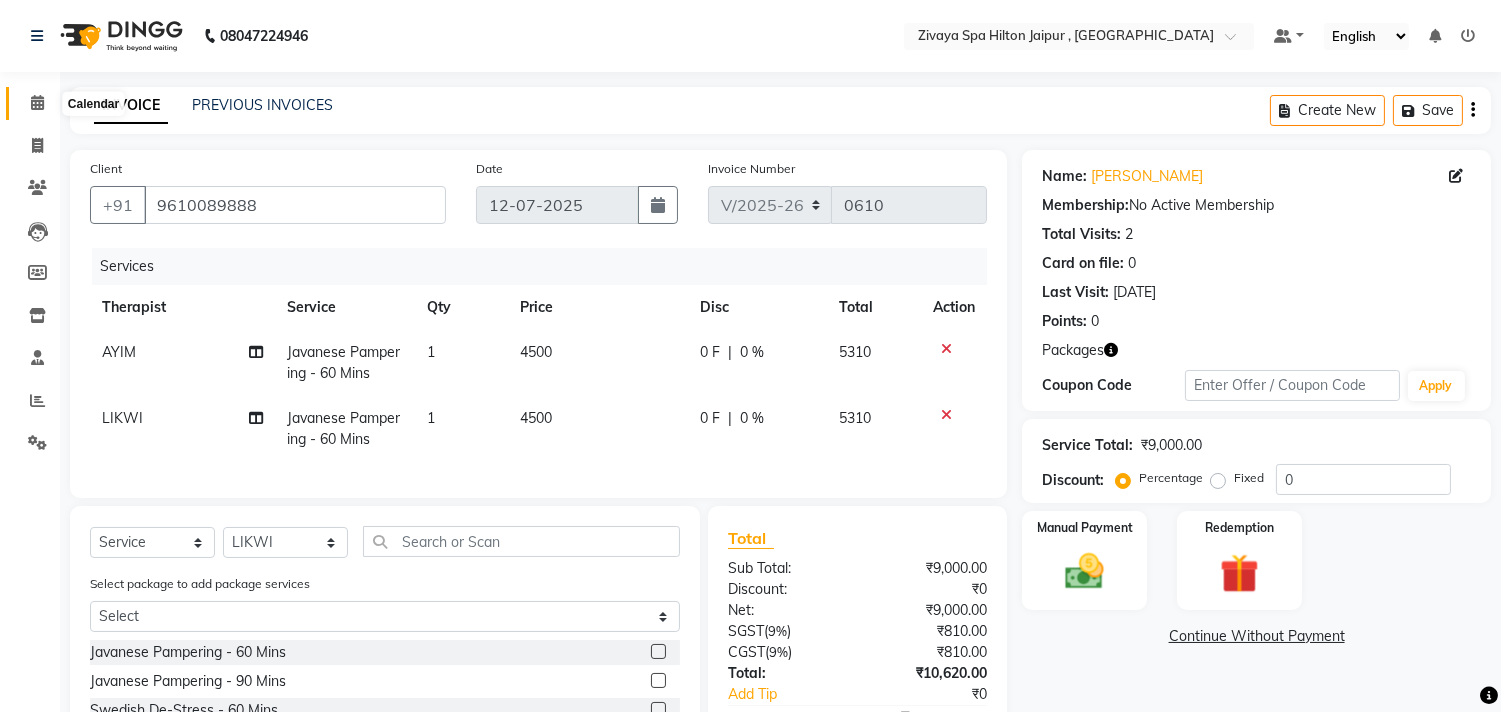 click 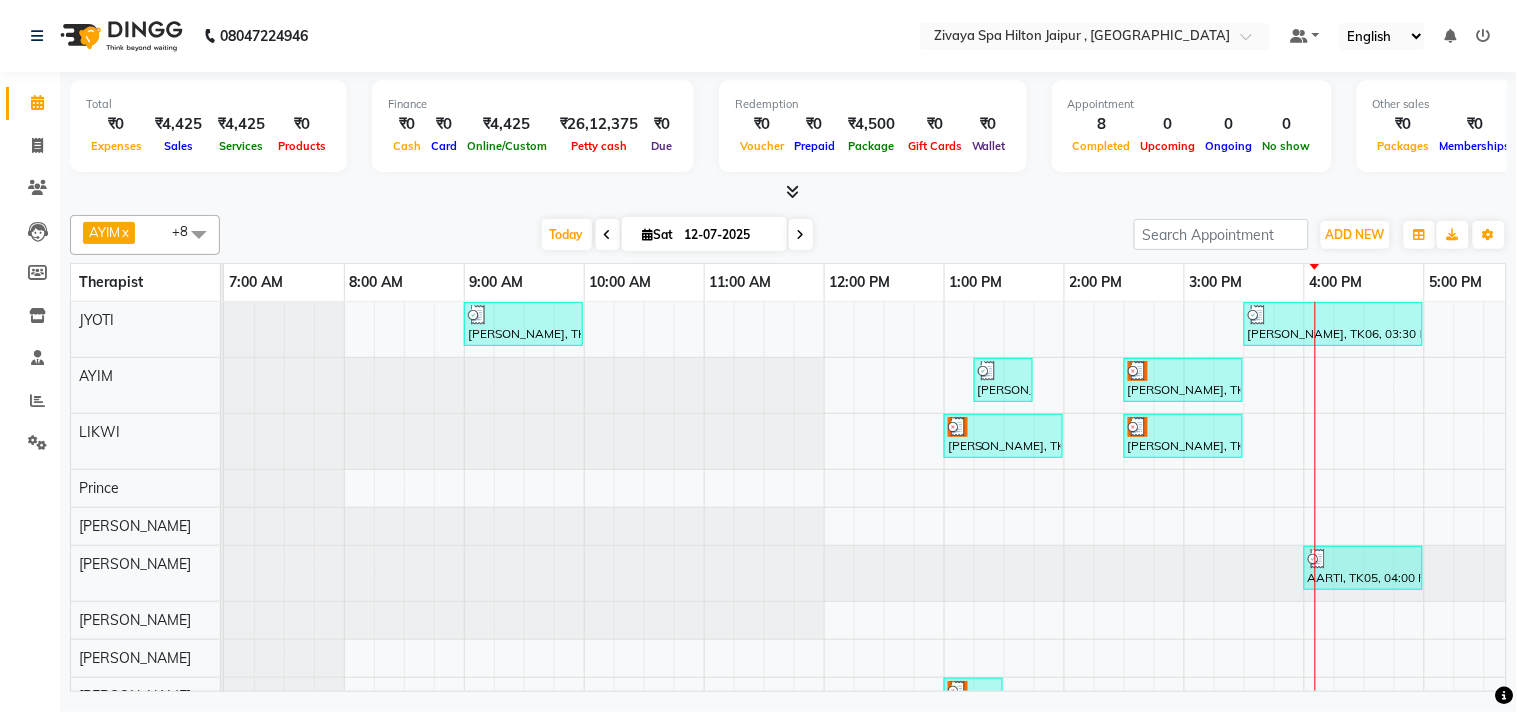 scroll, scrollTop: 58, scrollLeft: 0, axis: vertical 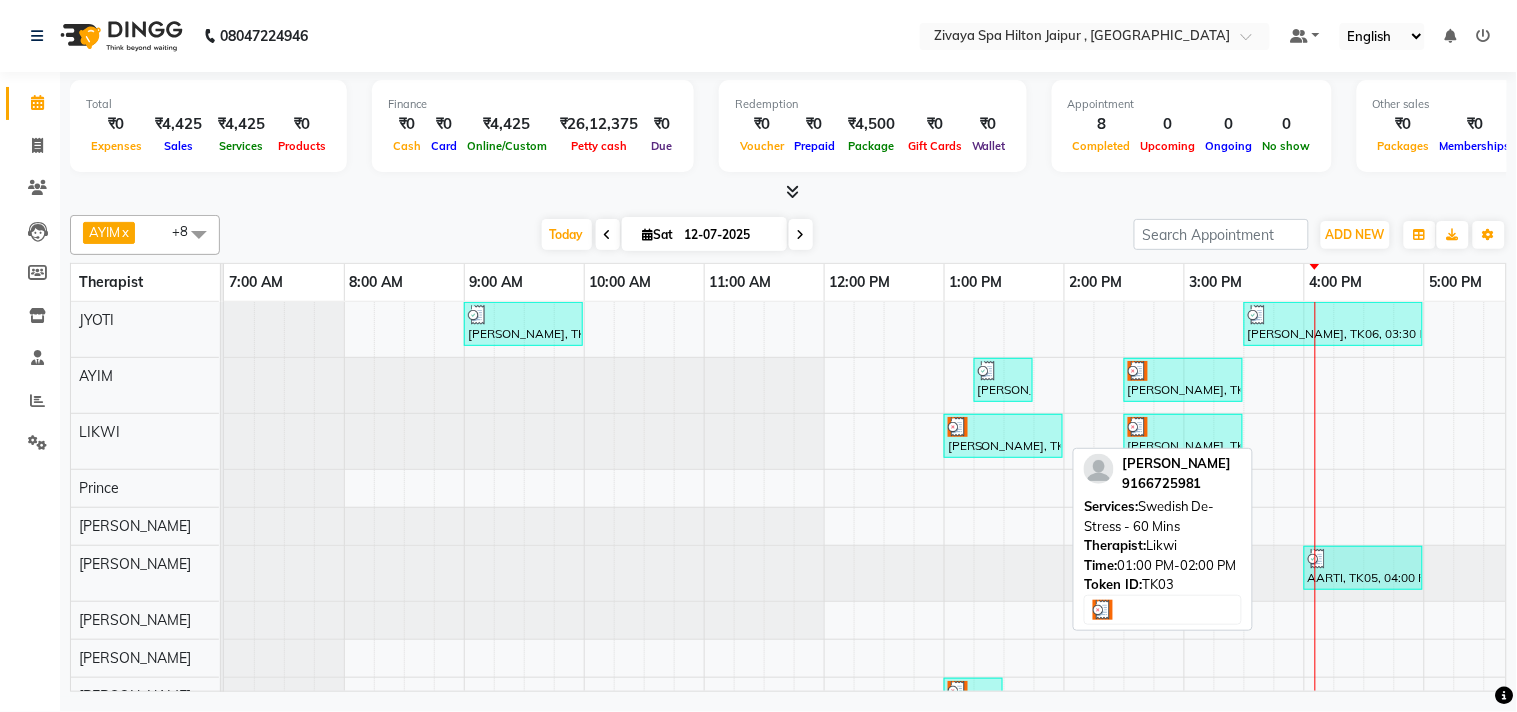 click on "RAJVEER, TK03, 01:00 PM-02:00 PM, Swedish De-Stress - 60 Mins" at bounding box center [1003, 436] 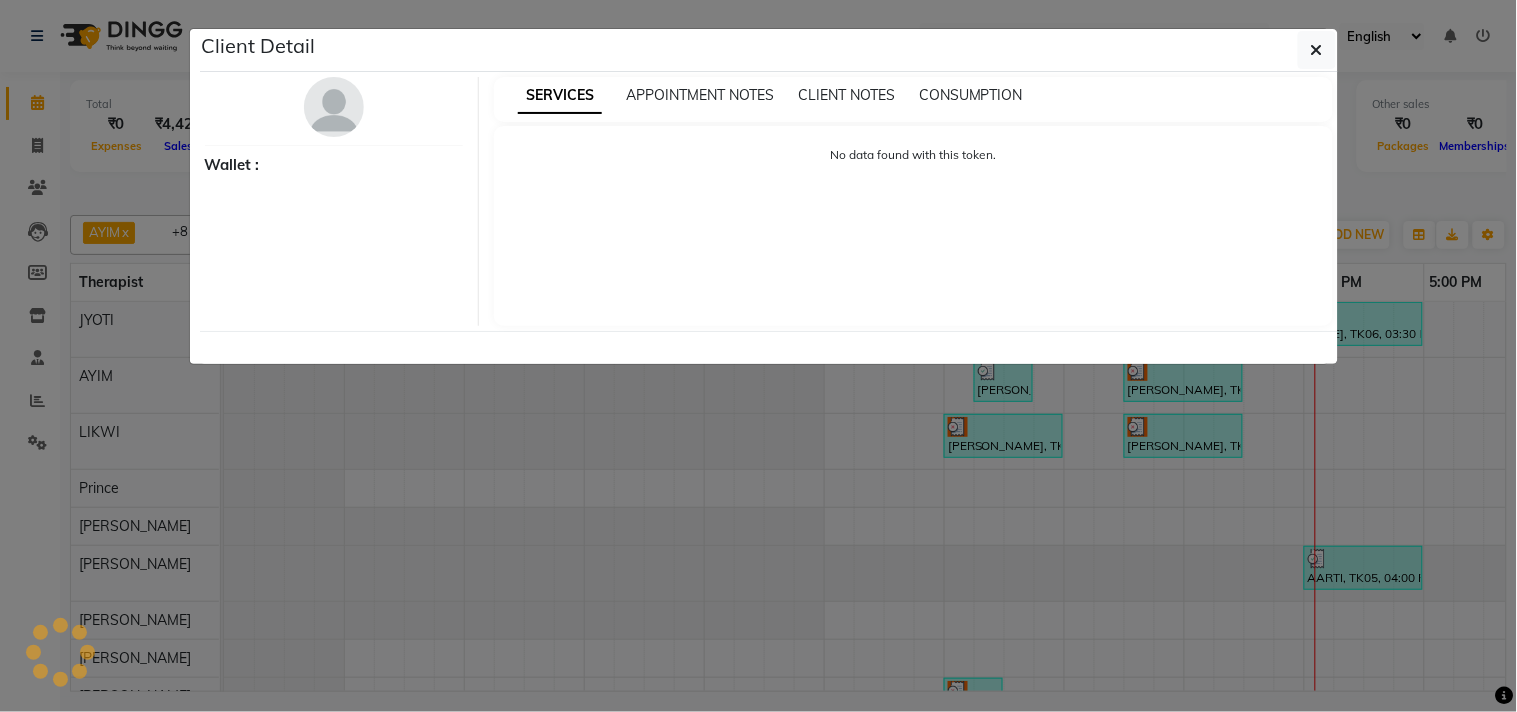 select on "3" 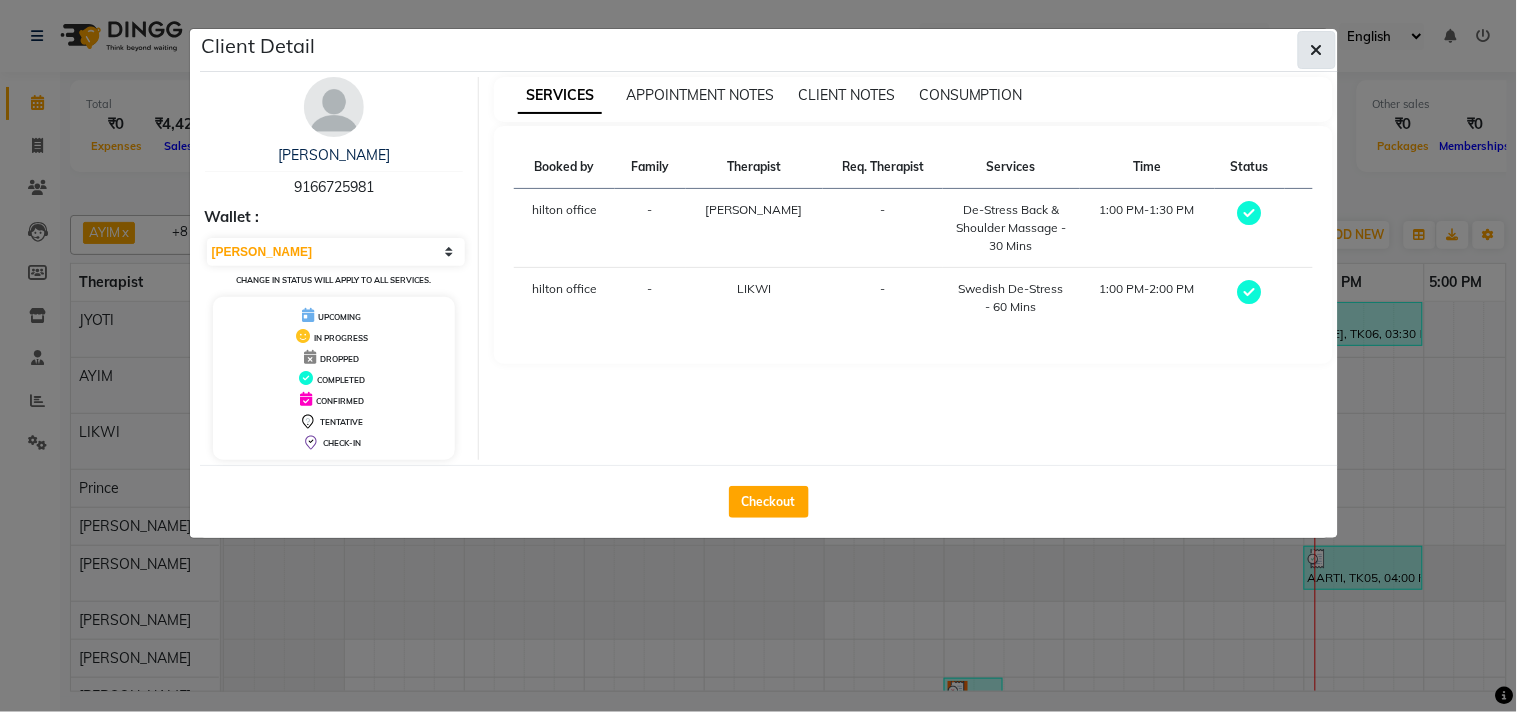 click 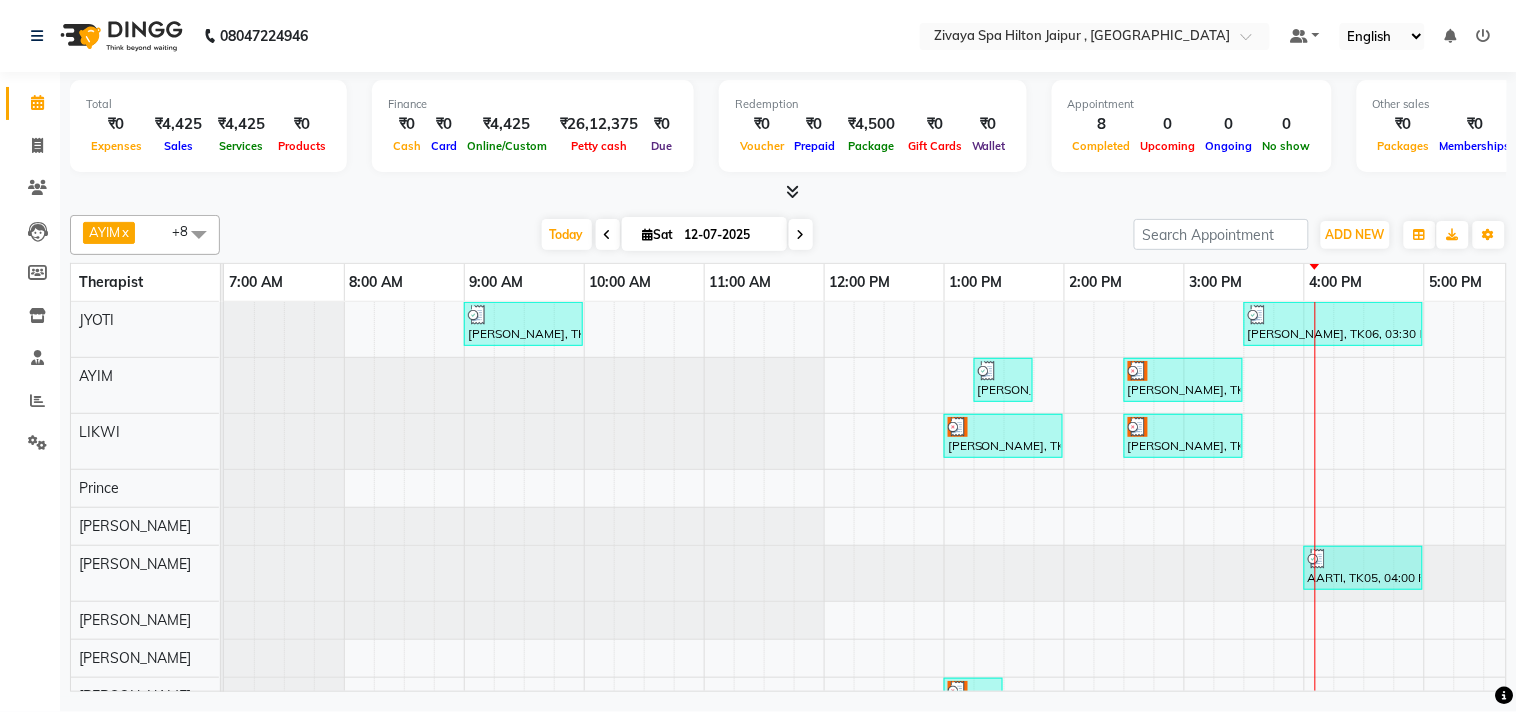 click on "Today  Sat 12-07-2025" at bounding box center (677, 235) 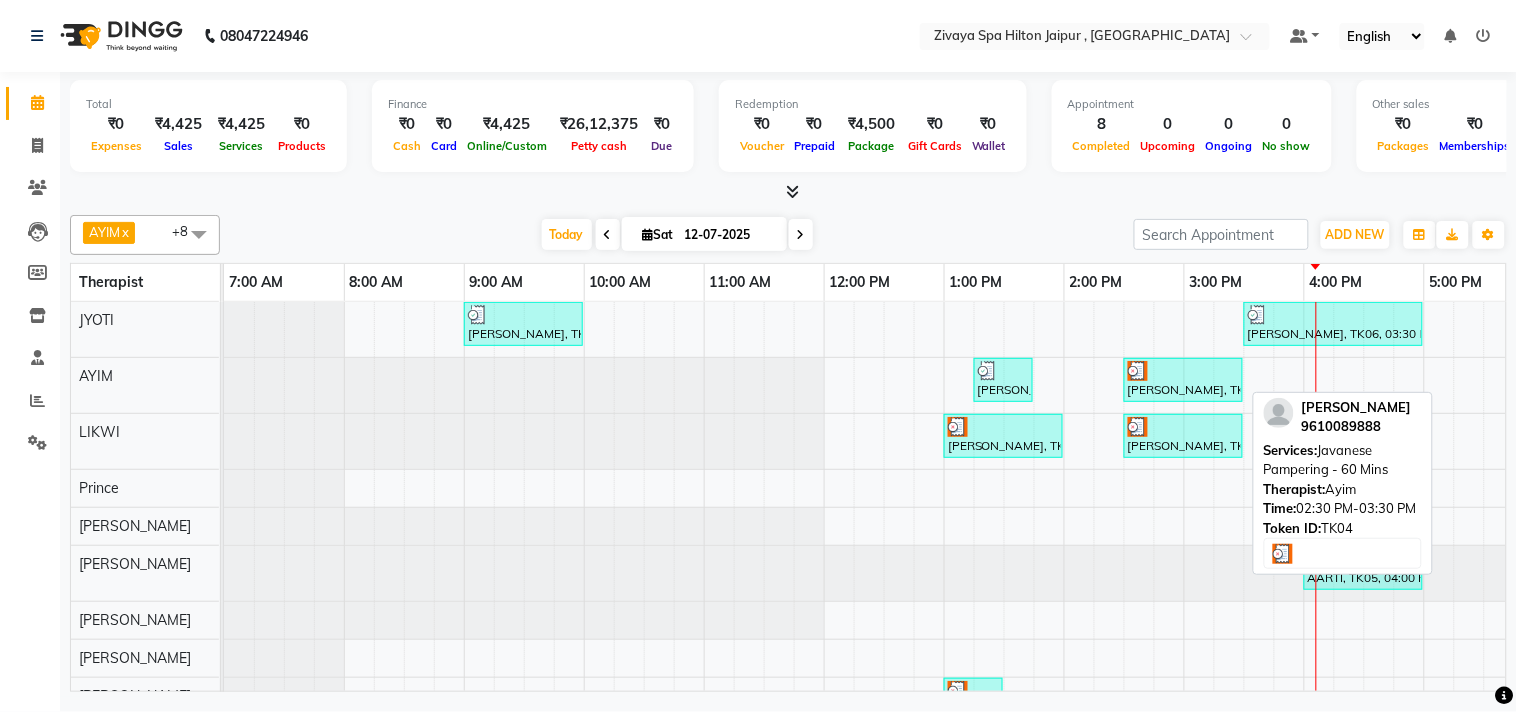 click on "SAURABH AGARWAL, TK04, 02:30 PM-03:30 PM, Javanese Pampering - 60 Mins" at bounding box center [1183, 380] 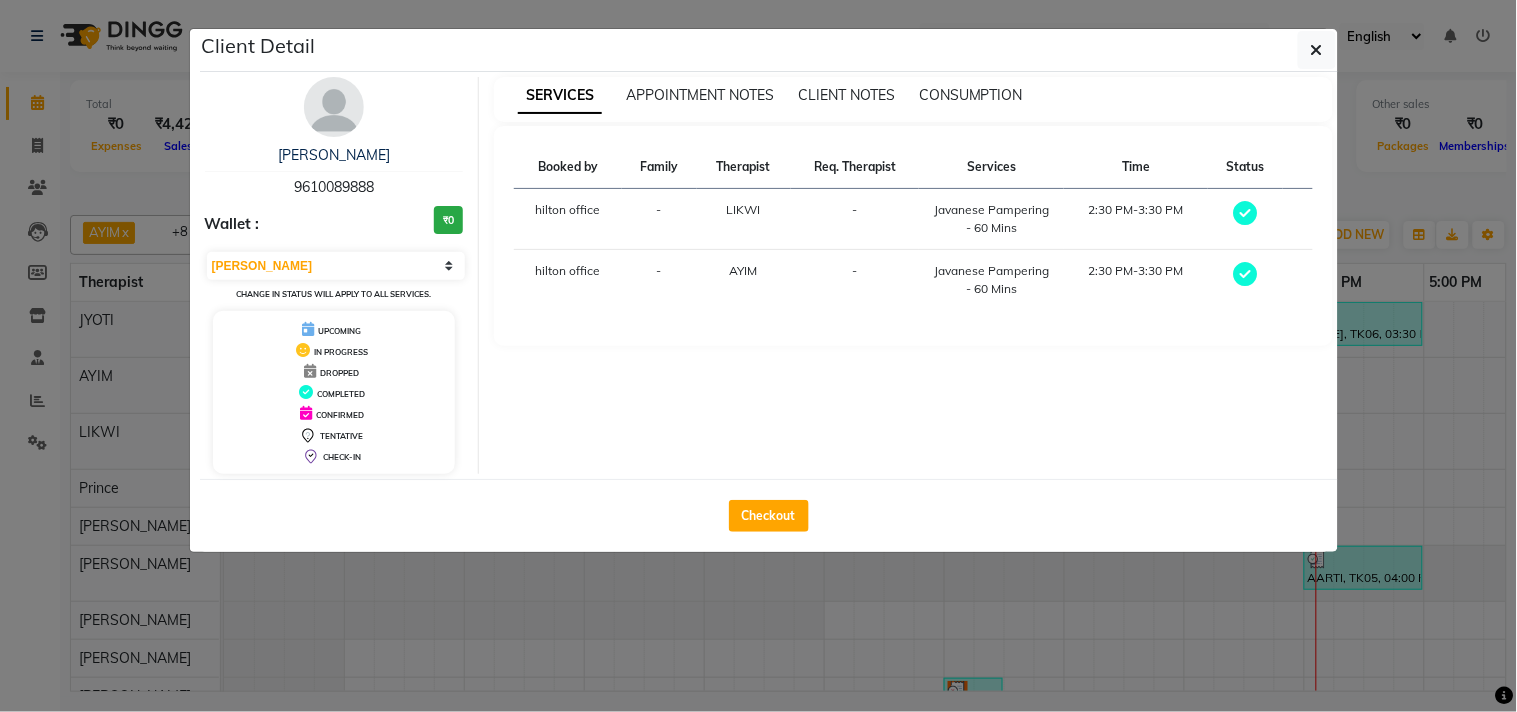 click on "Checkout" 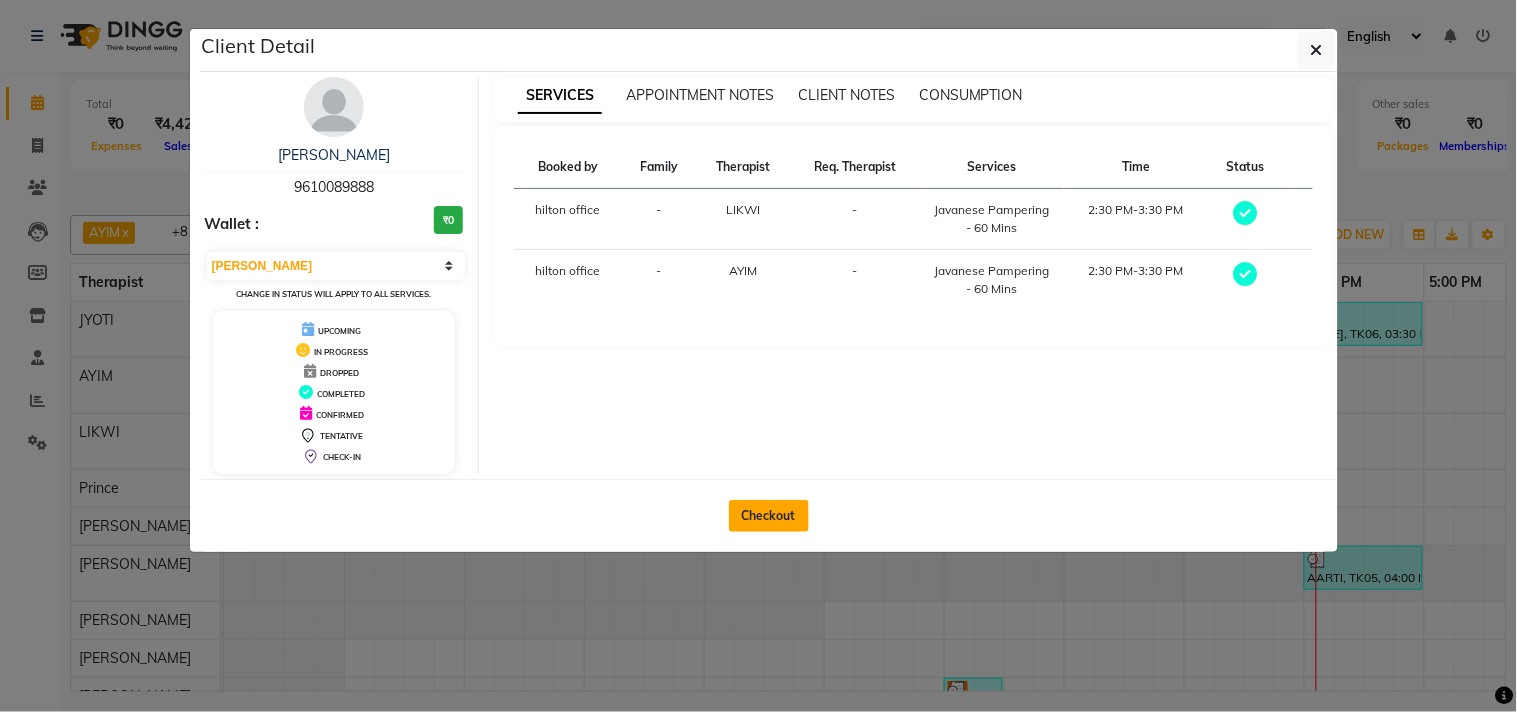 click on "Checkout" 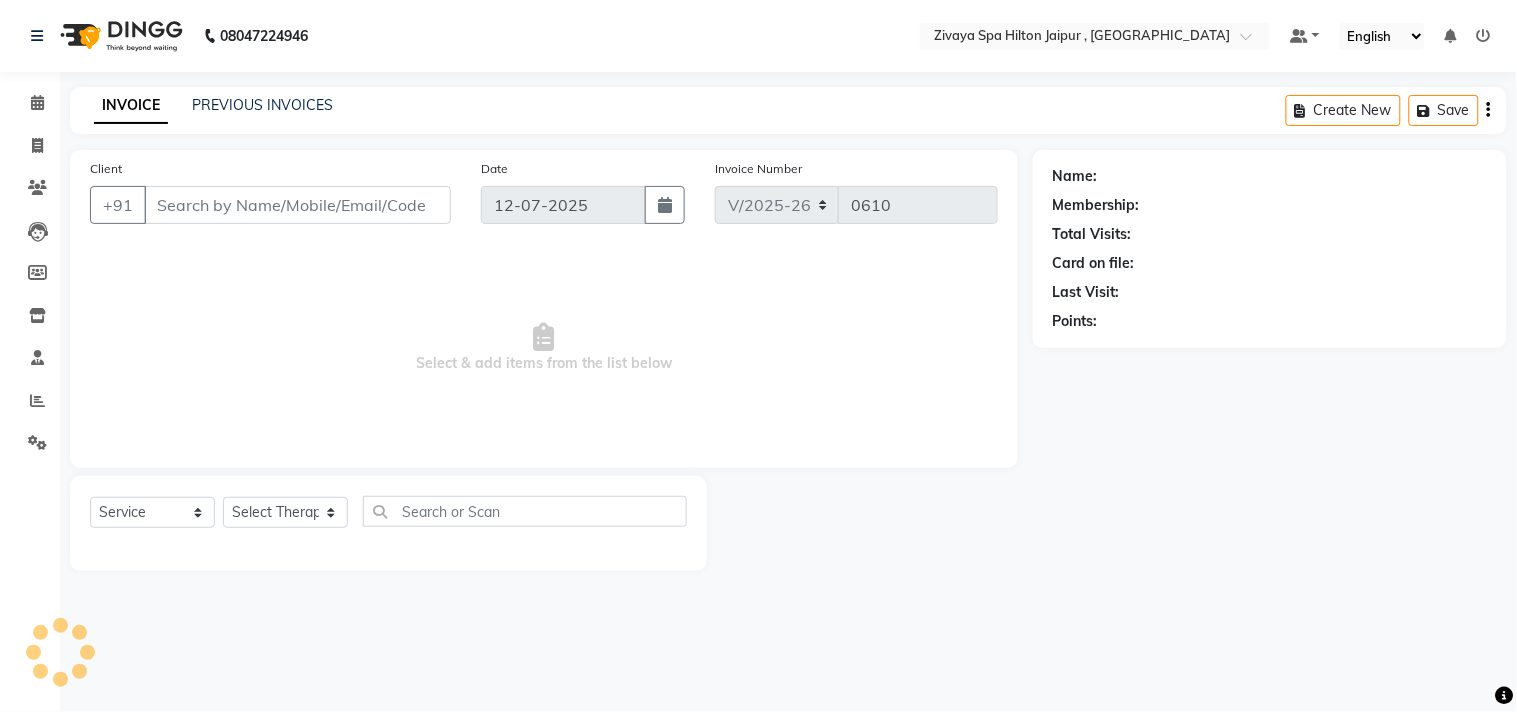 type on "9610089888" 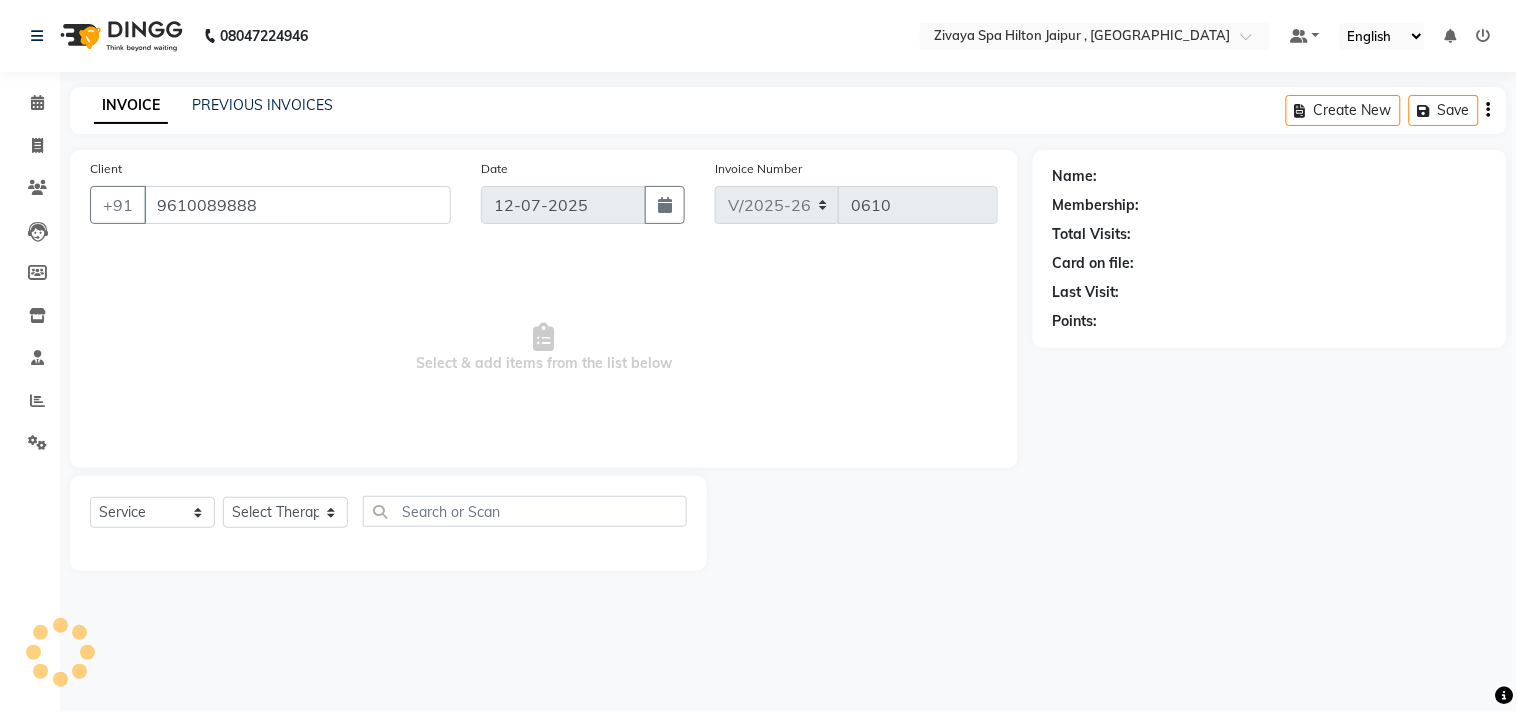 select on "48603" 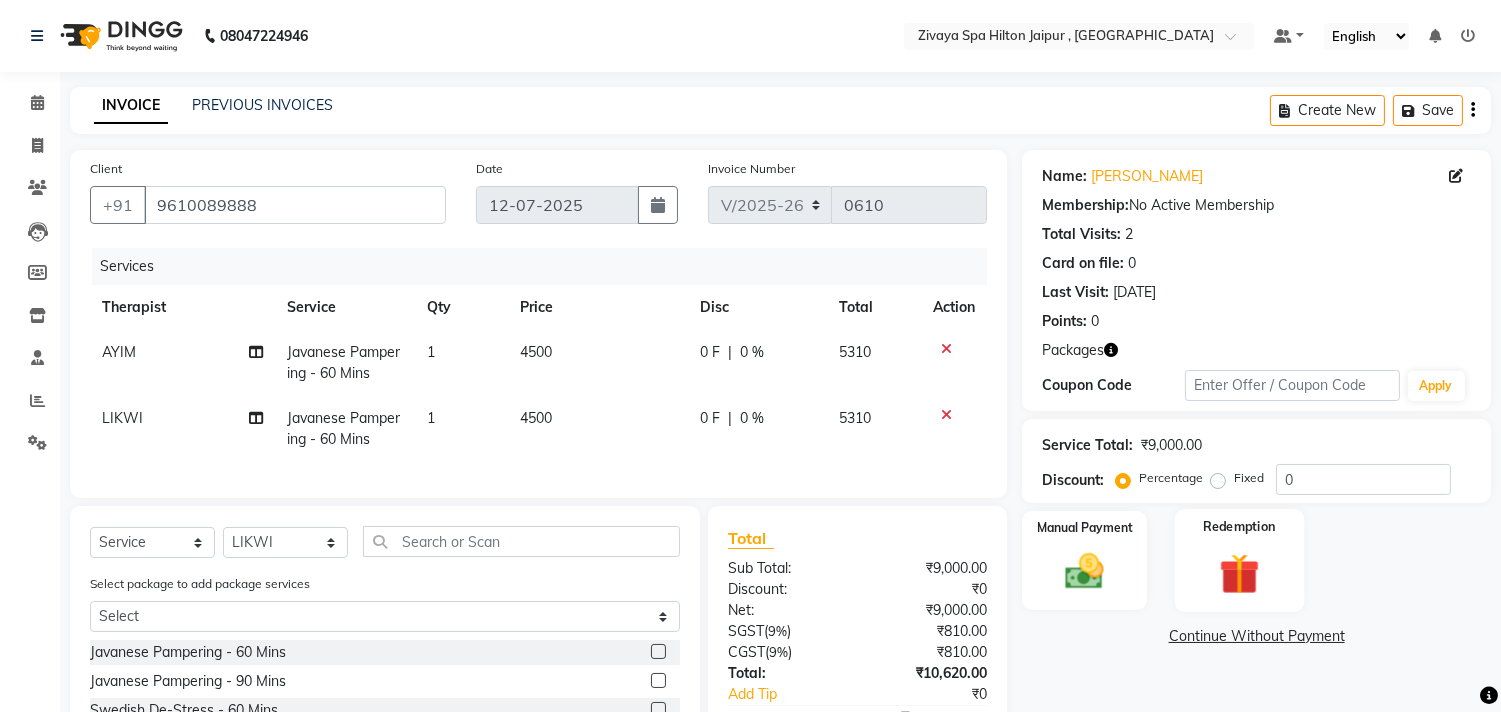 click 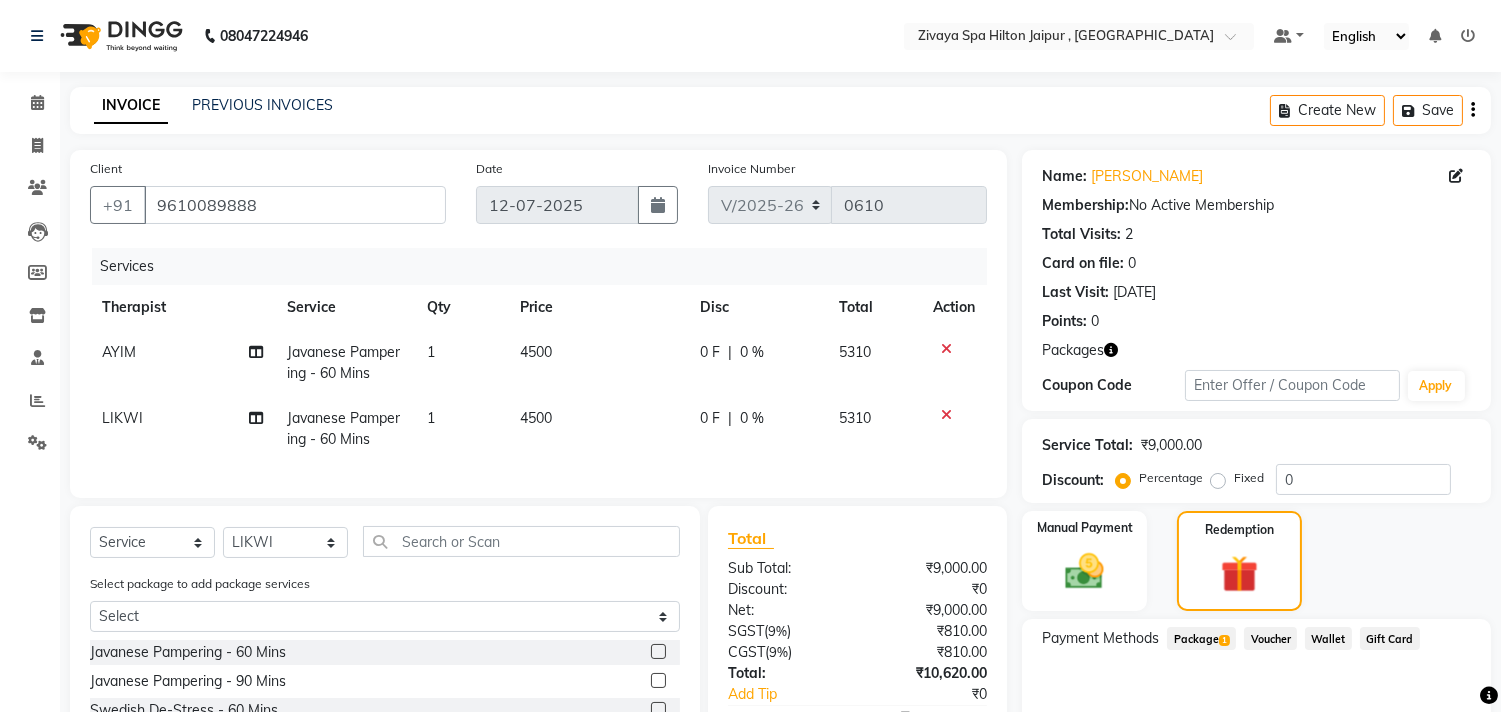click on "Package  1" 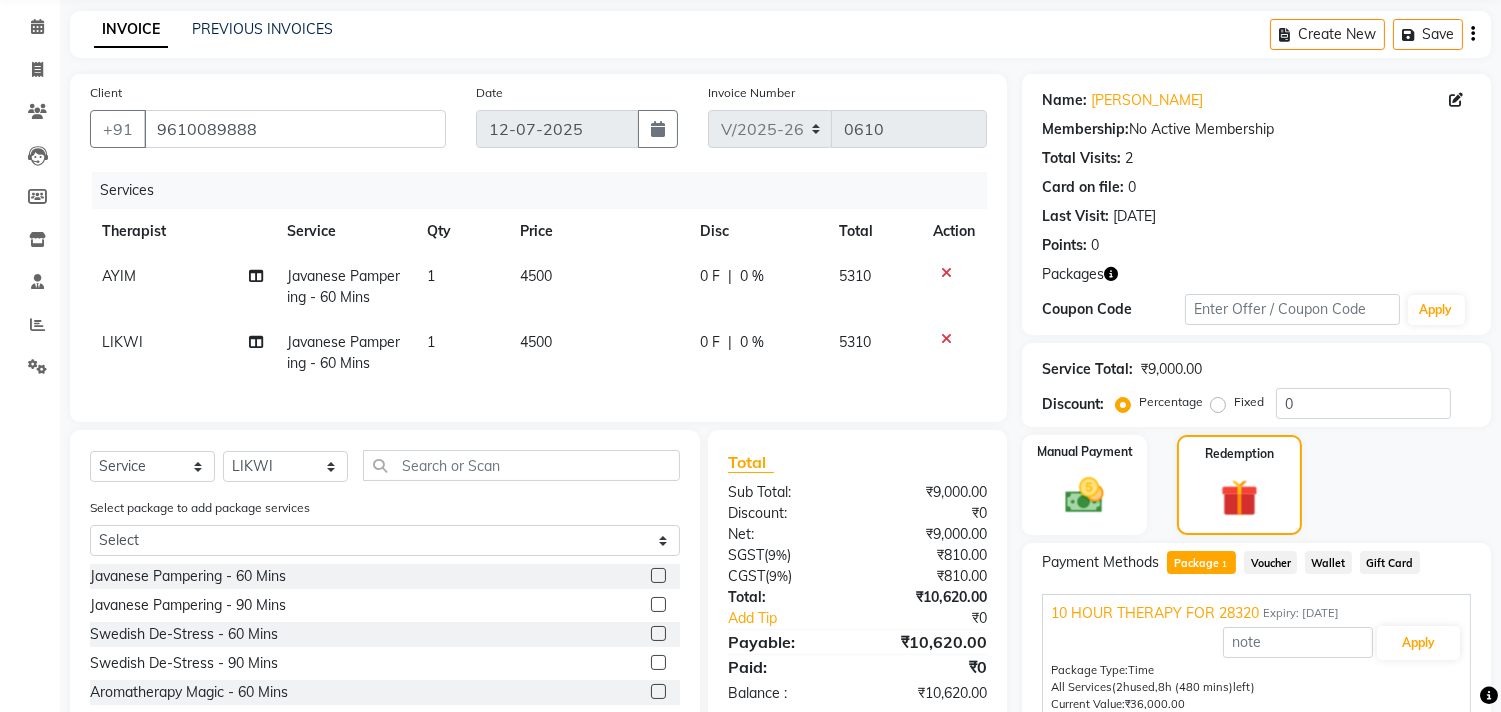 scroll, scrollTop: 202, scrollLeft: 0, axis: vertical 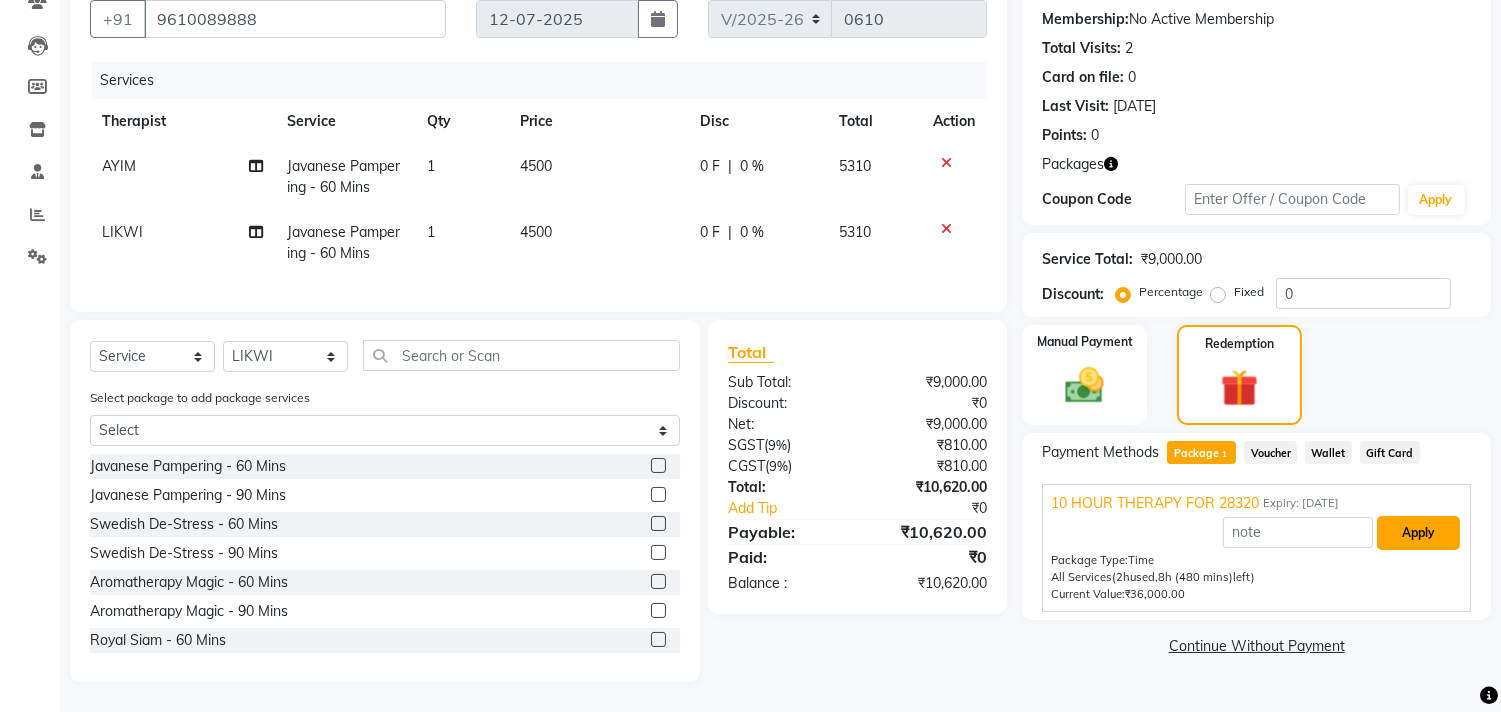 click on "Apply" at bounding box center (1418, 533) 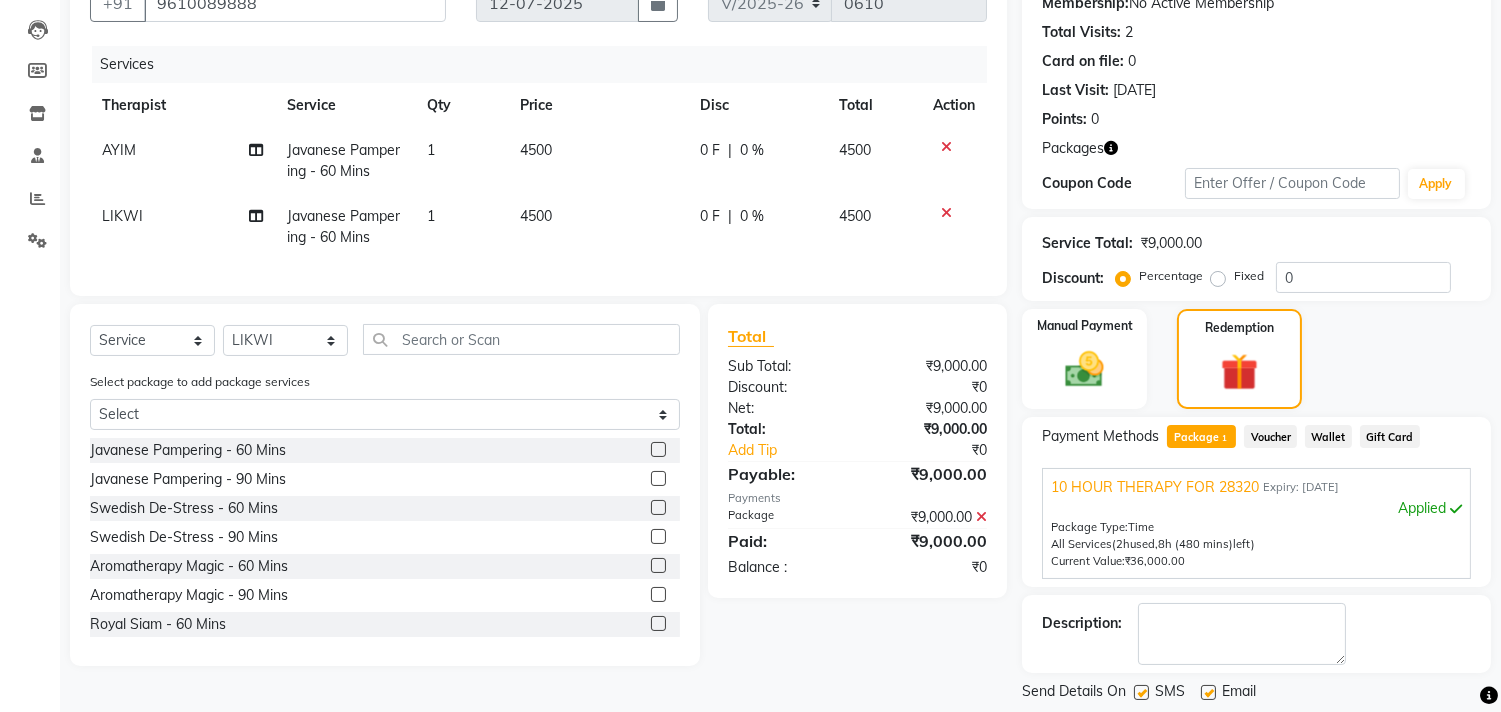scroll, scrollTop: 298, scrollLeft: 0, axis: vertical 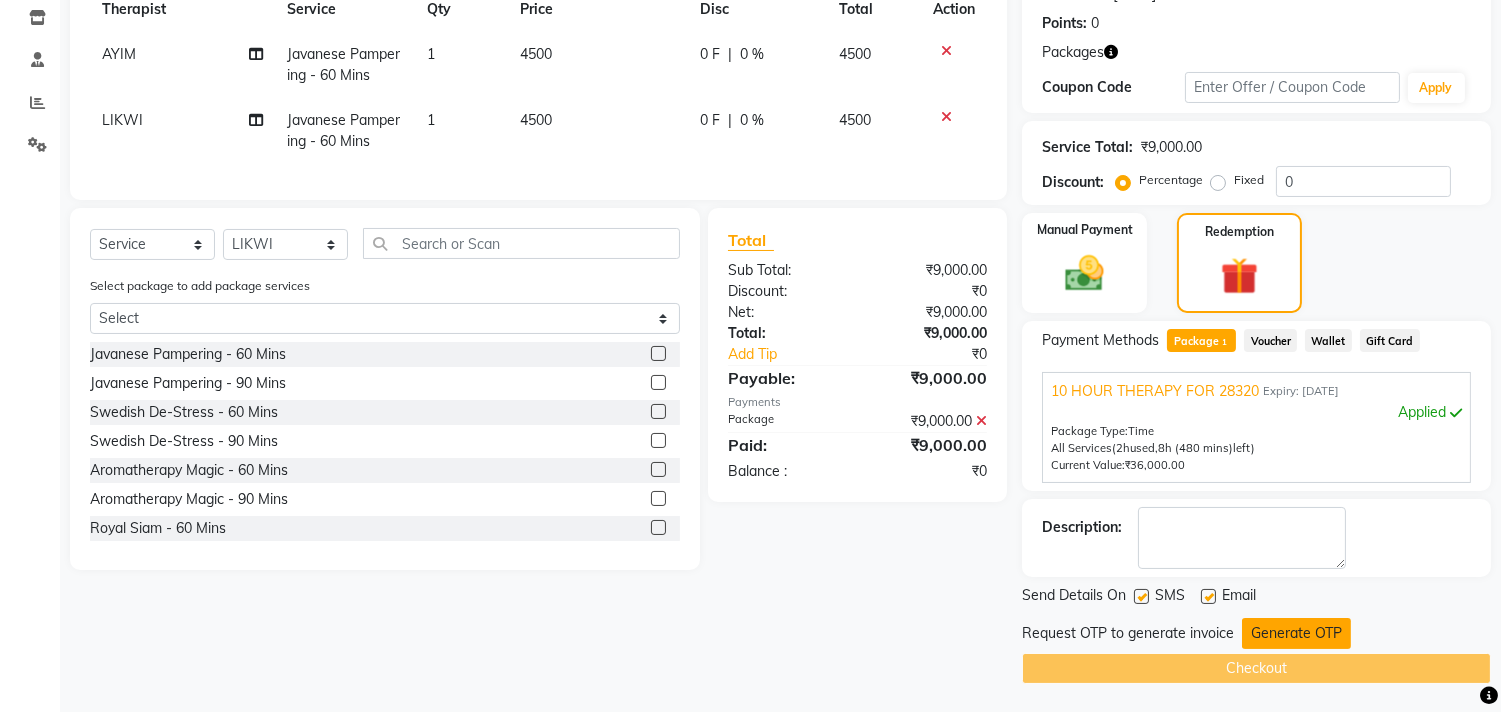 click on "Generate OTP" 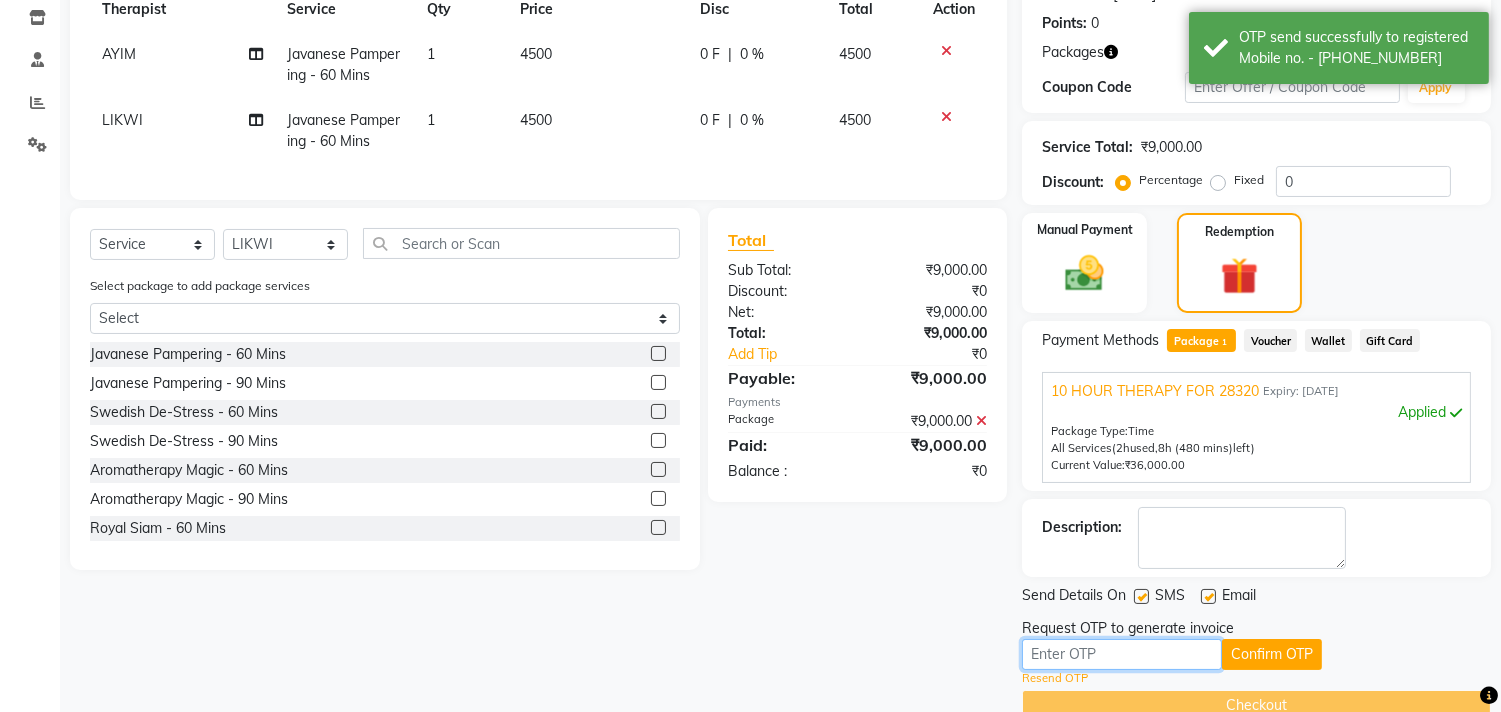 click at bounding box center (1122, 654) 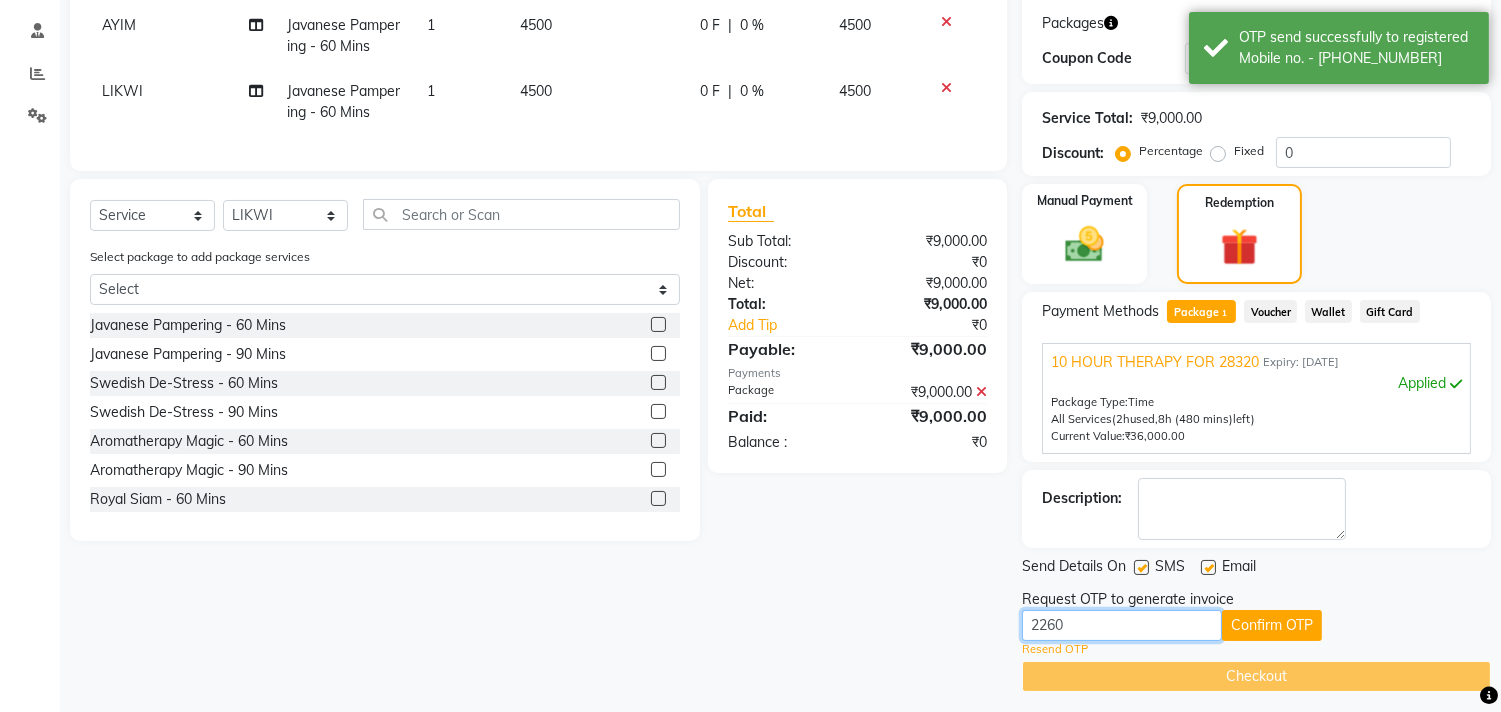 scroll, scrollTop: 336, scrollLeft: 0, axis: vertical 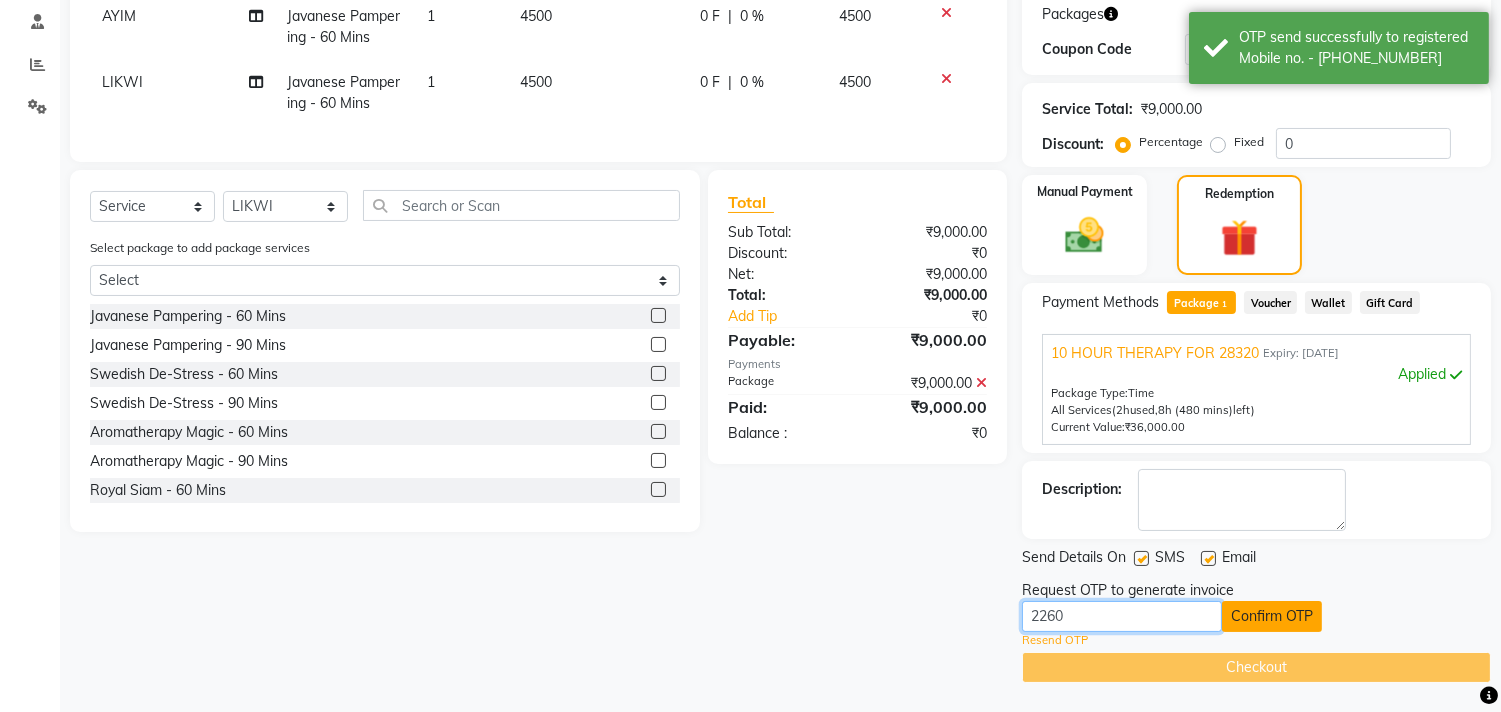 type on "2260" 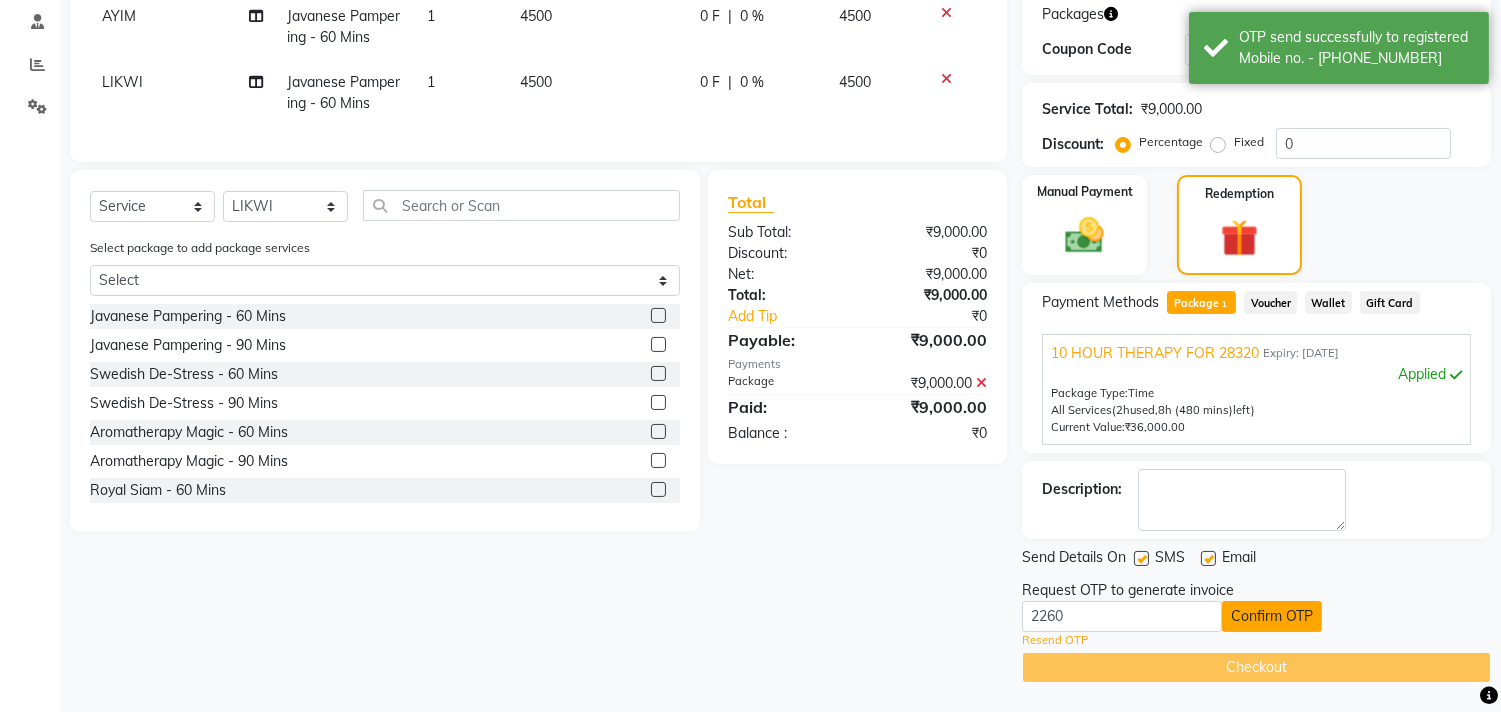 click on "Confirm OTP" 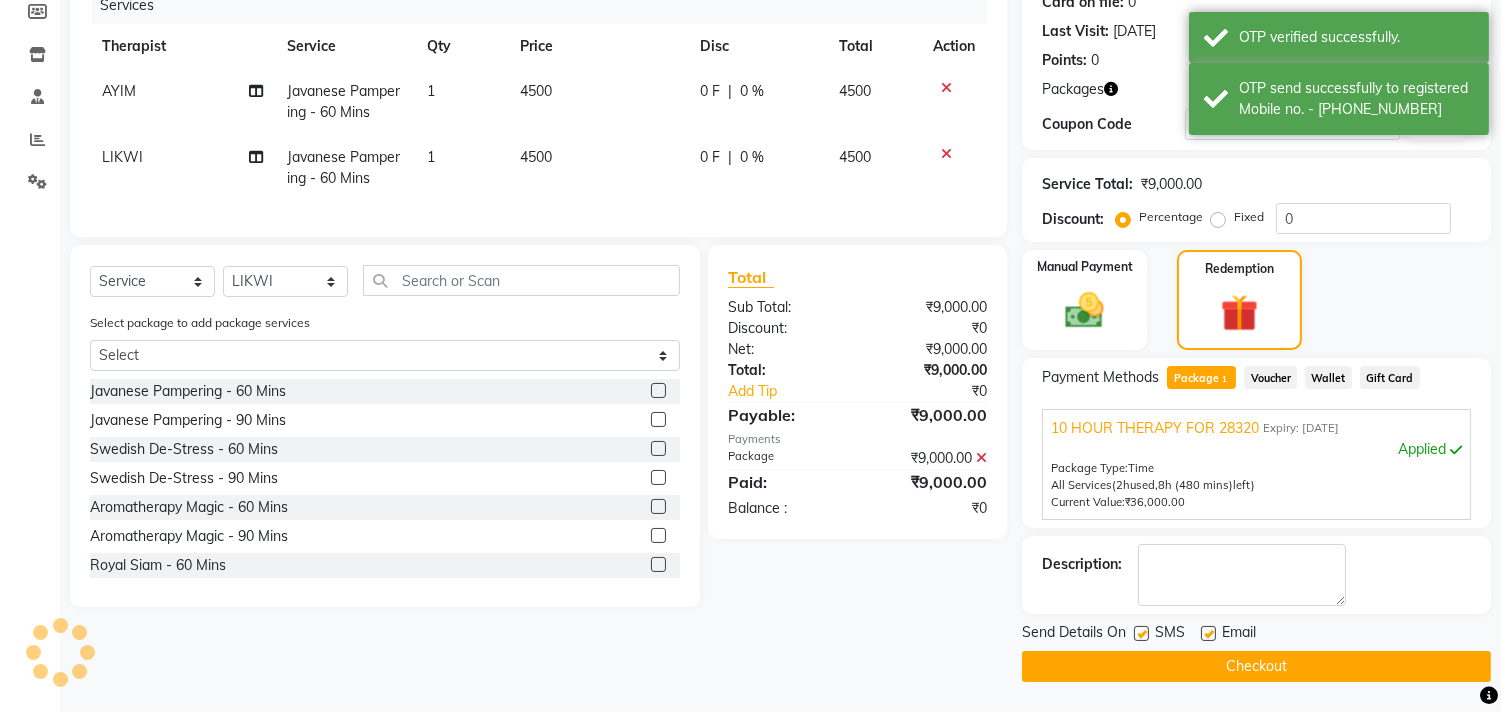 scroll, scrollTop: 260, scrollLeft: 0, axis: vertical 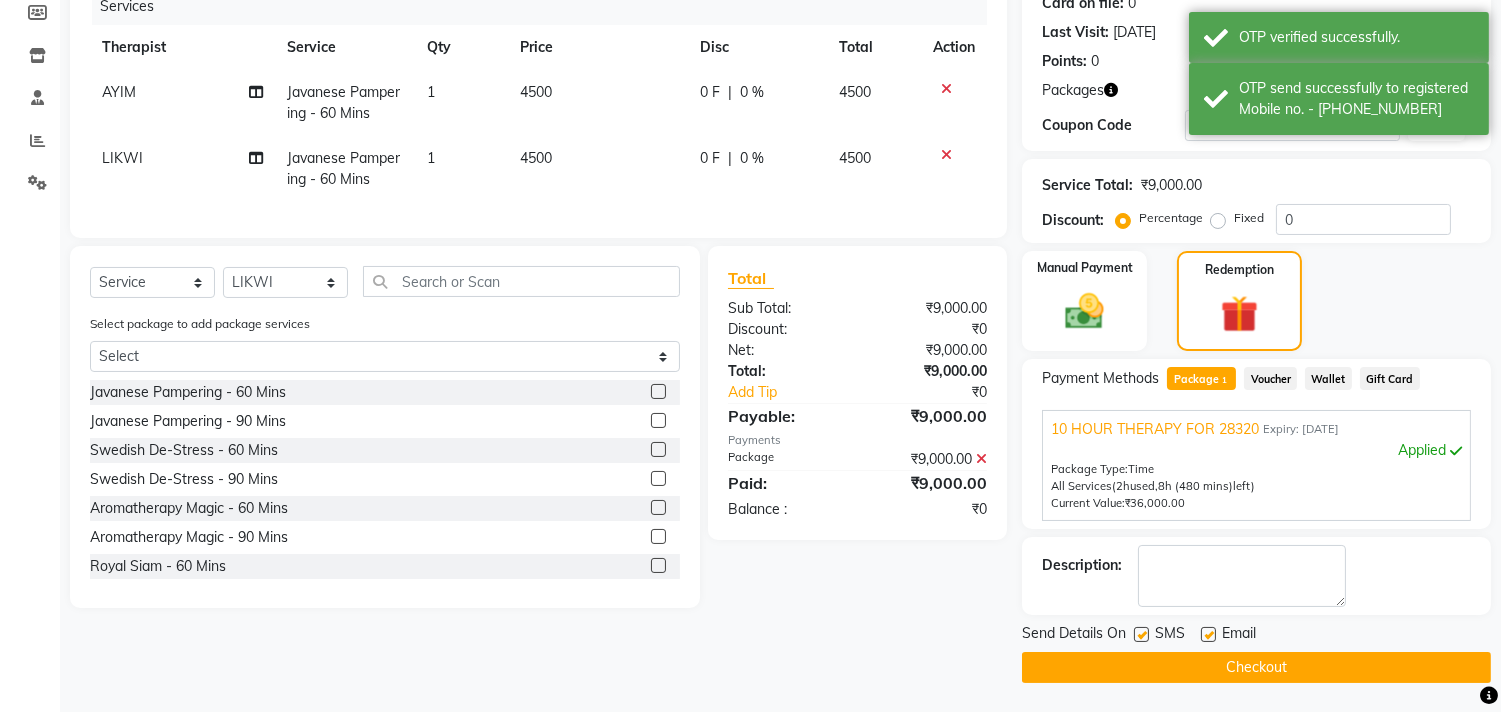 click on "Checkout" 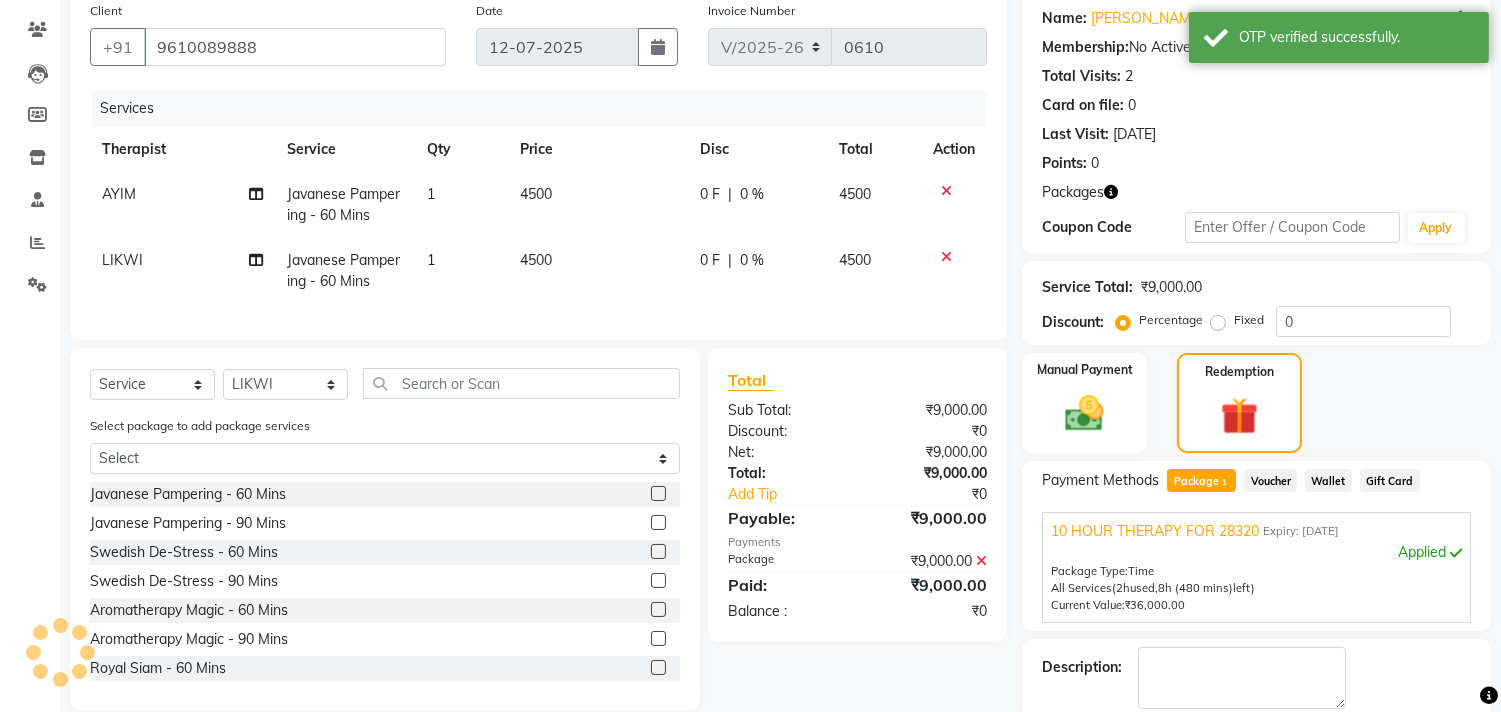scroll, scrollTop: 0, scrollLeft: 0, axis: both 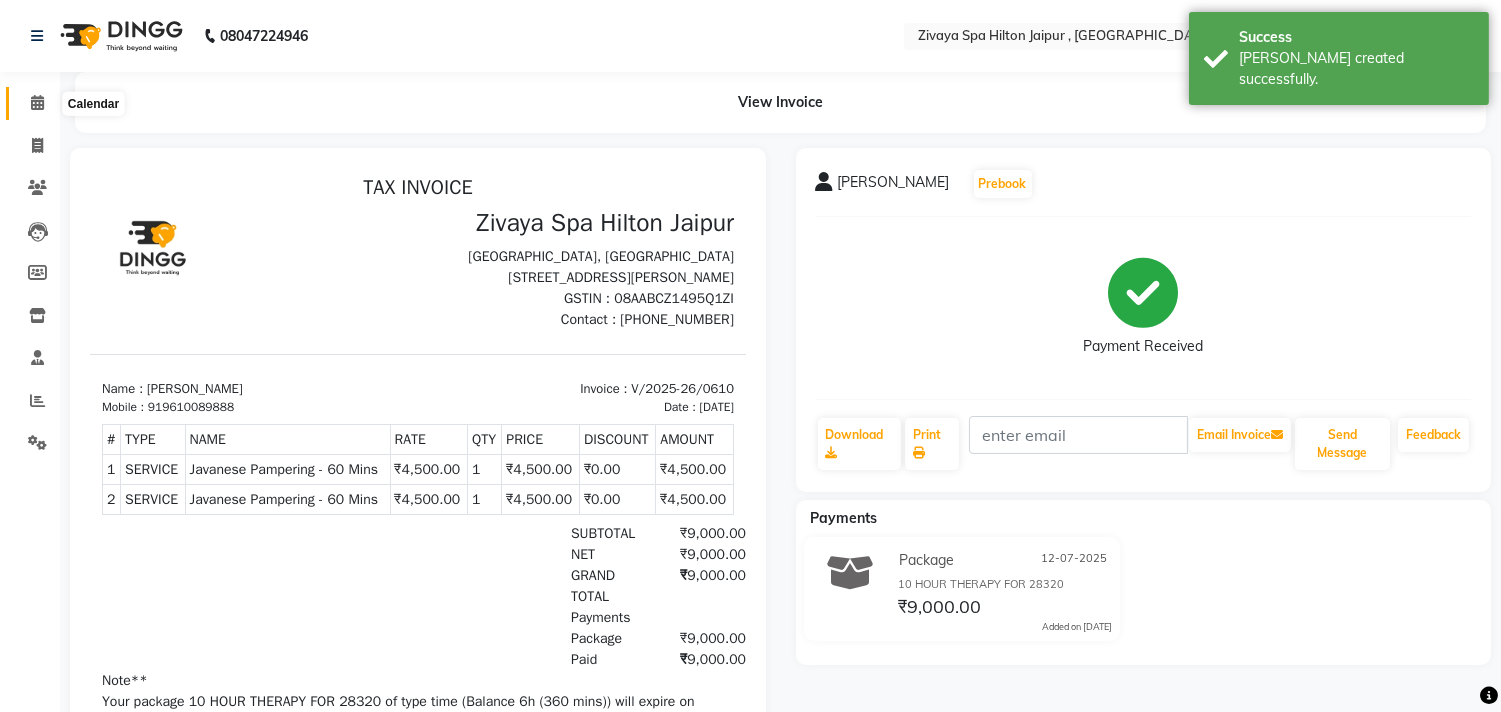 click 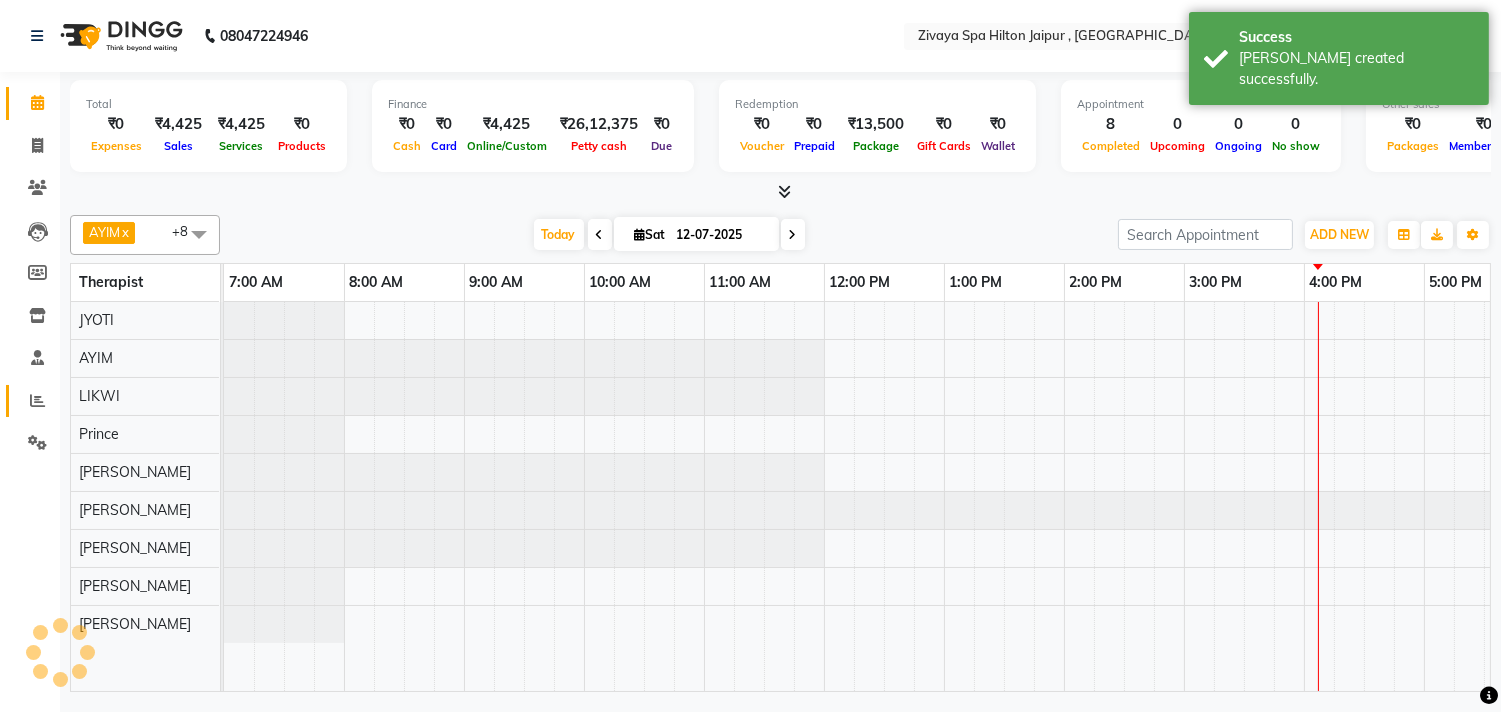 click 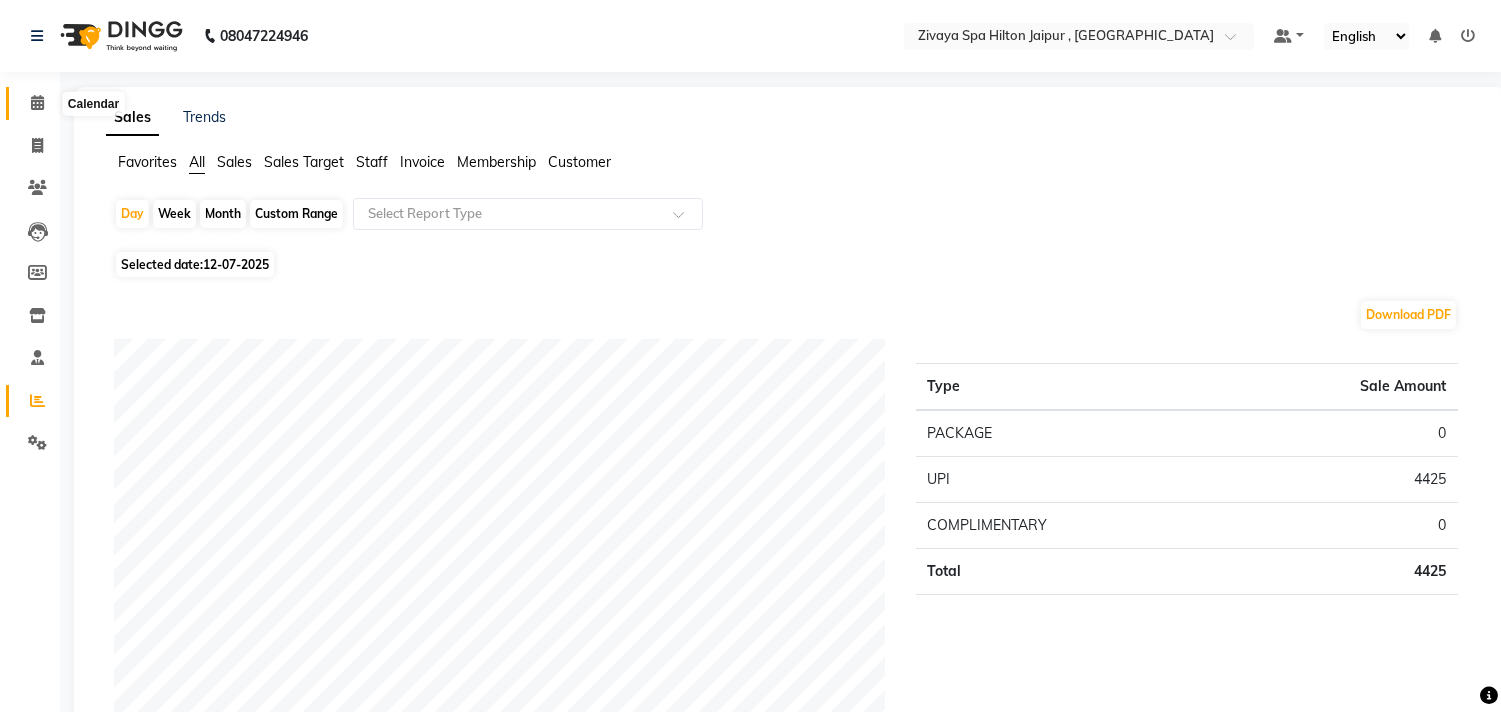 click 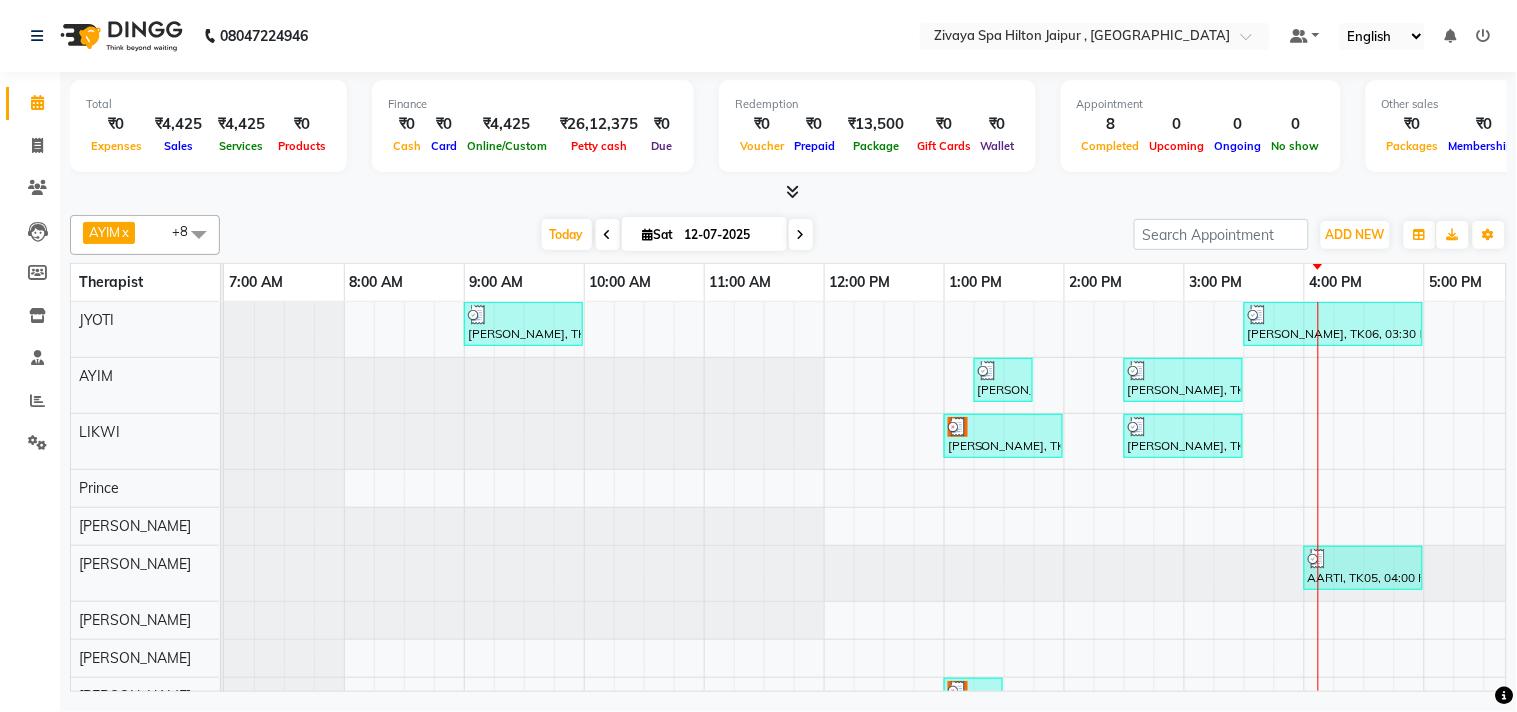 scroll, scrollTop: 0, scrollLeft: 381, axis: horizontal 